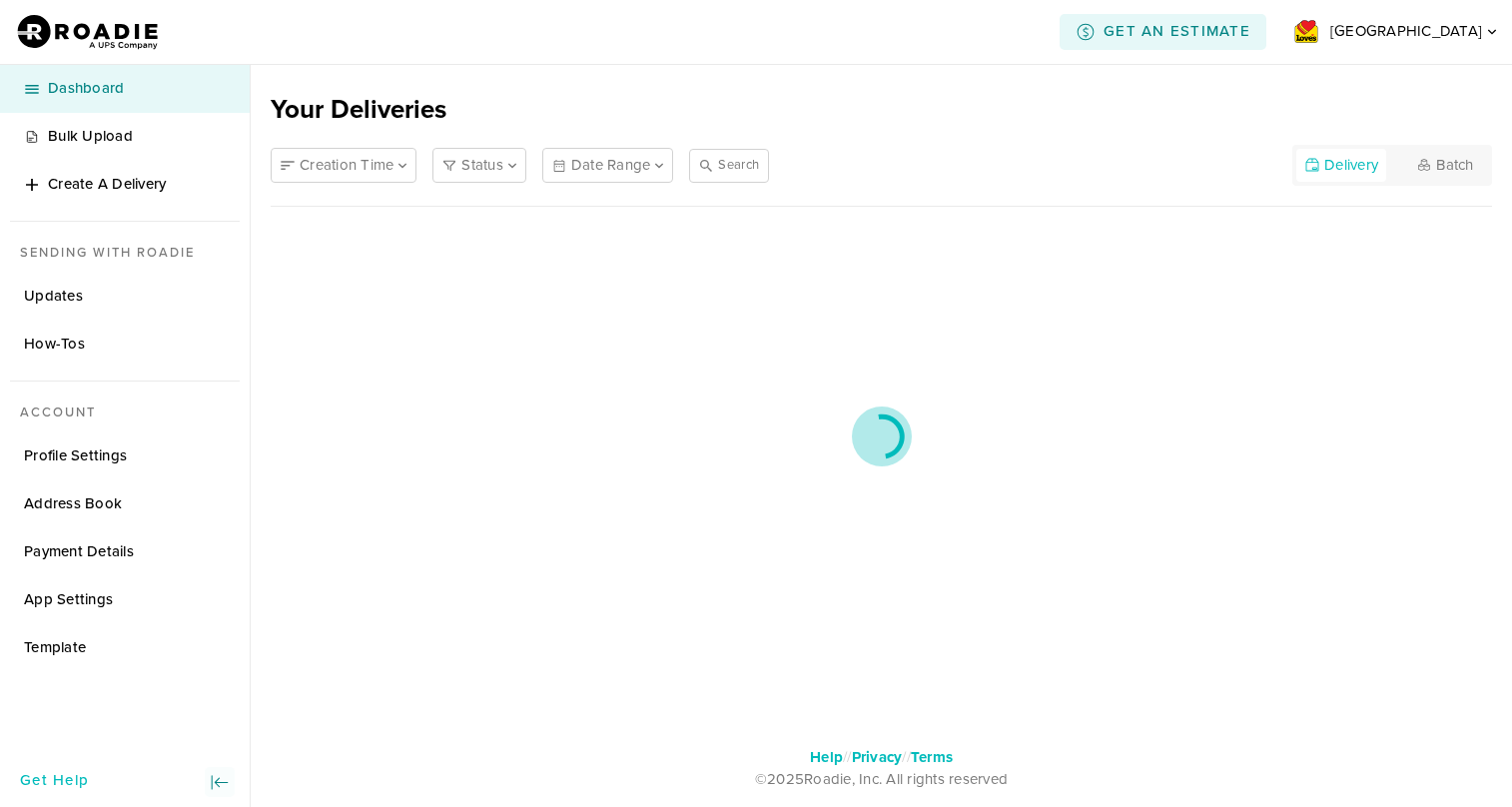 scroll, scrollTop: 0, scrollLeft: 0, axis: both 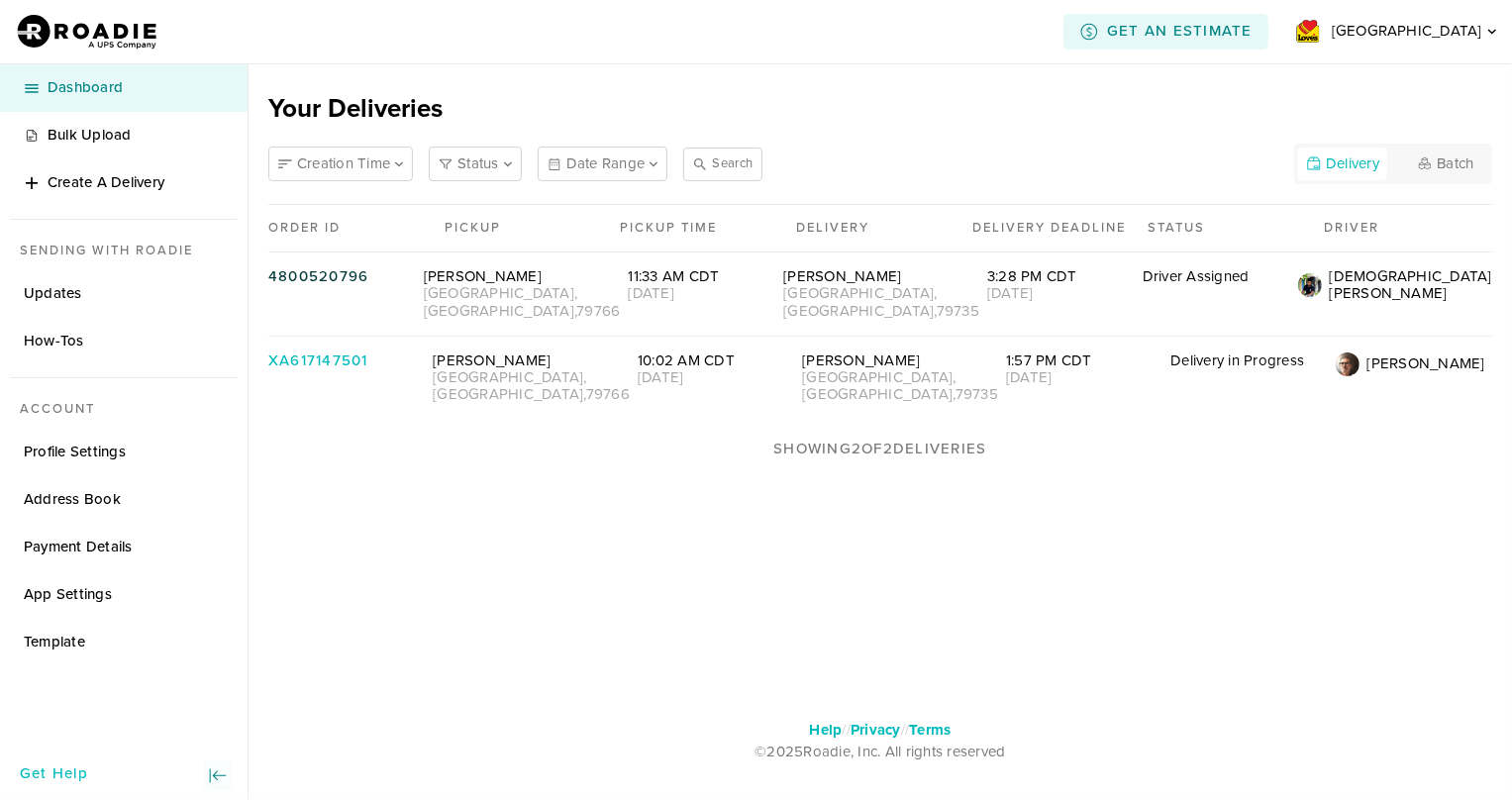 click at bounding box center (1310, 285) 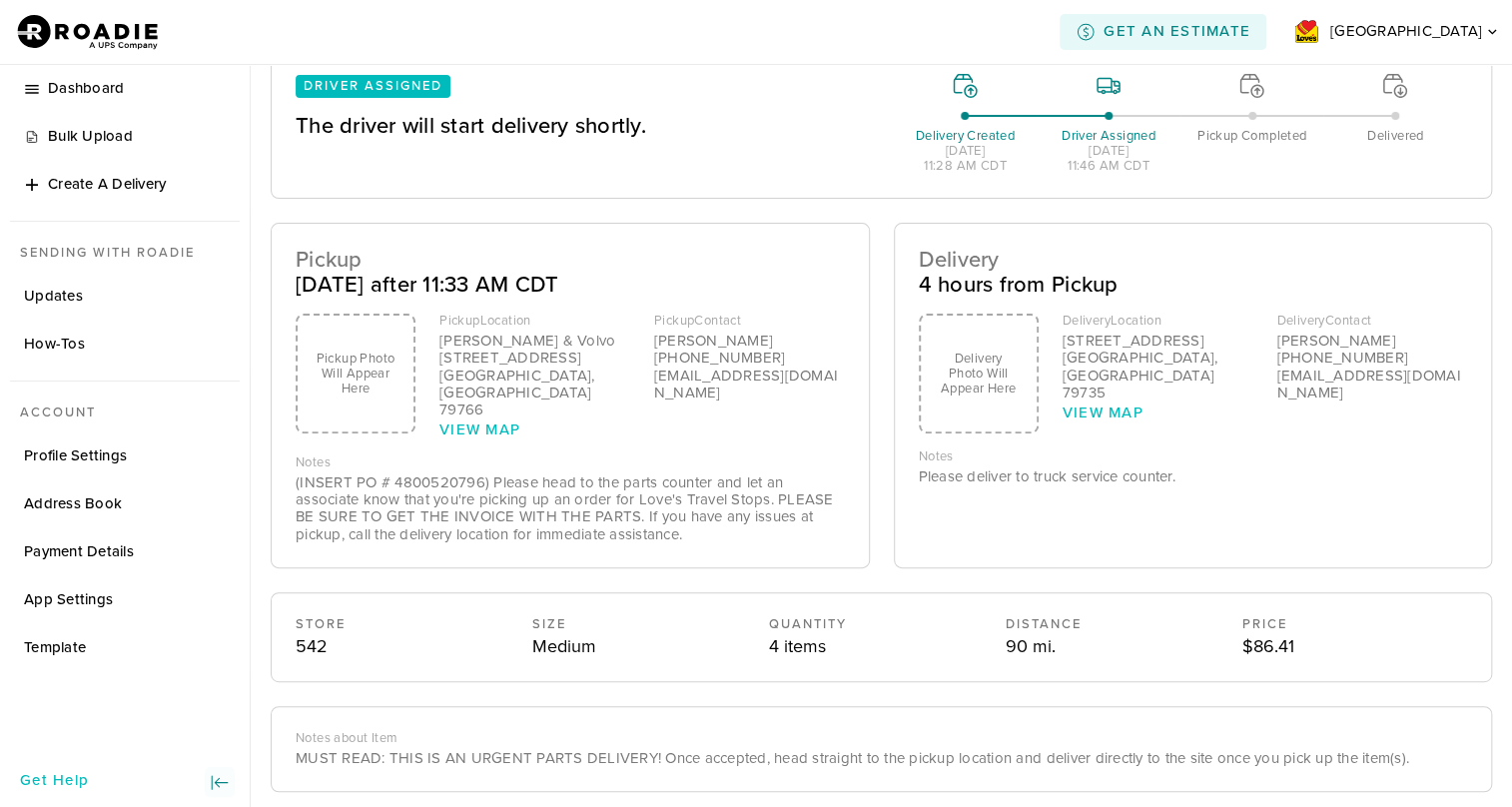 scroll, scrollTop: 0, scrollLeft: 0, axis: both 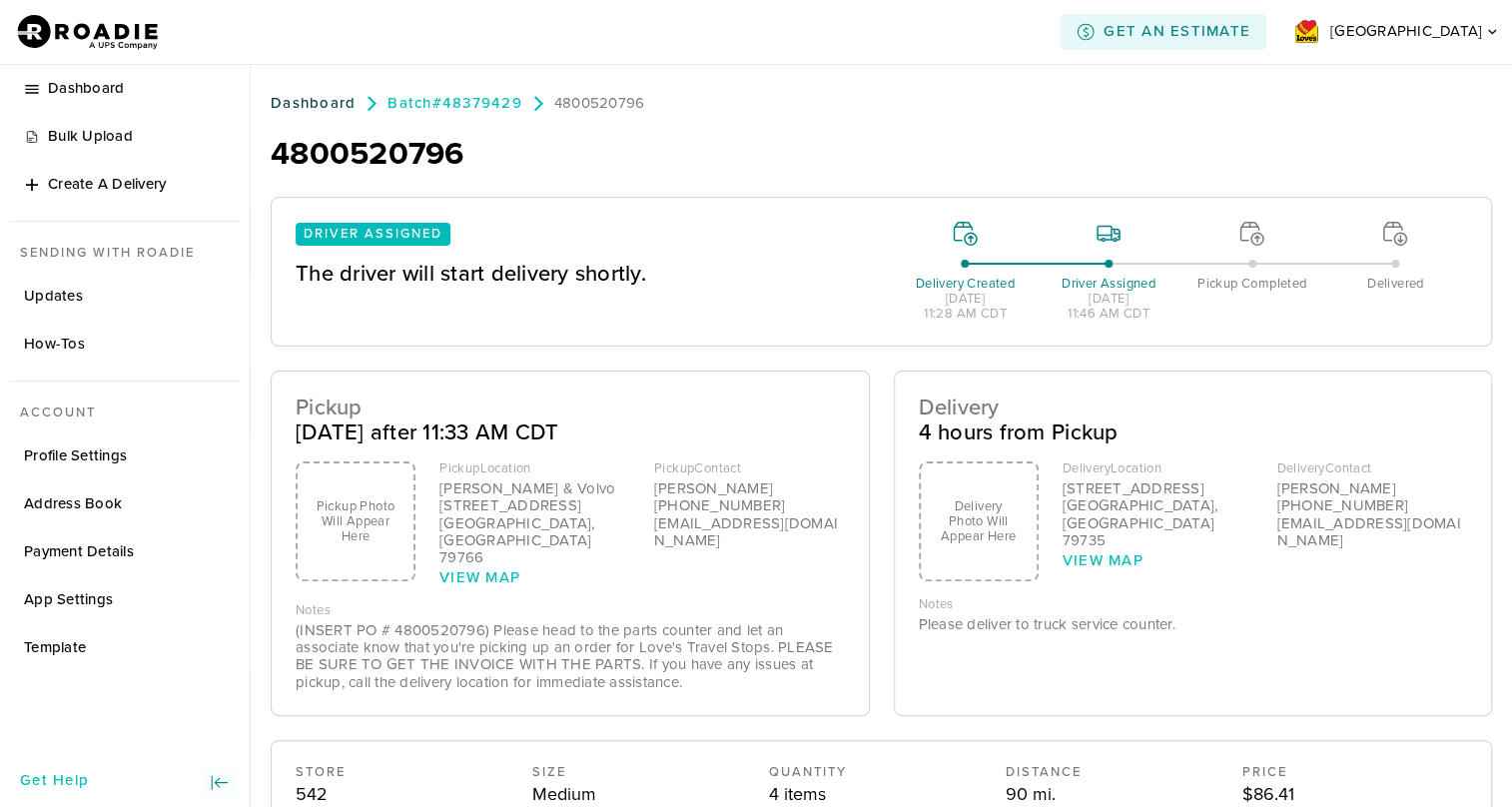 click on "Dashboard" at bounding box center [313, 103] 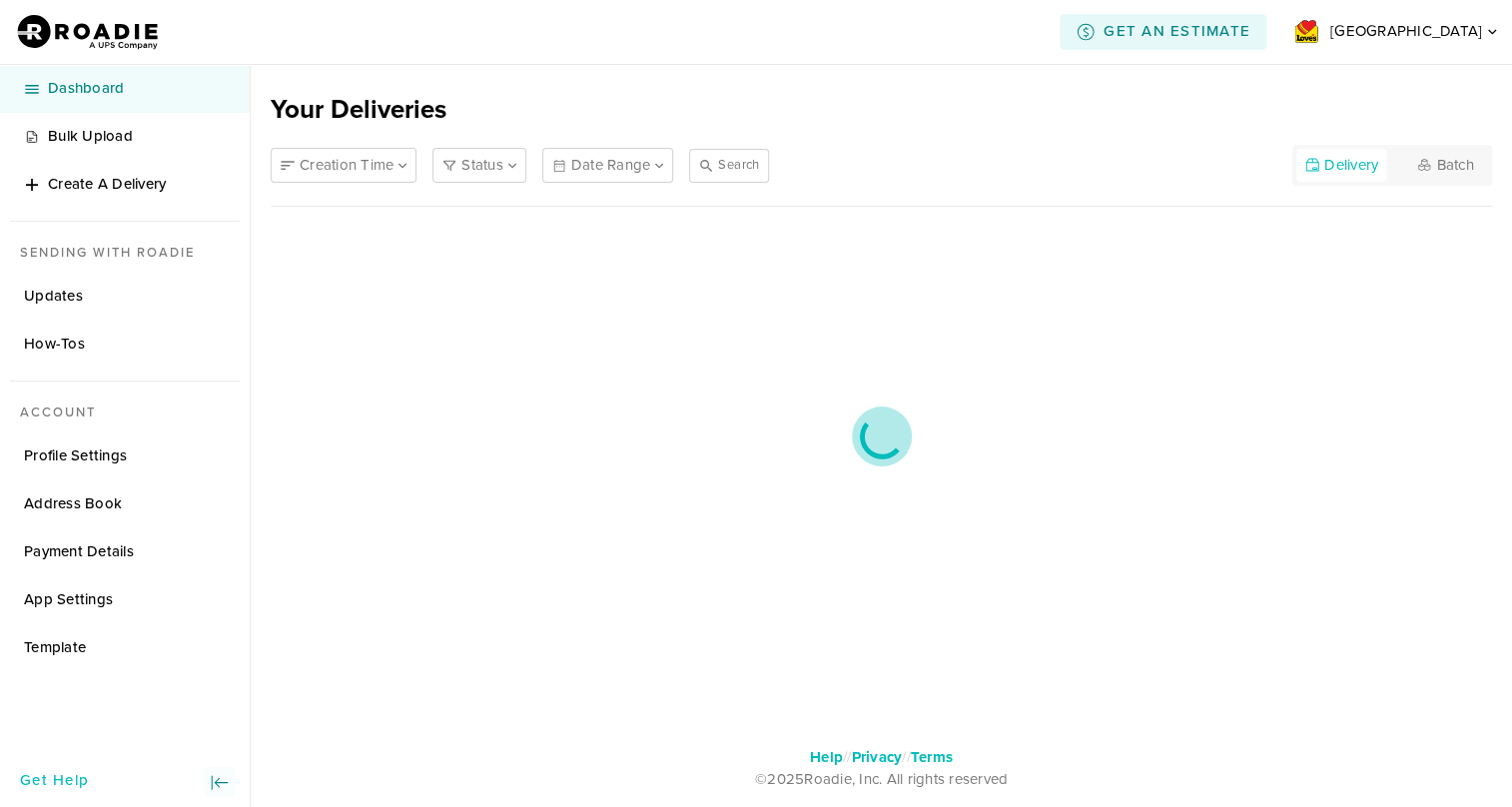 click on "Dashboard" at bounding box center (125, 89) 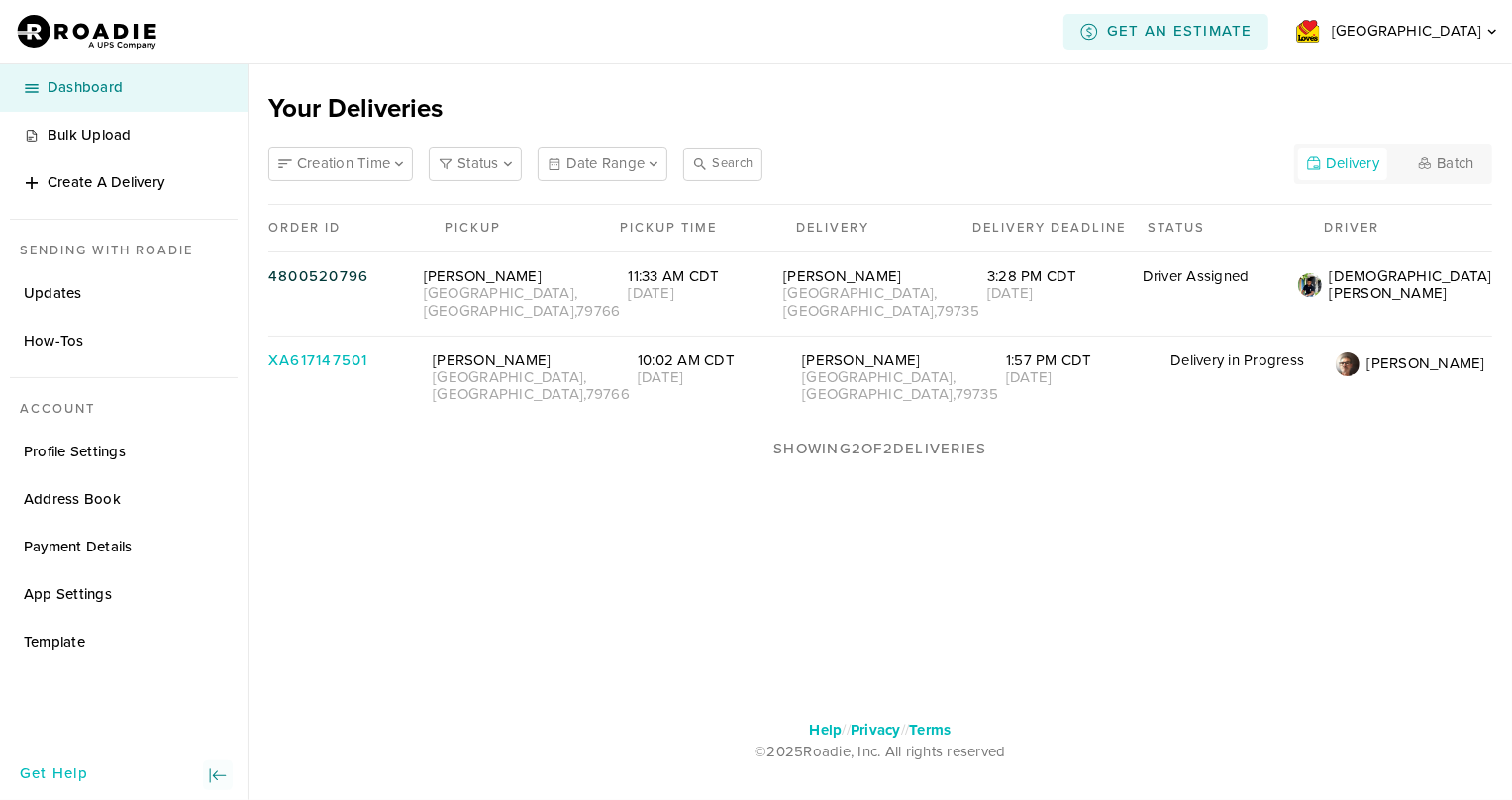 click on "[DEMOGRAPHIC_DATA][PERSON_NAME]" at bounding box center (1411, 285) 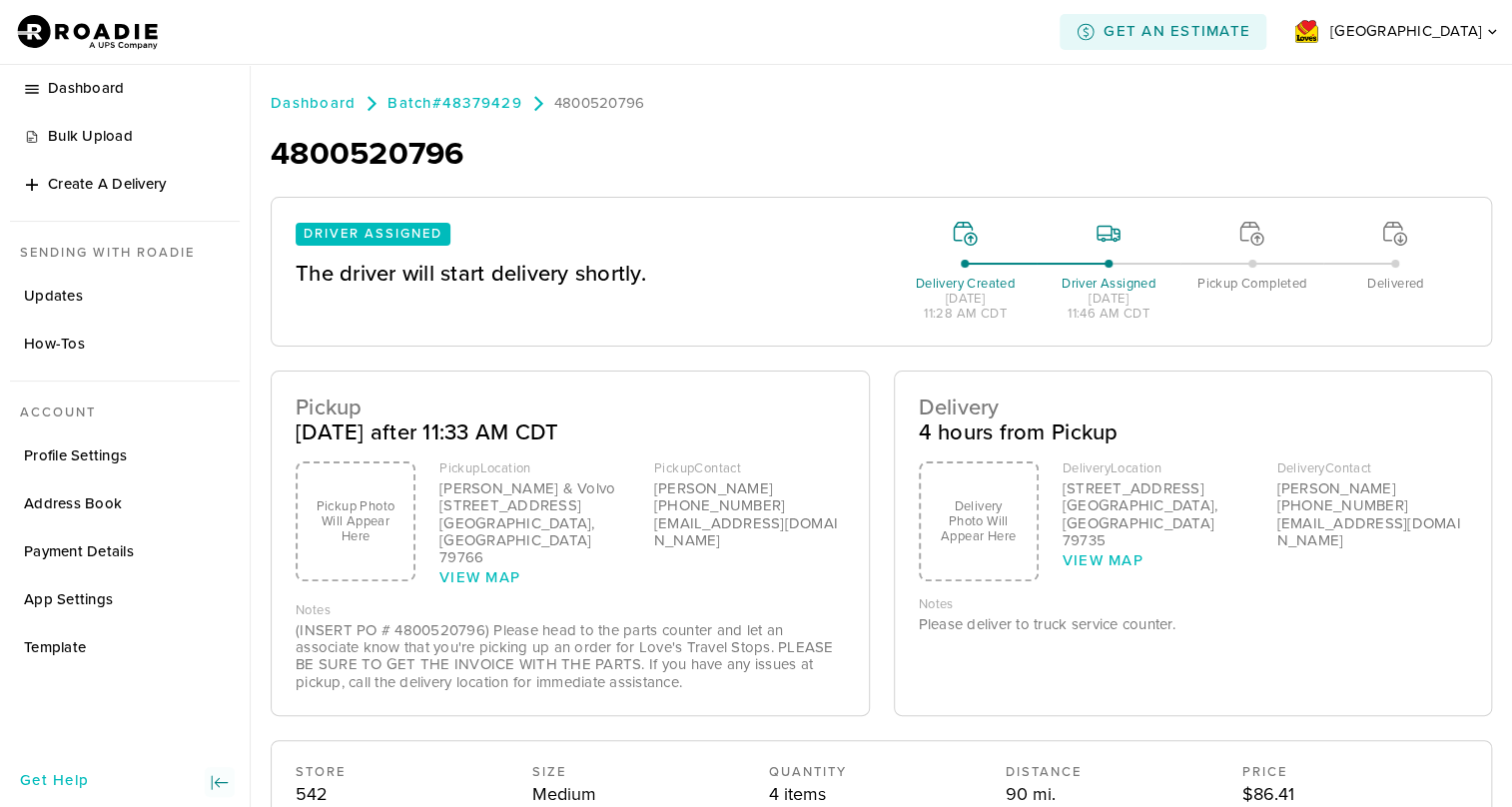 click on "Dashboard Batch  #48379429 4800520796 4800520796 Driver Assigned The driver will start delivery shortly. Delivery Created [DATE] 11:28 AM CDT Driver Assigned [DATE] 11:46 AM CDT Pickup Completed Delivered Pickup [DATE] after 11:33 AM CDT Pickup Photo Will Appear Here Pickup  Location [PERSON_NAME] & Volvo [STREET_ADDRESS] View Map Pickup  Contact [PERSON_NAME] [PHONE_NUMBER] [EMAIL_ADDRESS][DOMAIN_NAME] Notes (INSERT PO # 4800520796) Please head to the parts counter and let an associate know that you're picking up an order for Love's Travel Stops. PLEASE BE SURE TO GET THE INVOICE WITH THE PARTS. If you have any issues at pickup, call the delivery location for immediate assistance. Delivery 4 hours from Pickup Delivery Photo Will Appear Here Delivery  Location [STREET_ADDRESS] View Map Delivery  Contact [PERSON_NAME]  [PHONE_NUMBER] [EMAIL_ADDRESS][DOMAIN_NAME] Notes Please deliver to truck service counter. Store 542 Size Medium Quantity 4 items Distance 90 mi. Price $86.41" at bounding box center (881, 539) 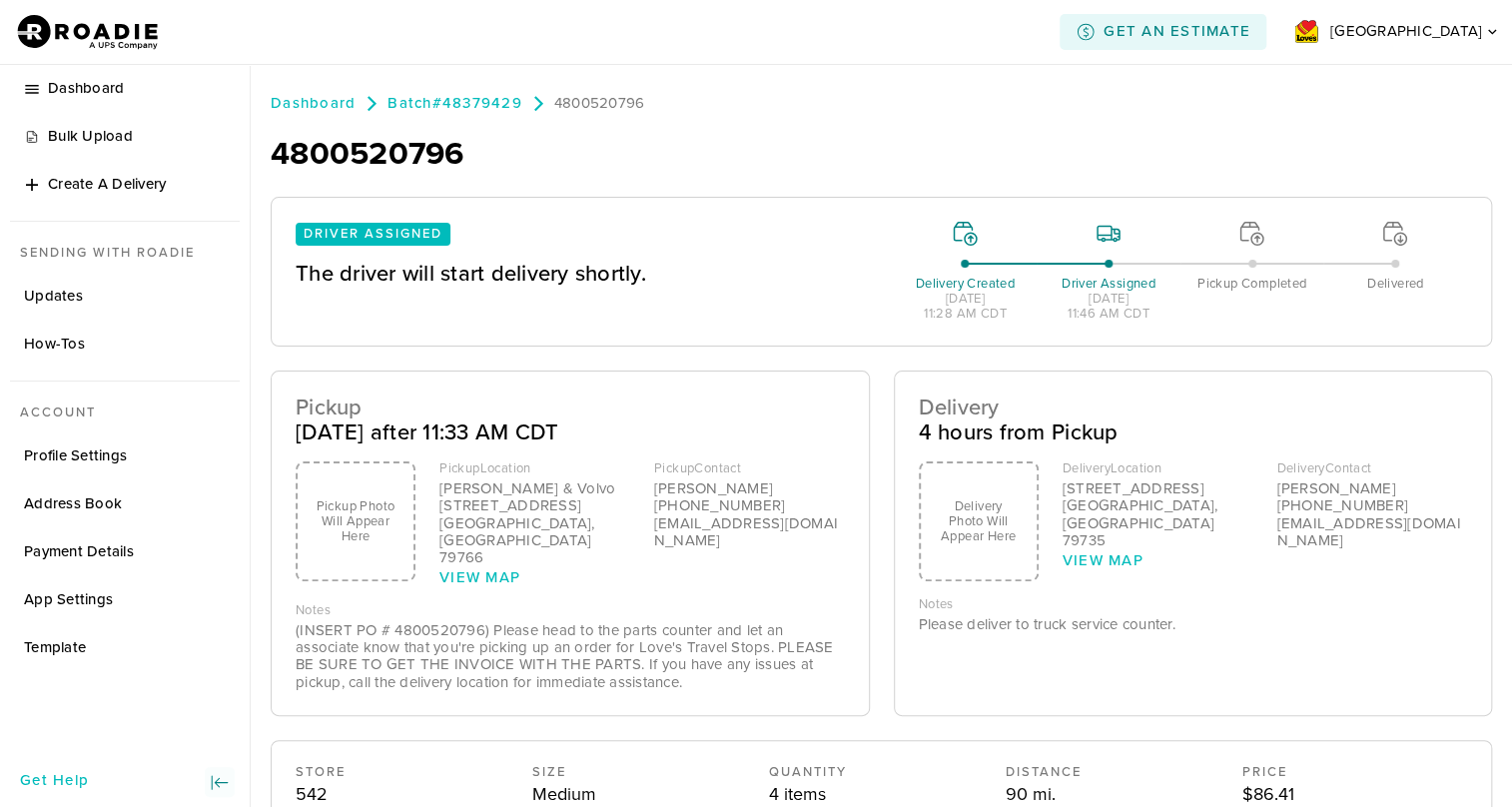 click on "Dashboard Batch  #48379429 4800520796 4800520796 Driver Assigned The driver will start delivery shortly. Delivery Created [DATE] 11:28 AM CDT Driver Assigned [DATE] 11:46 AM CDT Pickup Completed Delivered Pickup [DATE] after 11:33 AM CDT Pickup Photo Will Appear Here Pickup  Location [PERSON_NAME] & Volvo [STREET_ADDRESS] View Map Pickup  Contact [PERSON_NAME] [PHONE_NUMBER] [EMAIL_ADDRESS][DOMAIN_NAME] Notes (INSERT PO # 4800520796) Please head to the parts counter and let an associate know that you're picking up an order for Love's Travel Stops. PLEASE BE SURE TO GET THE INVOICE WITH THE PARTS. If you have any issues at pickup, call the delivery location for immediate assistance. Delivery 4 hours from Pickup Delivery Photo Will Appear Here Delivery  Location [STREET_ADDRESS] View Map Delivery  Contact [PERSON_NAME]  [PHONE_NUMBER] [EMAIL_ADDRESS][DOMAIN_NAME] Notes Please deliver to truck service counter. Store 542 Size Medium Quantity 4 items Distance 90 mi. Price $86.41" at bounding box center (881, 539) 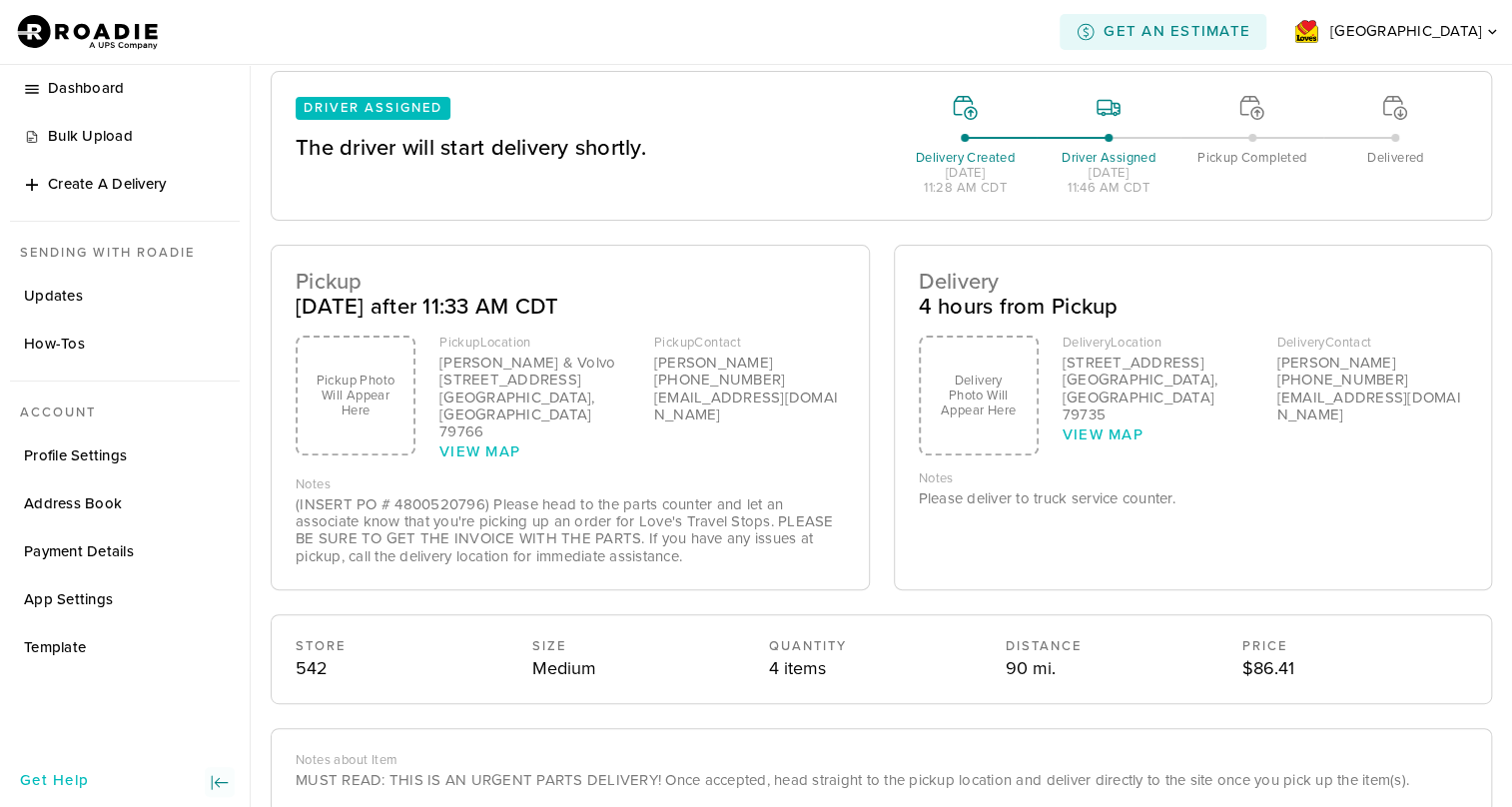 scroll, scrollTop: 0, scrollLeft: 0, axis: both 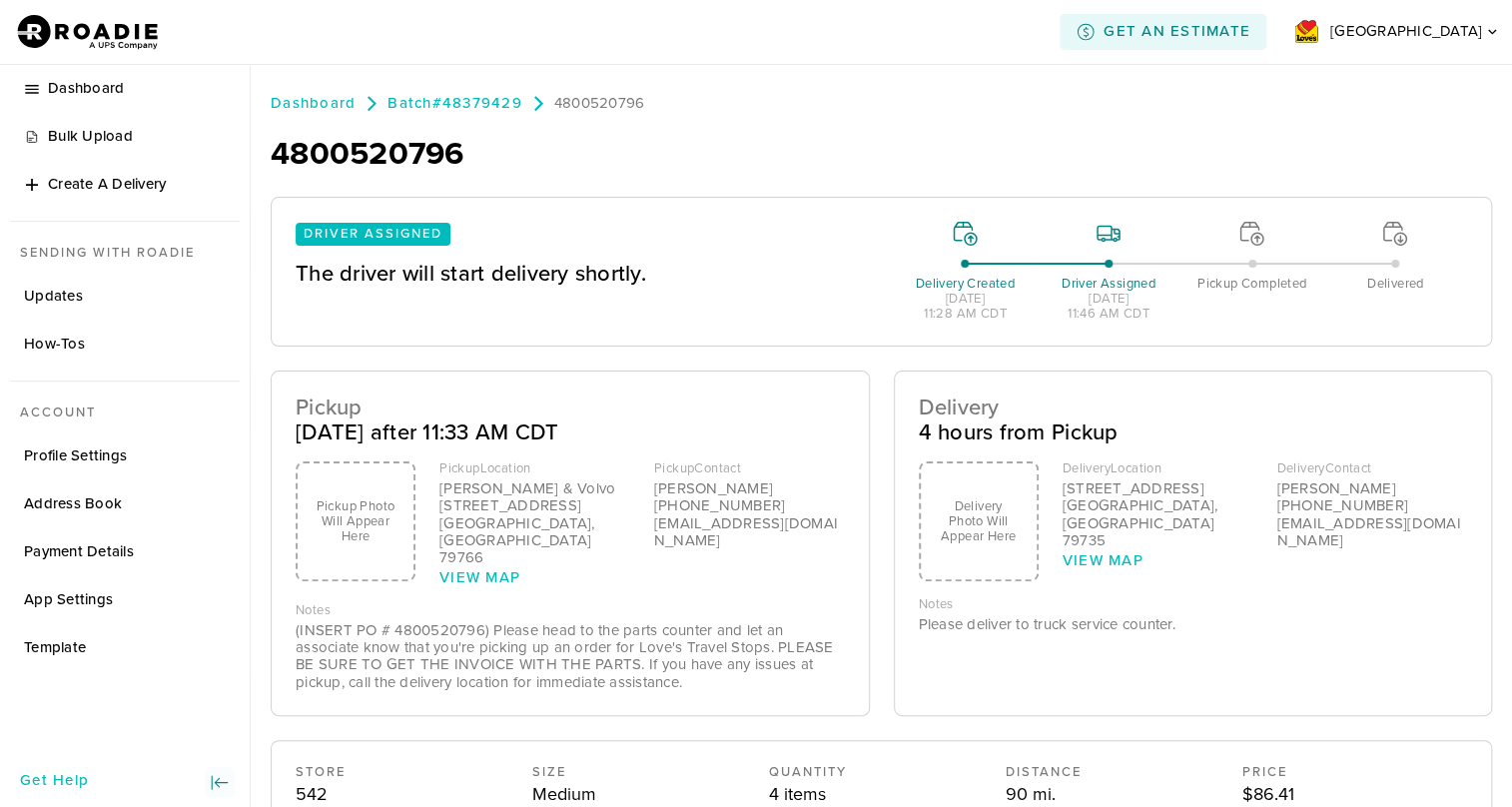 click on "Pickup [DATE] after 11:33 AM CDT Pickup Photo Will Appear Here Pickup  Location [PERSON_NAME] & Volvo [STREET_ADDRESS] View Map Pickup  Contact [PERSON_NAME] [PHONE_NUMBER] [EMAIL_ADDRESS][DOMAIN_NAME] Notes (INSERT PO # 4800520796) Please head to the parts counter and let an associate know that you're picking up an order for Love's Travel Stops. PLEASE BE SURE TO GET THE INVOICE WITH THE PARTS. If you have any issues at pickup, call the delivery location for immediate assistance. Delivery 4 hours from Pickup Delivery Photo Will Appear Here Delivery  Location [STREET_ADDRESS] View Map Delivery  Contact [PERSON_NAME]  [PHONE_NUMBER] [EMAIL_ADDRESS][DOMAIN_NAME] Notes Please deliver to truck service counter." at bounding box center [881, 543] 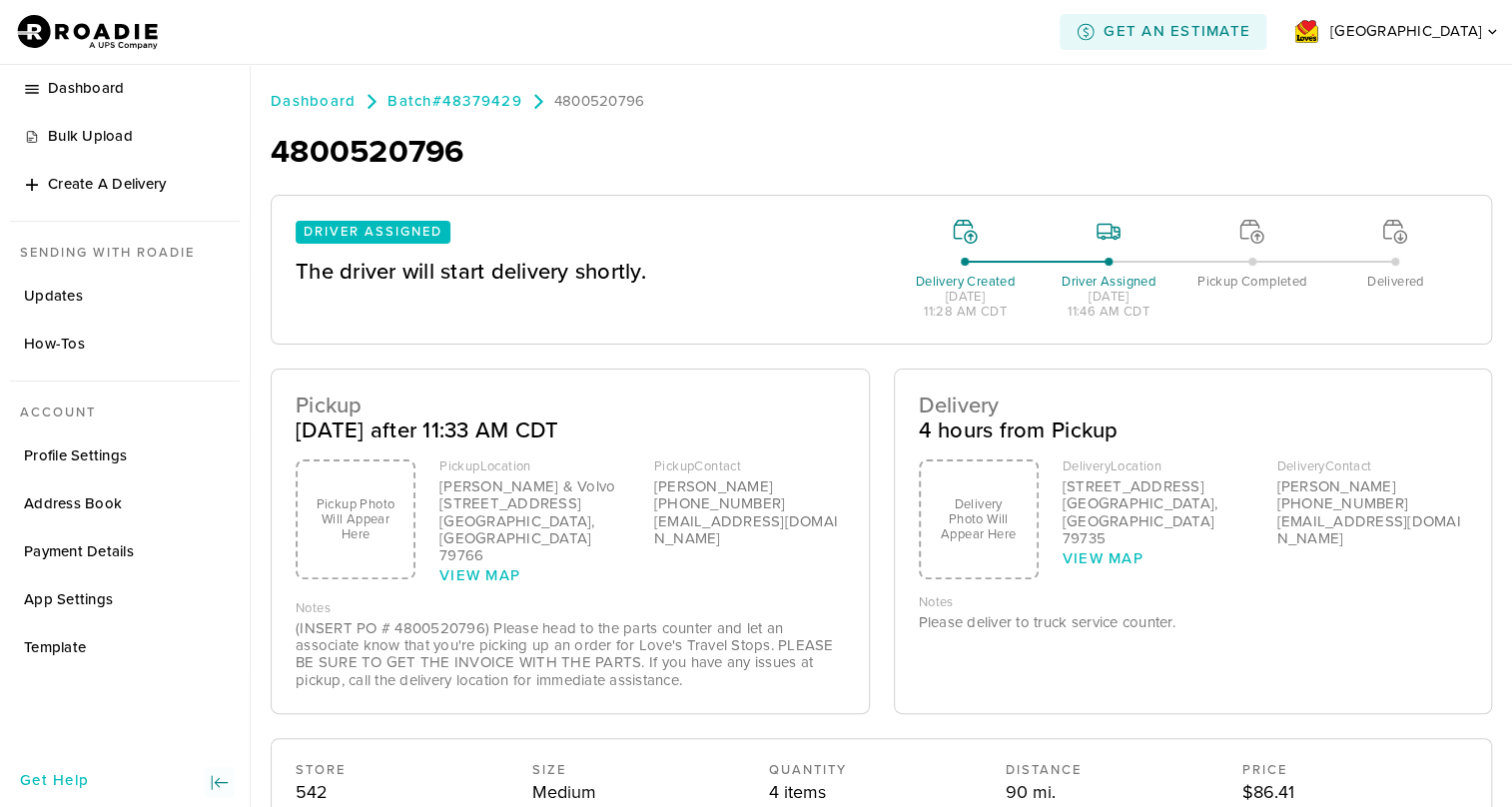 scroll, scrollTop: 0, scrollLeft: 0, axis: both 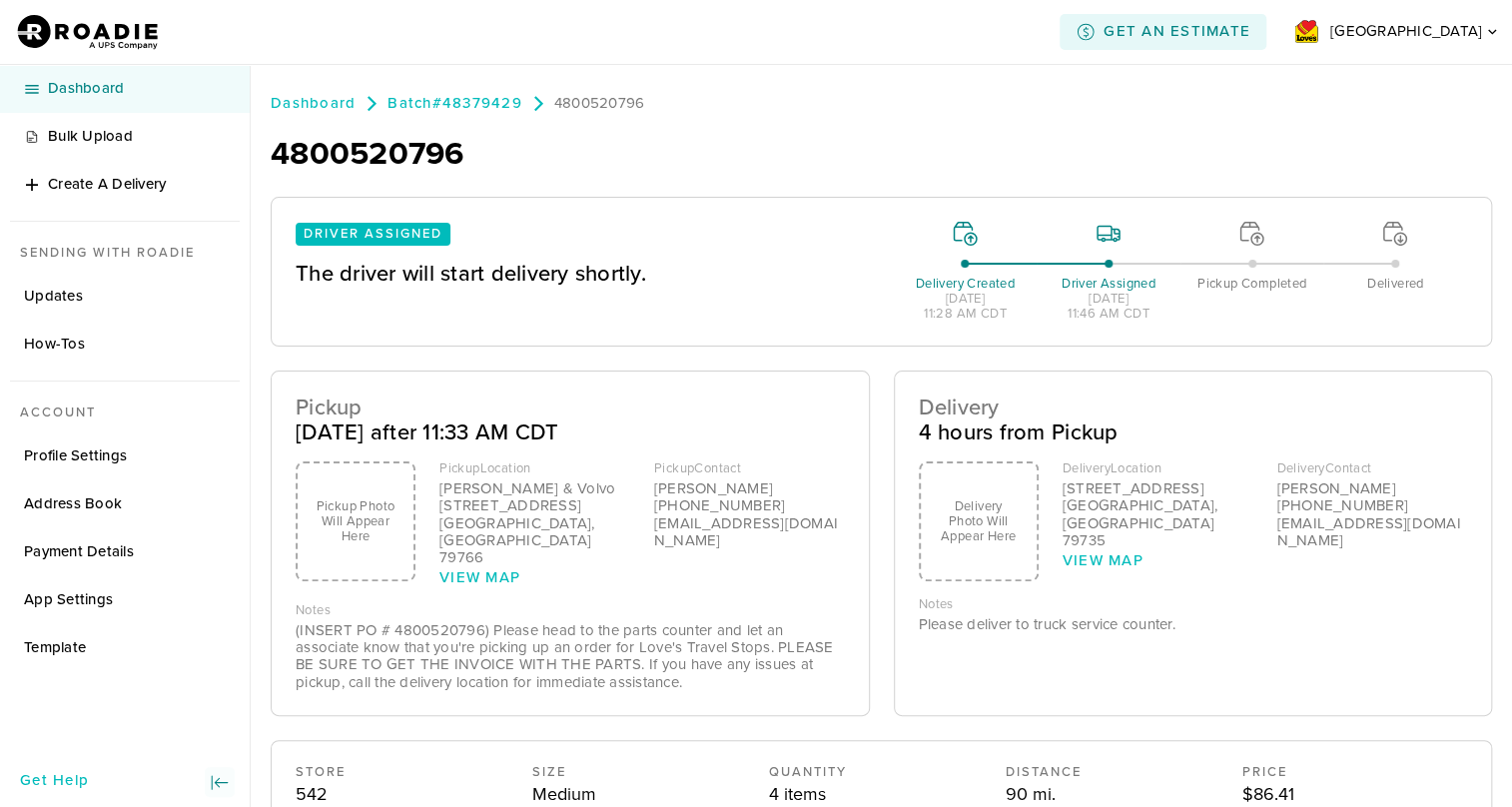 click on "Dashboard" at bounding box center [137, 88] 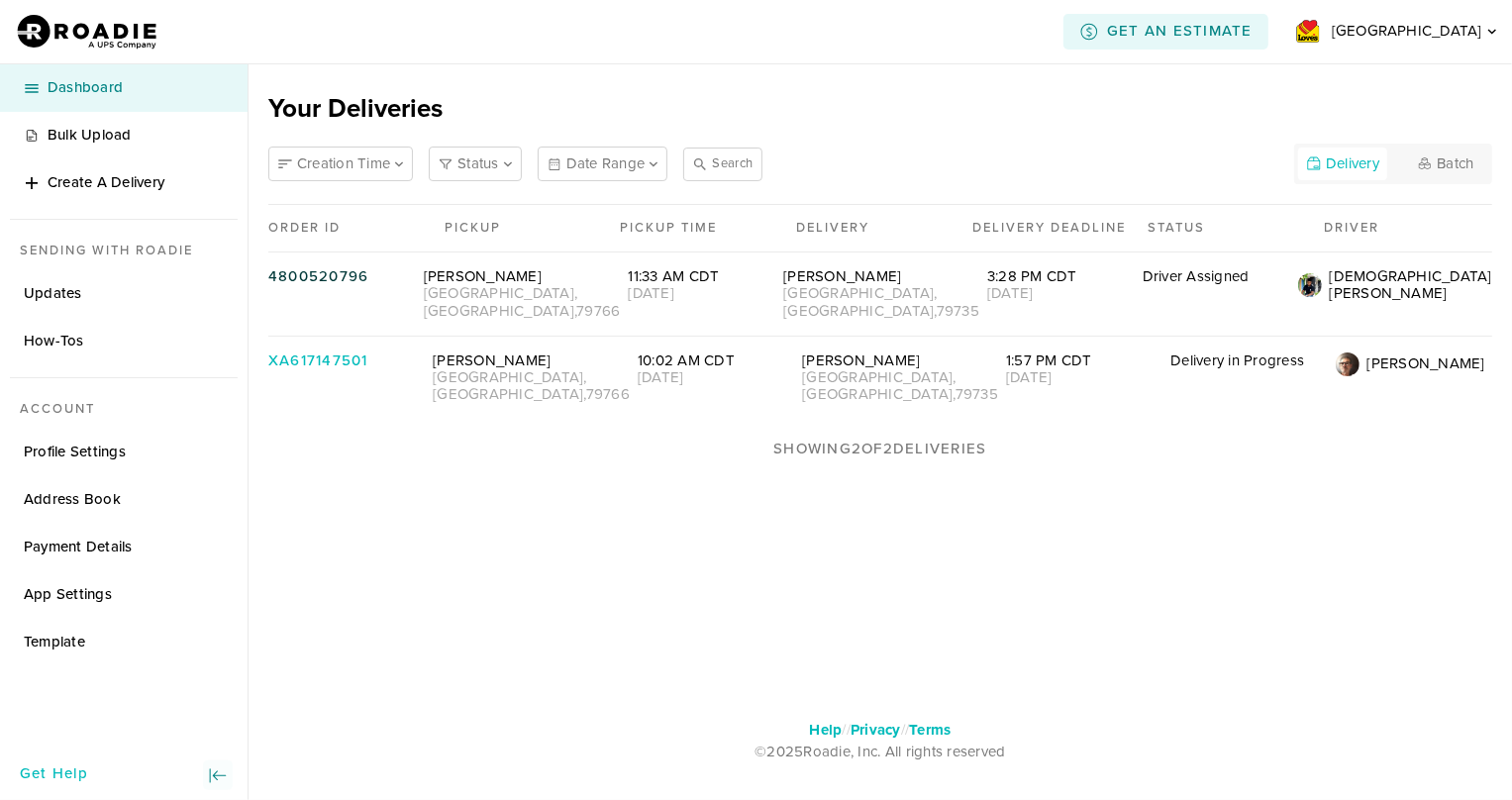 click on "[DEMOGRAPHIC_DATA][PERSON_NAME]" at bounding box center (1411, 285) 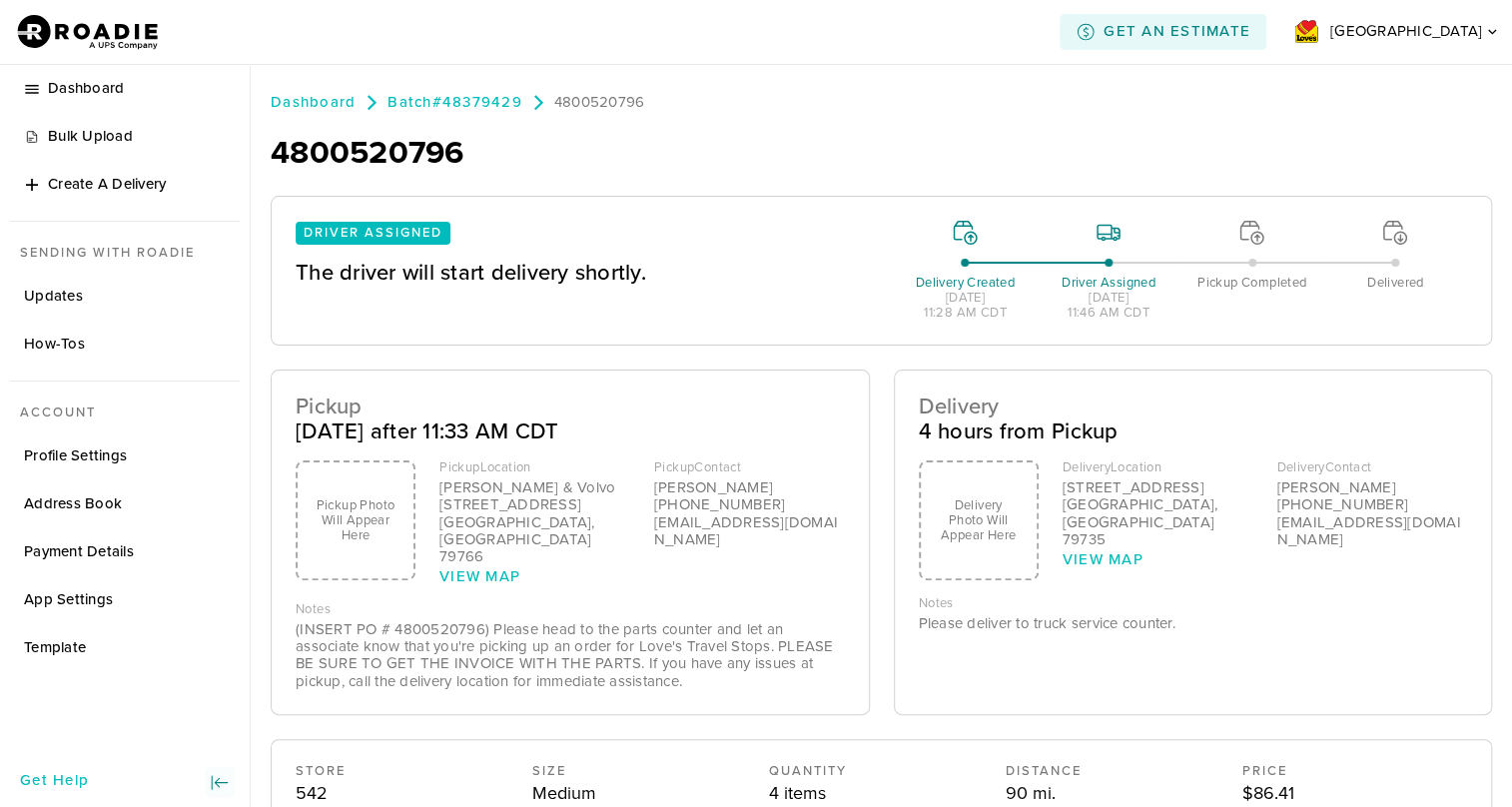 scroll, scrollTop: 0, scrollLeft: 0, axis: both 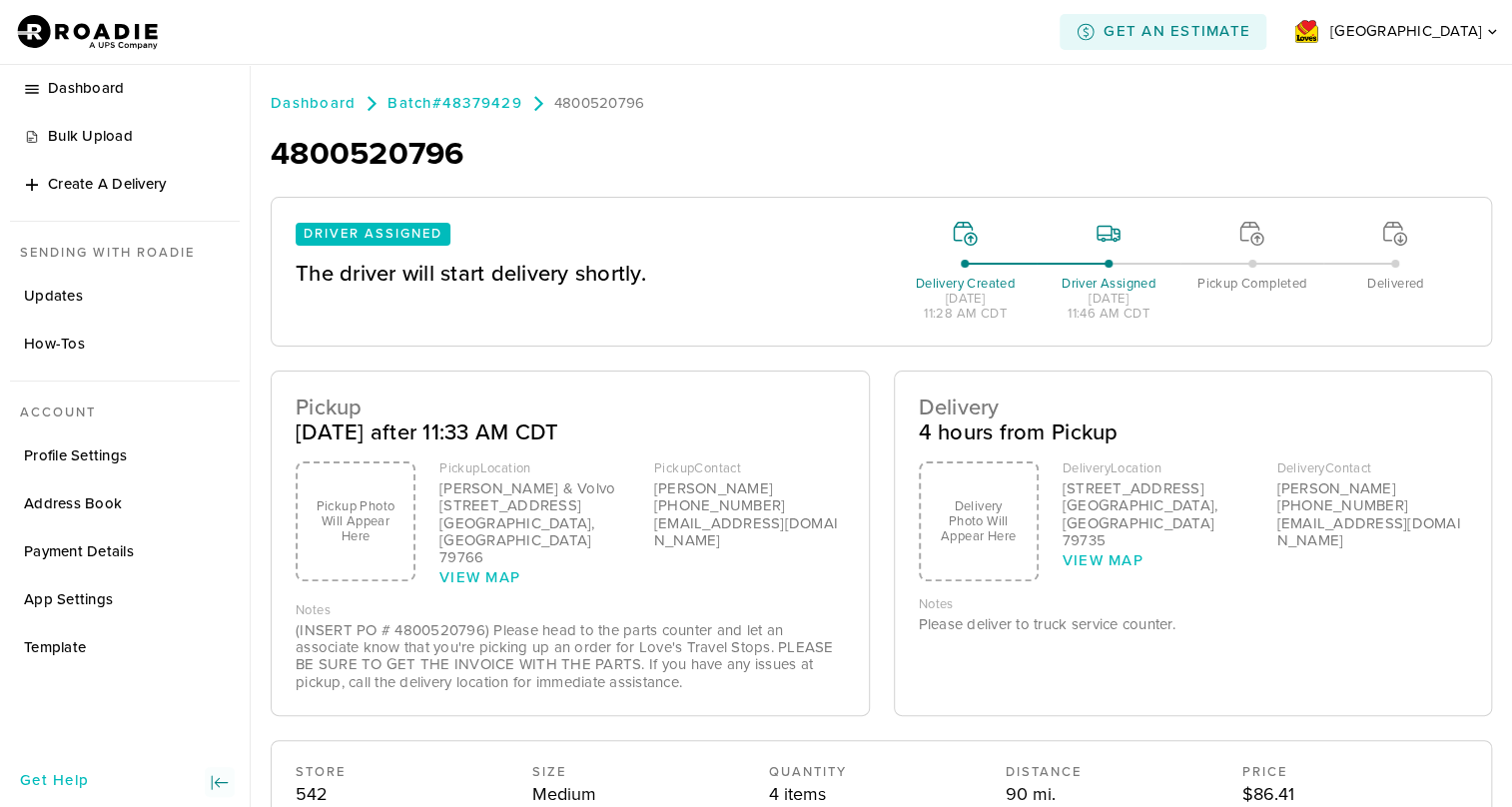 click on "The driver will start delivery shortly." at bounding box center [582, 274] 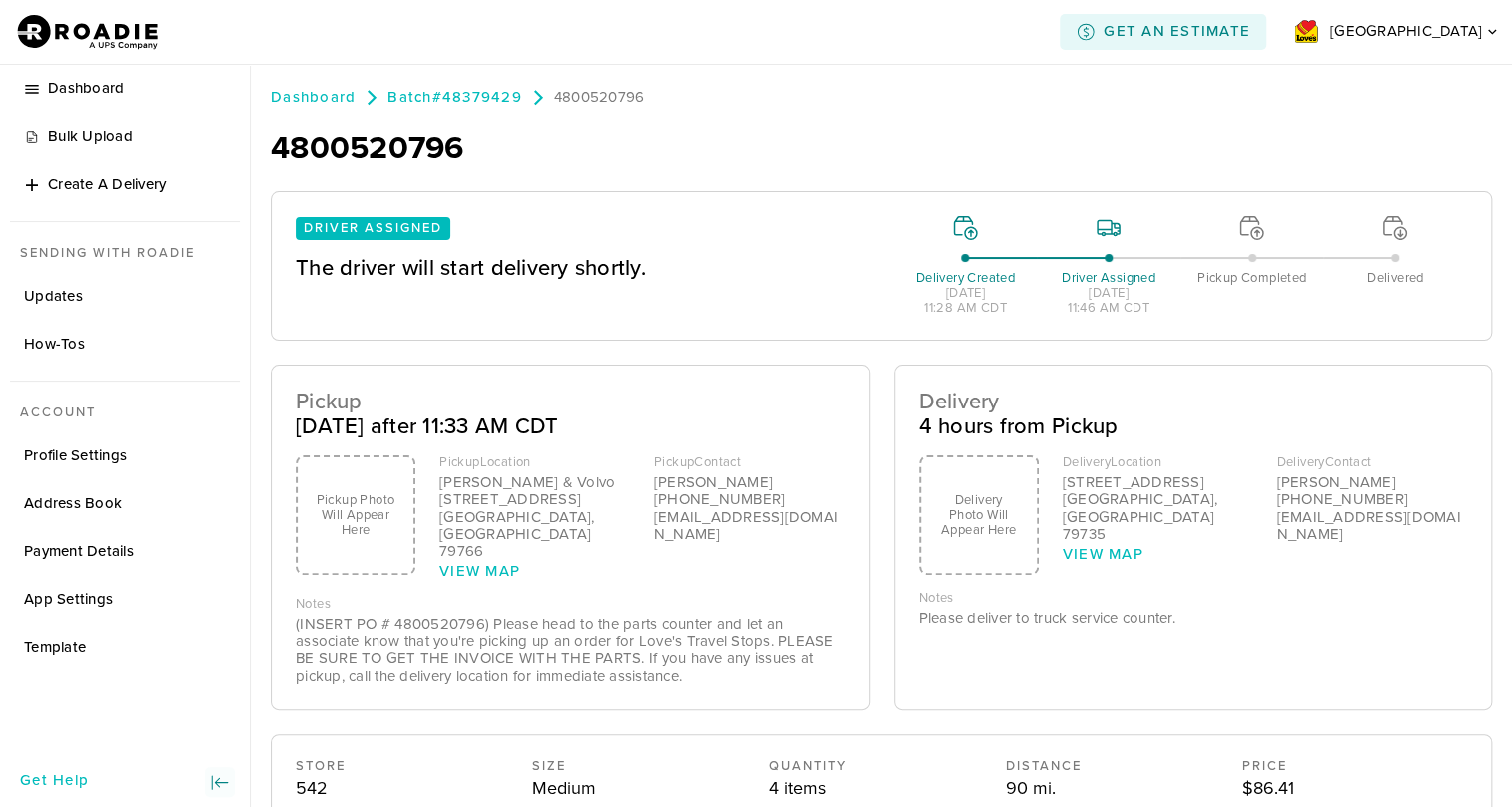 scroll, scrollTop: 0, scrollLeft: 0, axis: both 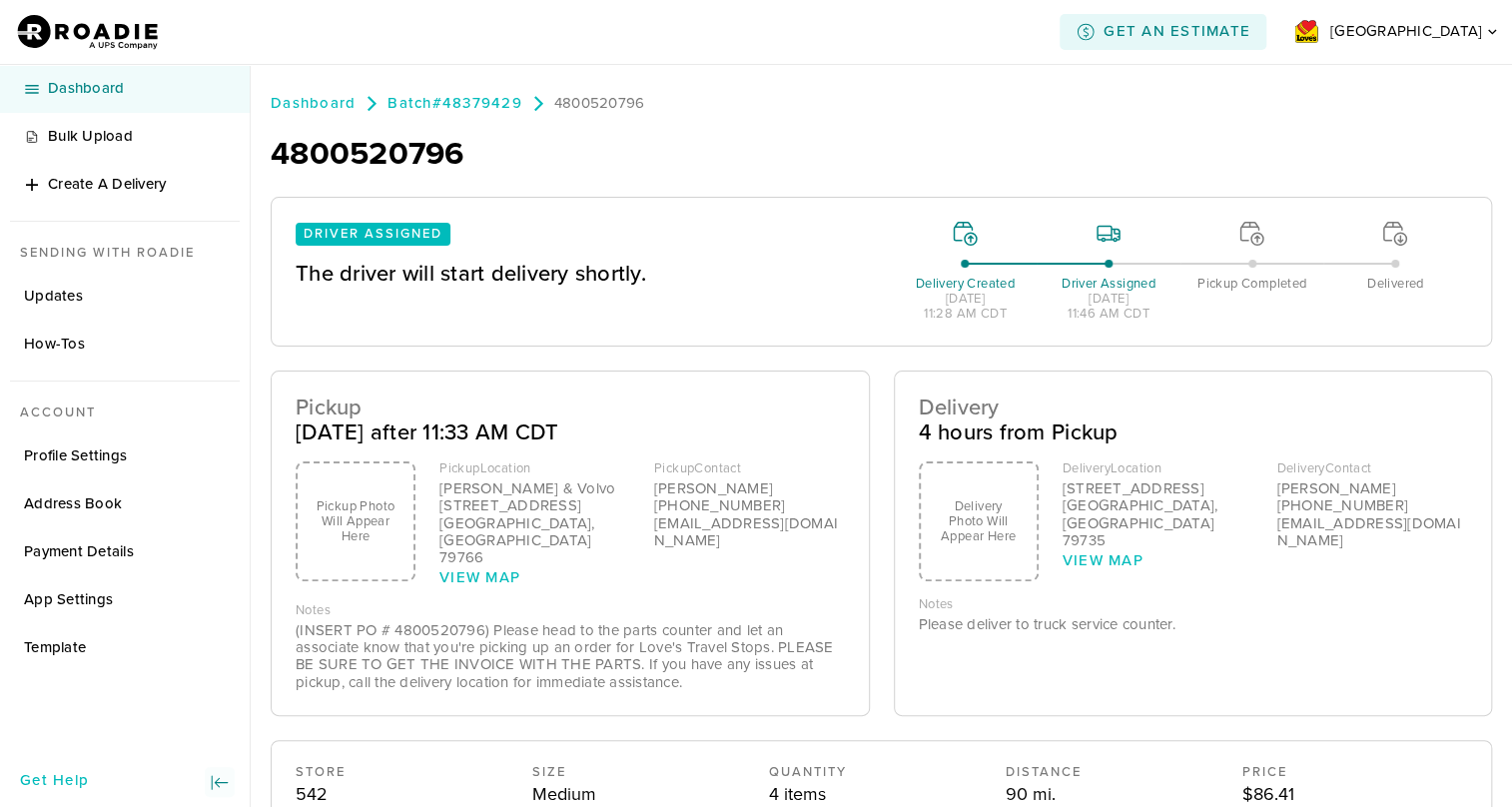 click on "Dashboard" at bounding box center (137, 88) 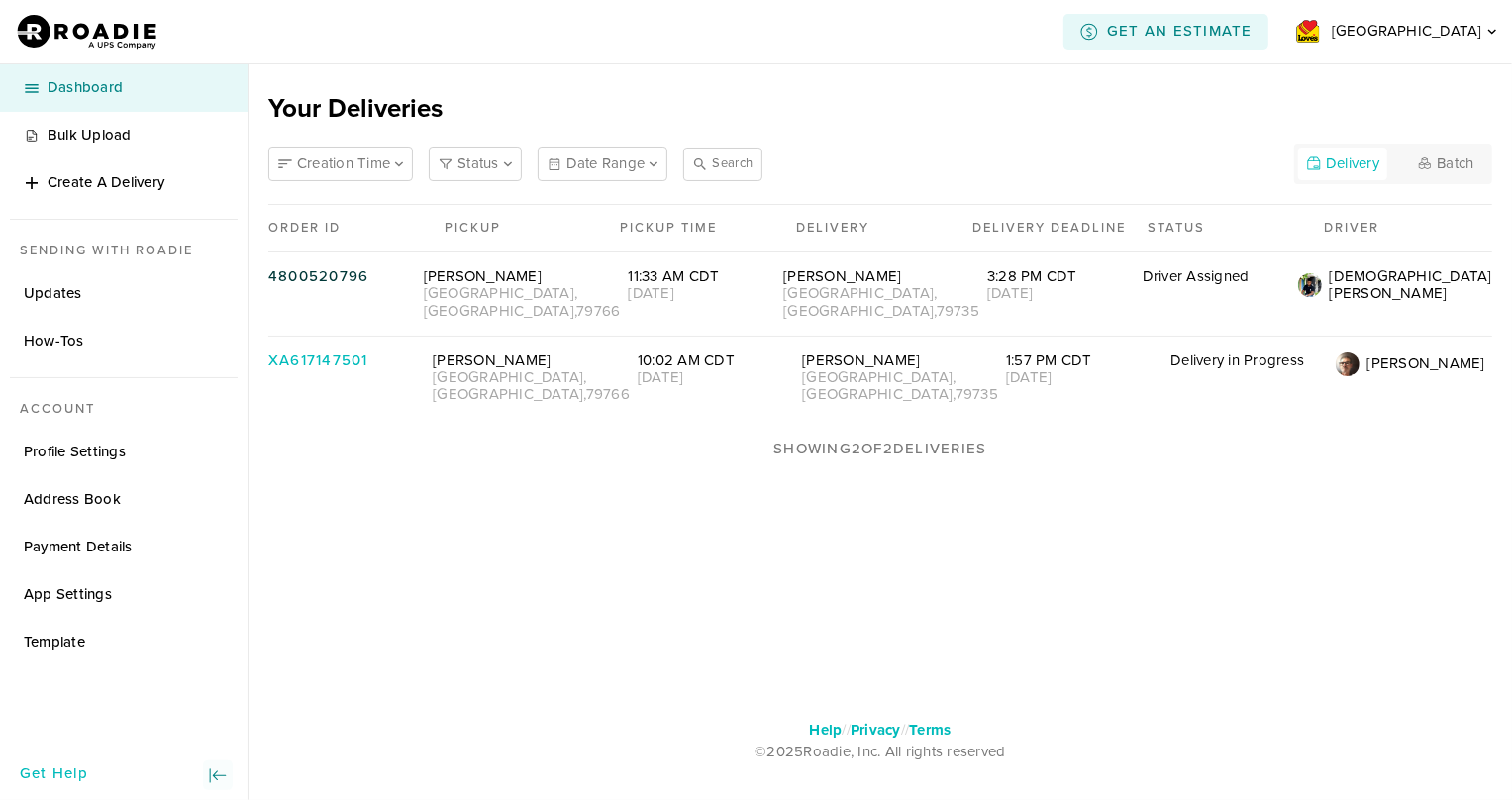 click on "[PERSON_NAME]" at bounding box center [881, 276] 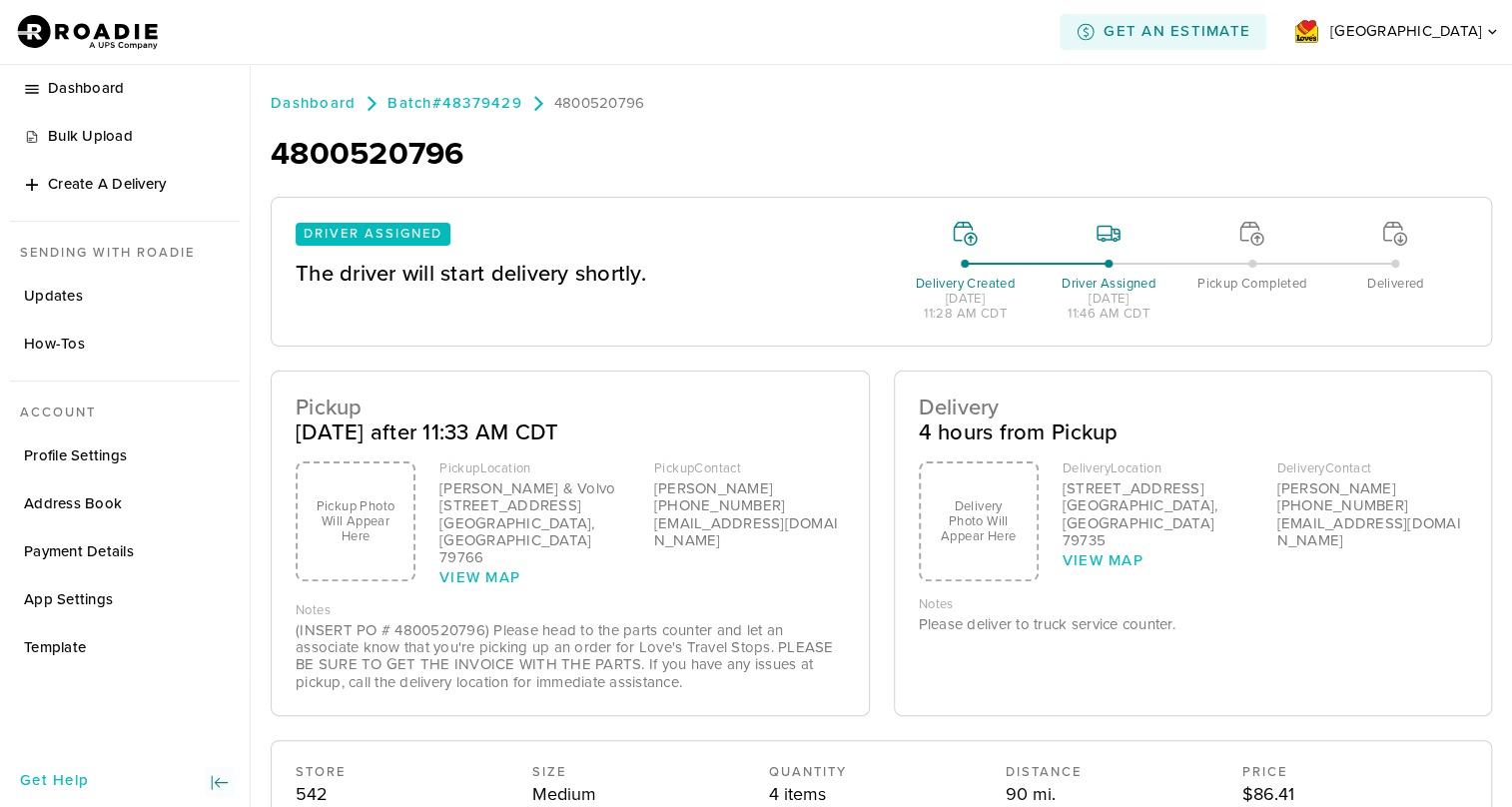 click on "Pickup [DATE] after 11:33 AM CDT Pickup Photo Will Appear Here Pickup  Location [PERSON_NAME] & Volvo [STREET_ADDRESS] View Map Pickup  Contact [PERSON_NAME] [PHONE_NUMBER] [EMAIL_ADDRESS][DOMAIN_NAME] Notes (INSERT PO # 4800520796) Please head to the parts counter and let an associate know that you're picking up an order for Love's Travel Stops. PLEASE BE SURE TO GET THE INVOICE WITH THE PARTS. If you have any issues at pickup, call the delivery location for immediate assistance. Delivery 4 hours from Pickup Delivery Photo Will Appear Here Delivery  Location [STREET_ADDRESS] View Map Delivery  Contact [PERSON_NAME]  [PHONE_NUMBER] [EMAIL_ADDRESS][DOMAIN_NAME] Notes Please deliver to truck service counter." at bounding box center (881, 543) 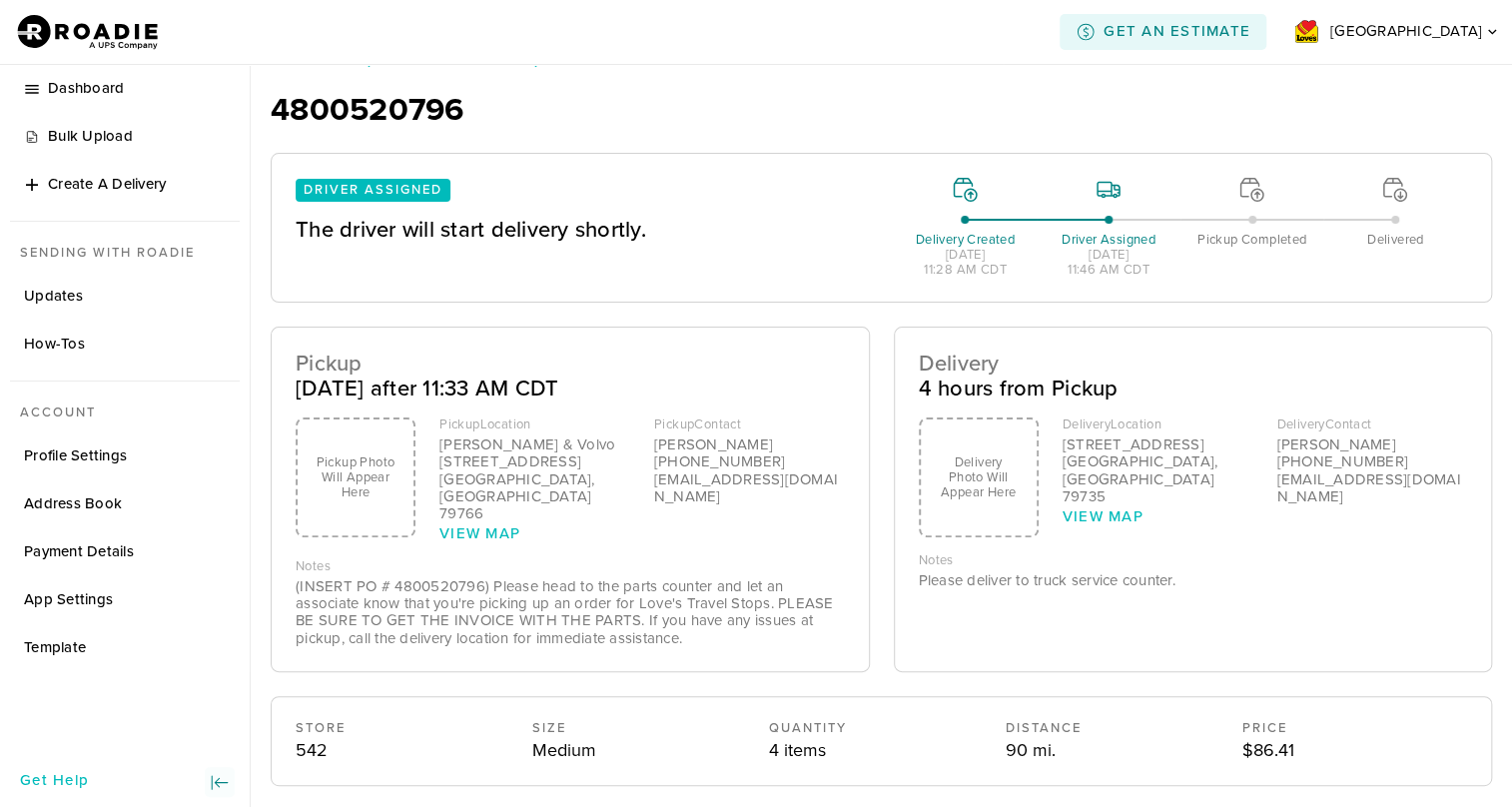 scroll, scrollTop: 0, scrollLeft: 0, axis: both 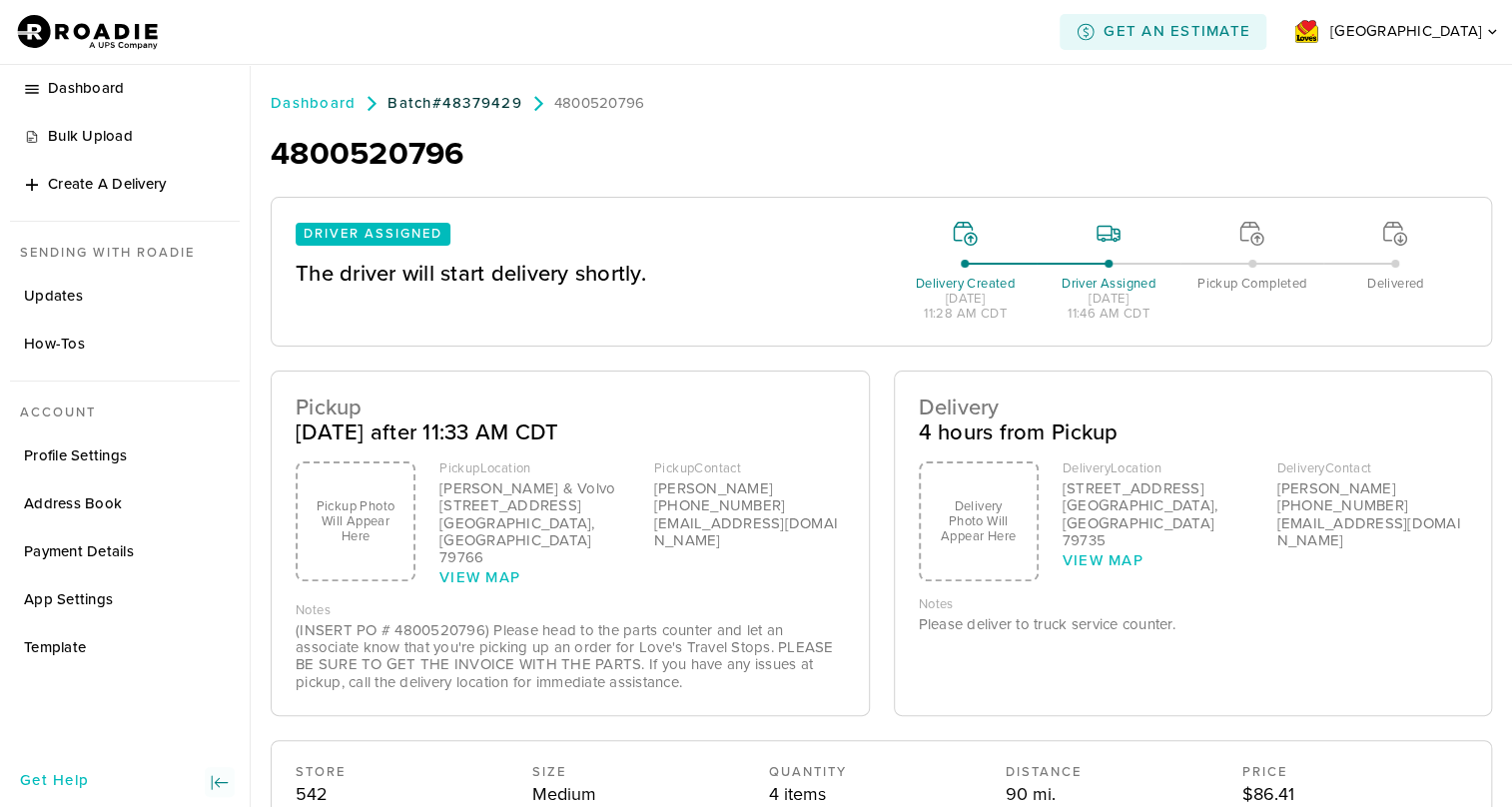 click on "Batch  #48379429" at bounding box center [454, 103] 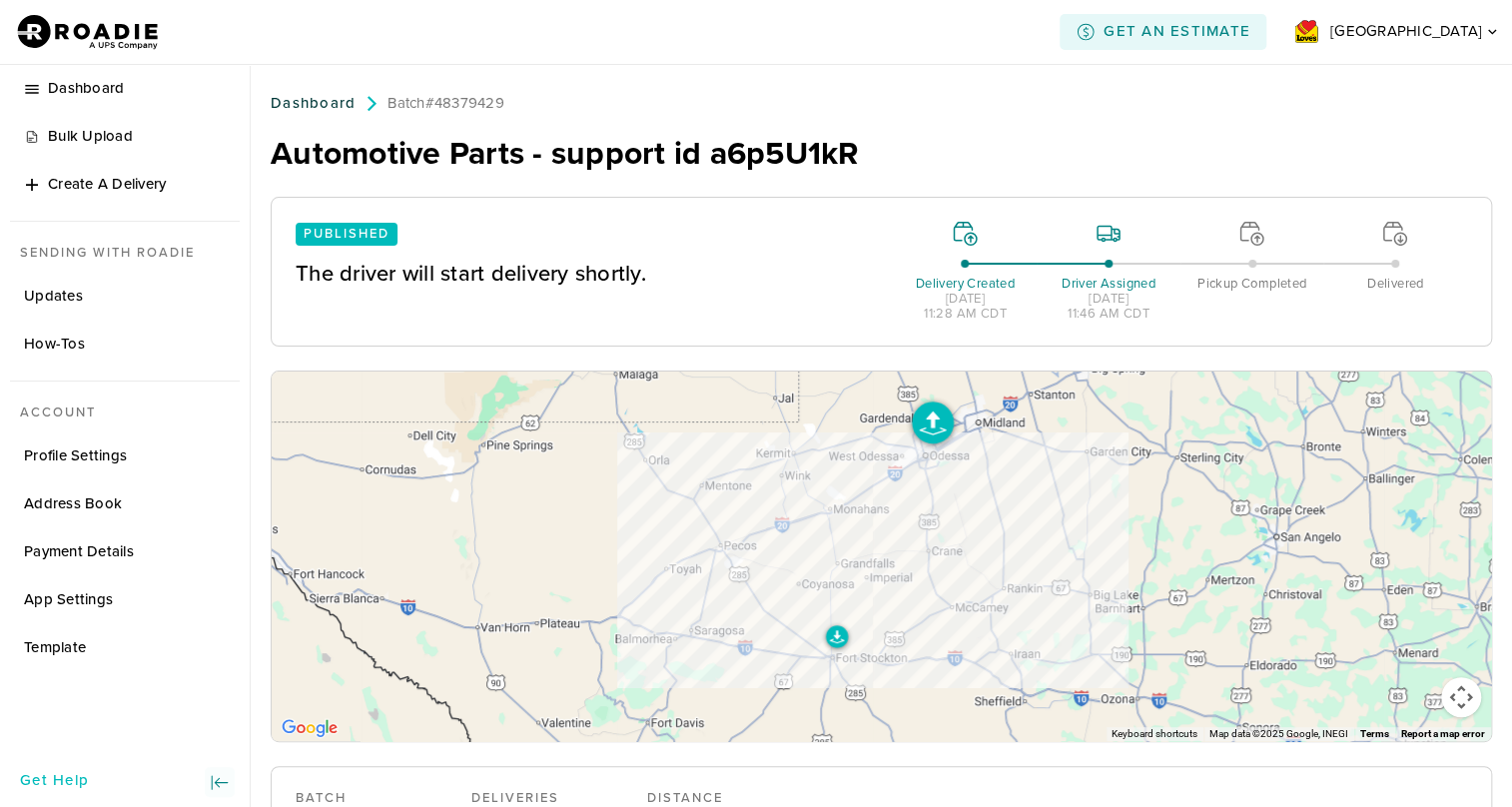 click on "Dashboard" at bounding box center (313, 103) 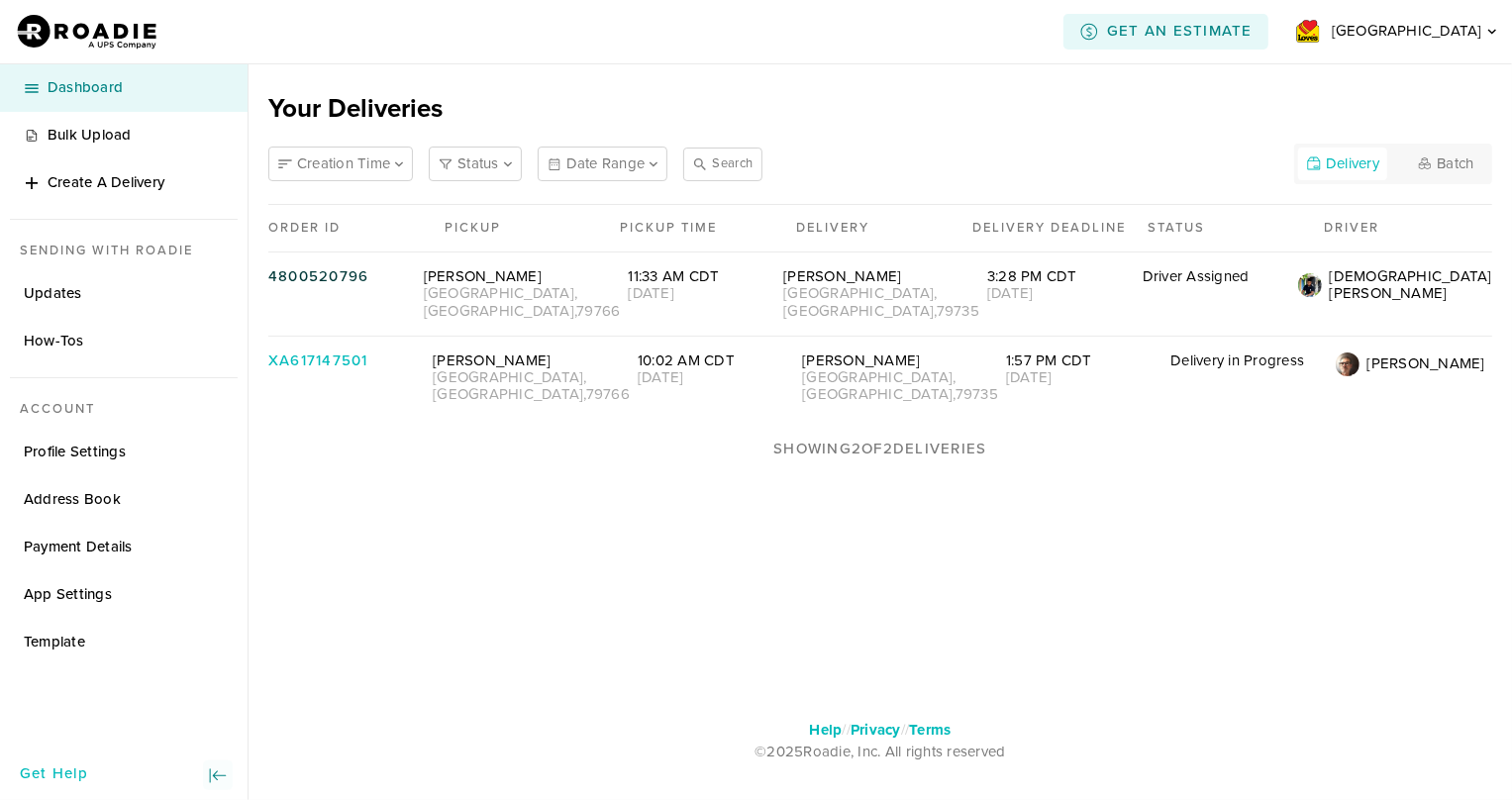 click on "[DEMOGRAPHIC_DATA][PERSON_NAME]" at bounding box center [1395, 285] 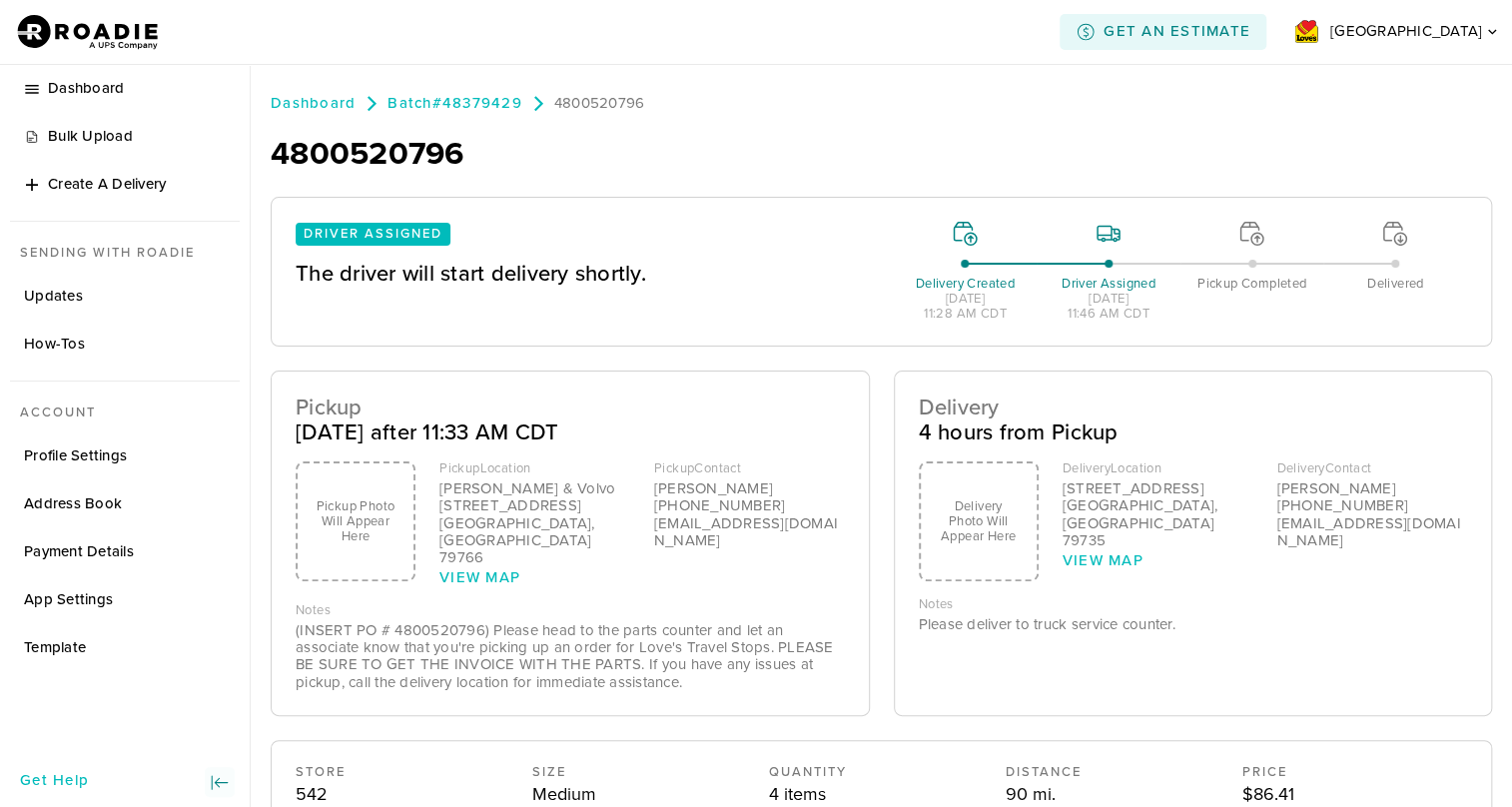 click on "4800520796" at bounding box center [670, 154] 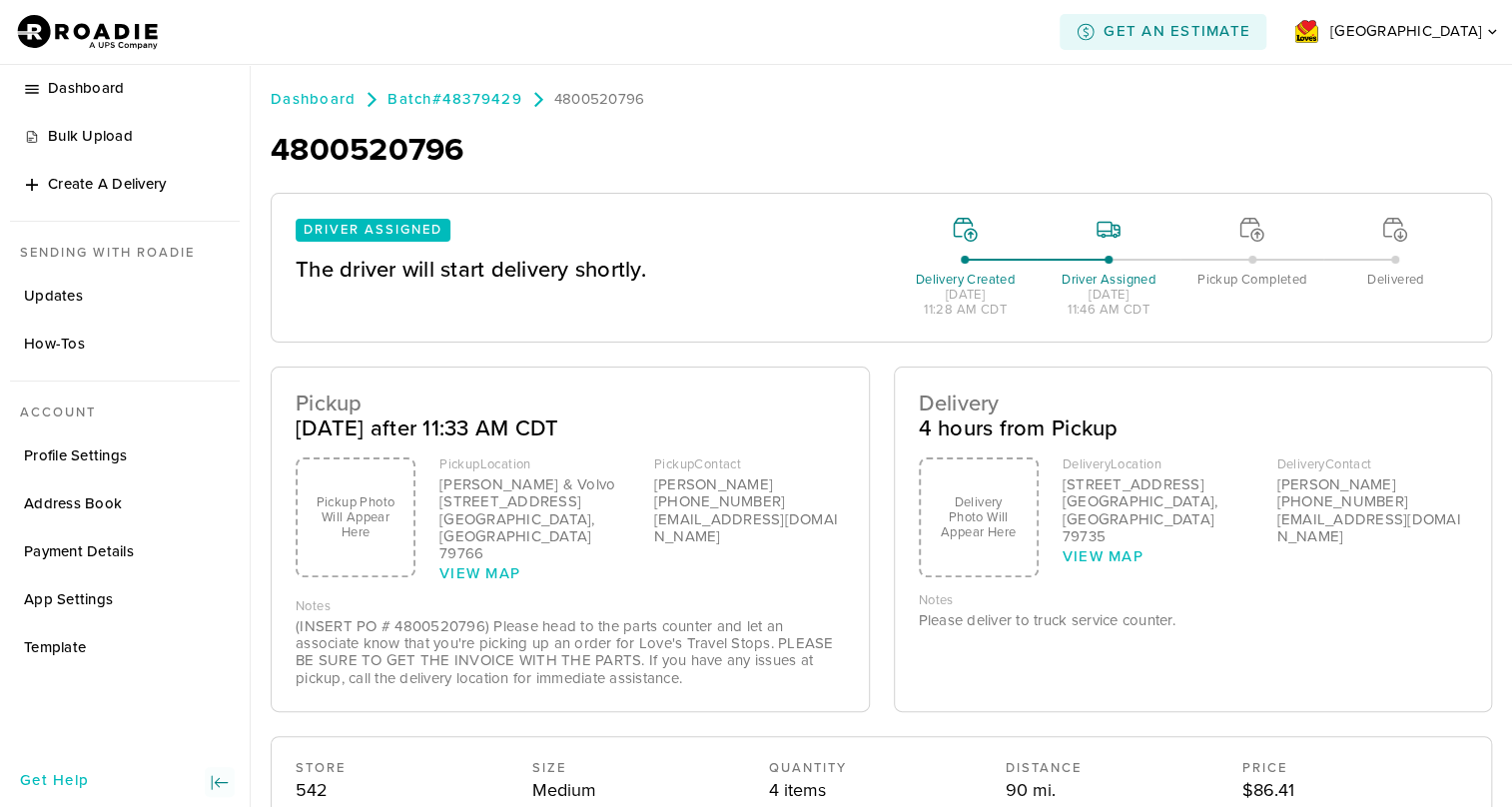scroll, scrollTop: 0, scrollLeft: 0, axis: both 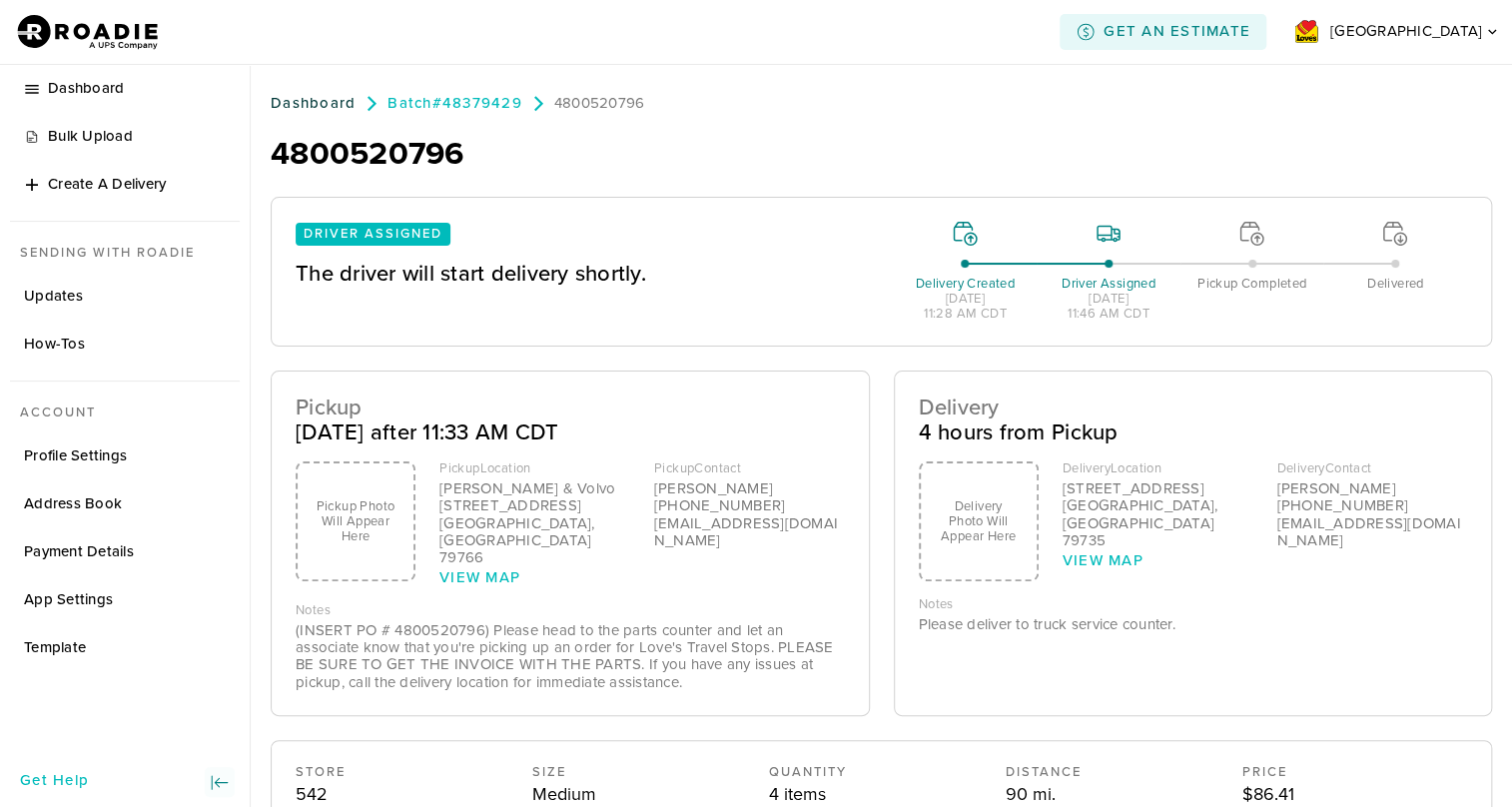 click on "Dashboard" at bounding box center [313, 103] 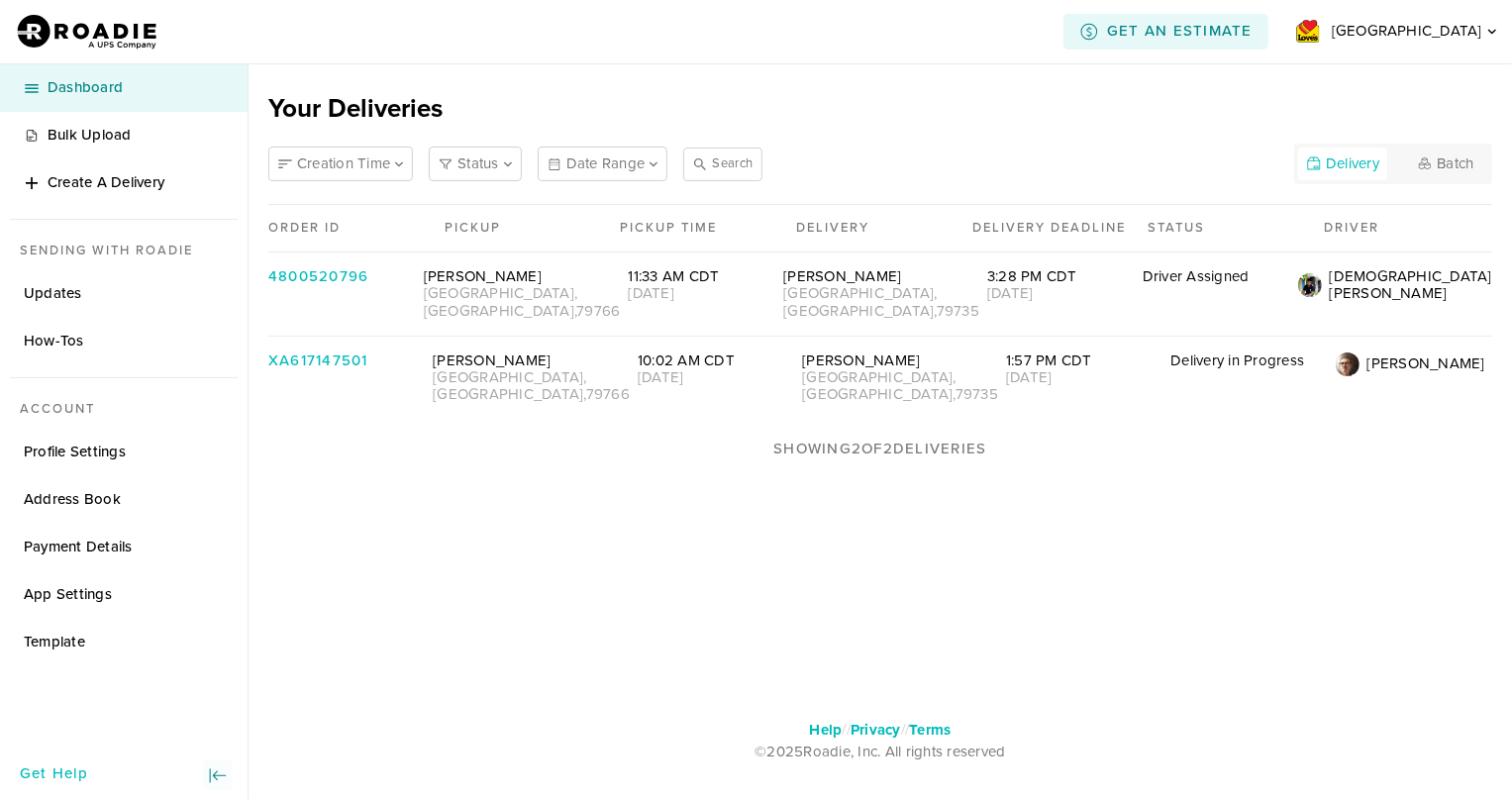 click on "Your Deliveries Creation Time Status Date Range Search Delivery Batch Order ID Pickup Pickup Time Delivery Delivery Deadline Status Driver 4800520796 [PERSON_NAME][GEOGRAPHIC_DATA] 11:33 AM CDT [DATE] [PERSON_NAME][GEOGRAPHIC_DATA] 3:28 PM CDT [DATE] Driver Assigned [PERSON_NAME] XA617147501 [PERSON_NAME] [GEOGRAPHIC_DATA] 10:02 AM CDT [DATE] [PERSON_NAME] [GEOGRAPHIC_DATA] 1:57 PM CDT [DATE] Delivery in Progress [PERSON_NAME] Showing  2  of  2  Deliveries" at bounding box center (880, 285) 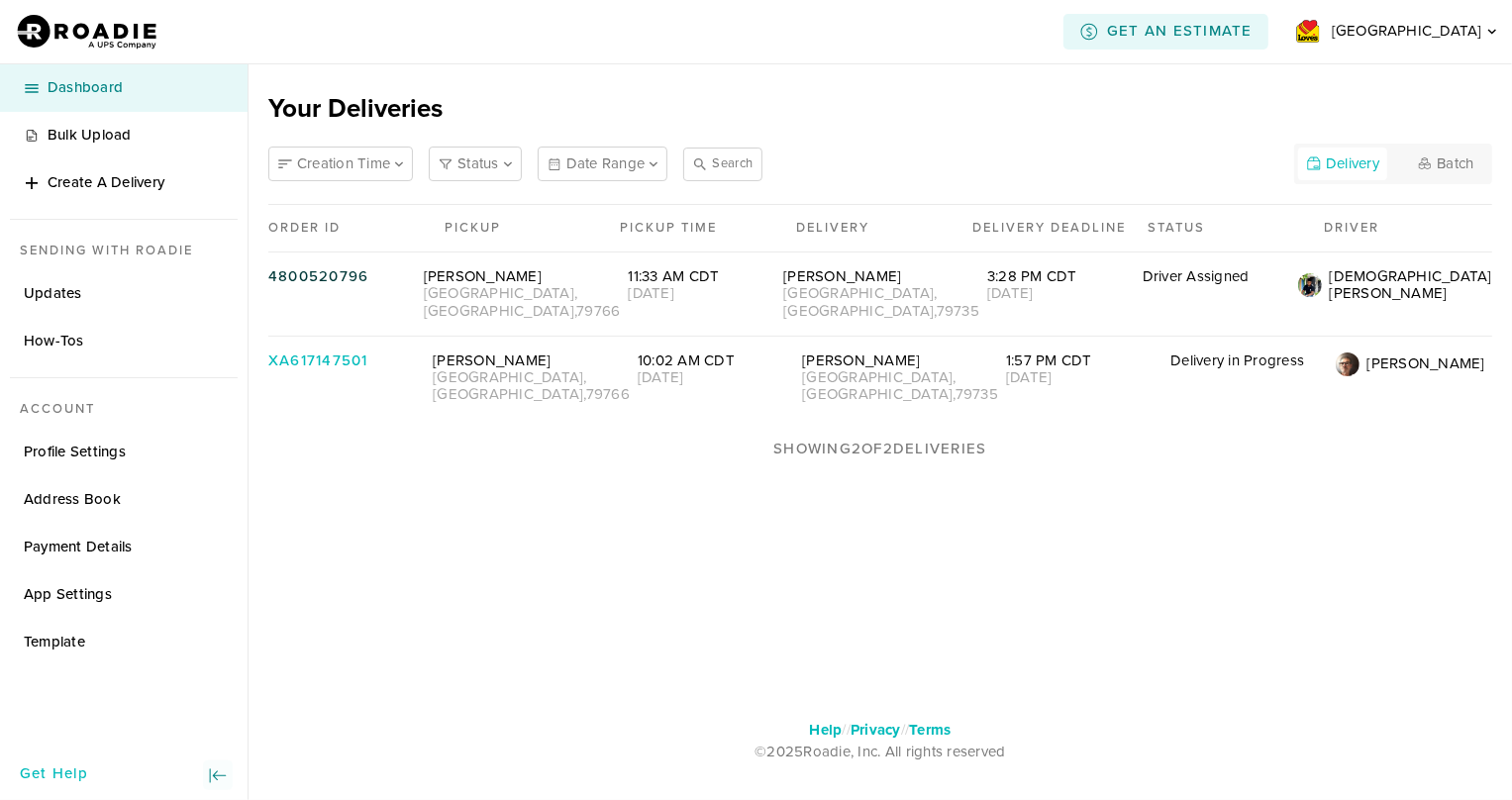 click on "[DATE]" at bounding box center [1060, 293] 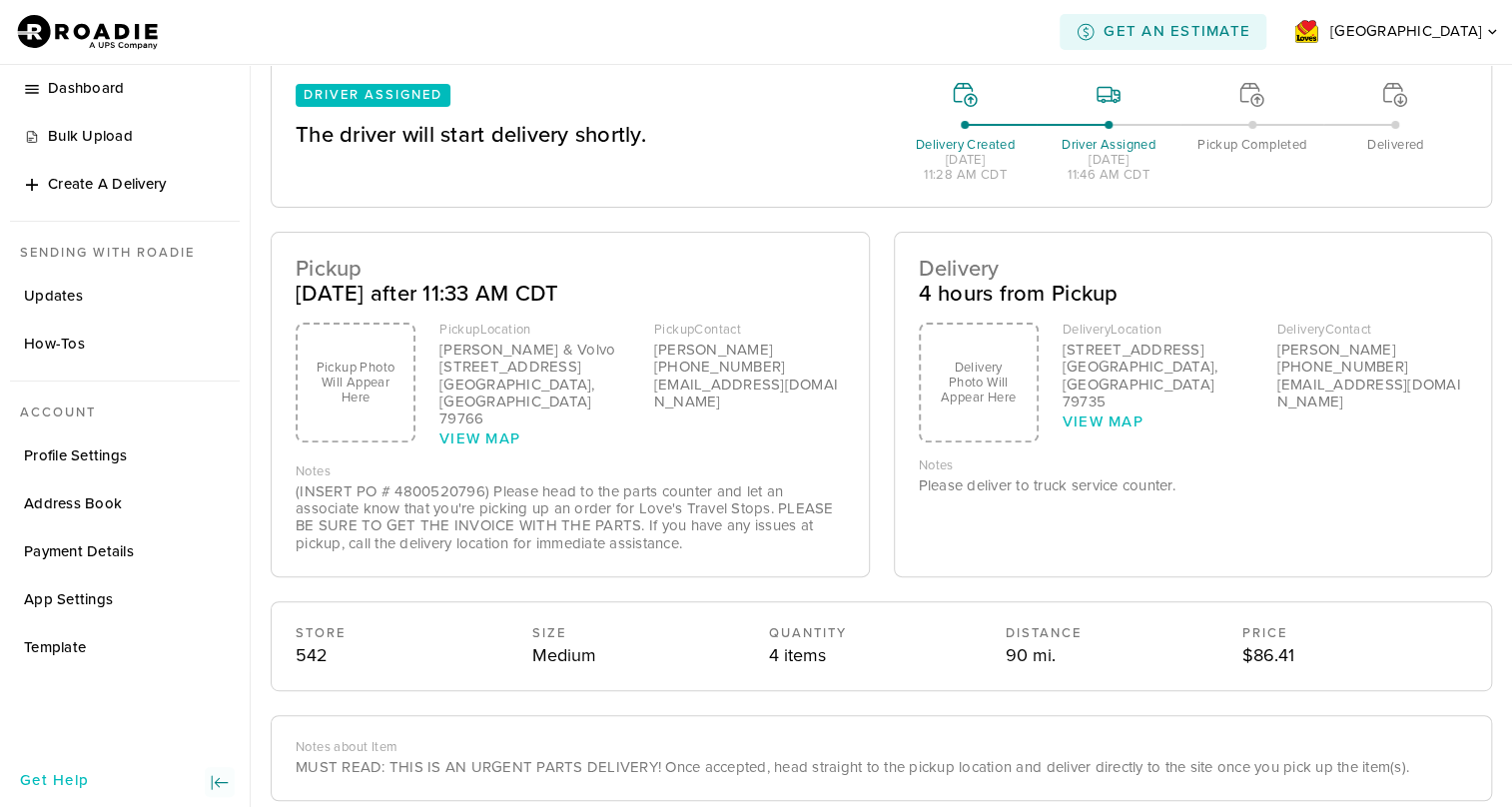 scroll, scrollTop: 0, scrollLeft: 0, axis: both 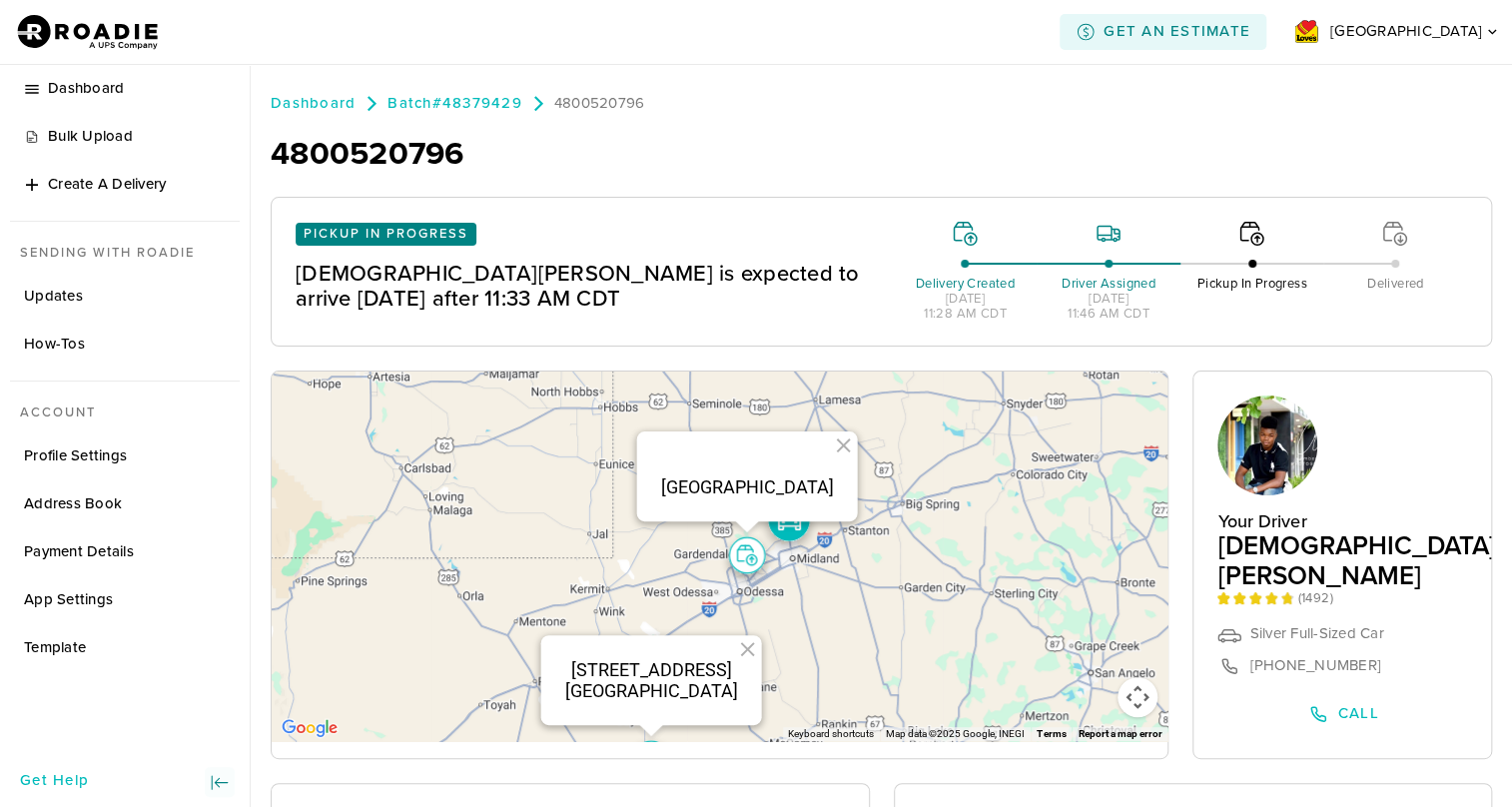 click on "Dashboard Batch  #48379429 4800520796 4800520796 Pickup in Progress [PERSON_NAME] is expected to arrive [DATE] after 11:33 AM CDT Delivery Created [DATE] 11:28 AM CDT Driver Assigned [DATE] 11:46 AM CDT Pickup In Progress Delivered ← Move left → Move right ↑ Move up ↓ Move down + Zoom in - Zoom out Home Jump left by 75% End Jump right by 75% Page Up Jump up by 75% Page Down Jump down by 75% To navigate, press the arrow keys. To activate drag with keyboard, press Alt + Enter. Once in keyboard drag state, use the arrow keys to move the marker. To complete the drag, press the Enter key. To cancel, press Escape. [STREET_ADDRESS] Keyboard shortcuts Map Data Map data ©2025 Google, INEGI Map data ©2025 Google, INEGI 20 km  Click to toggle between metric and imperial units Terms Report a map error Your Driver [PERSON_NAME] ( 1492 ) Silver Full-Sized Car [PHONE_NUMBER] Call Pickup [DATE] after 11:33 AM CDT Pickup Photo Will Appear Here Pickup  Location [GEOGRAPHIC_DATA] ,  [GEOGRAPHIC_DATA]   ," at bounding box center [881, 746] 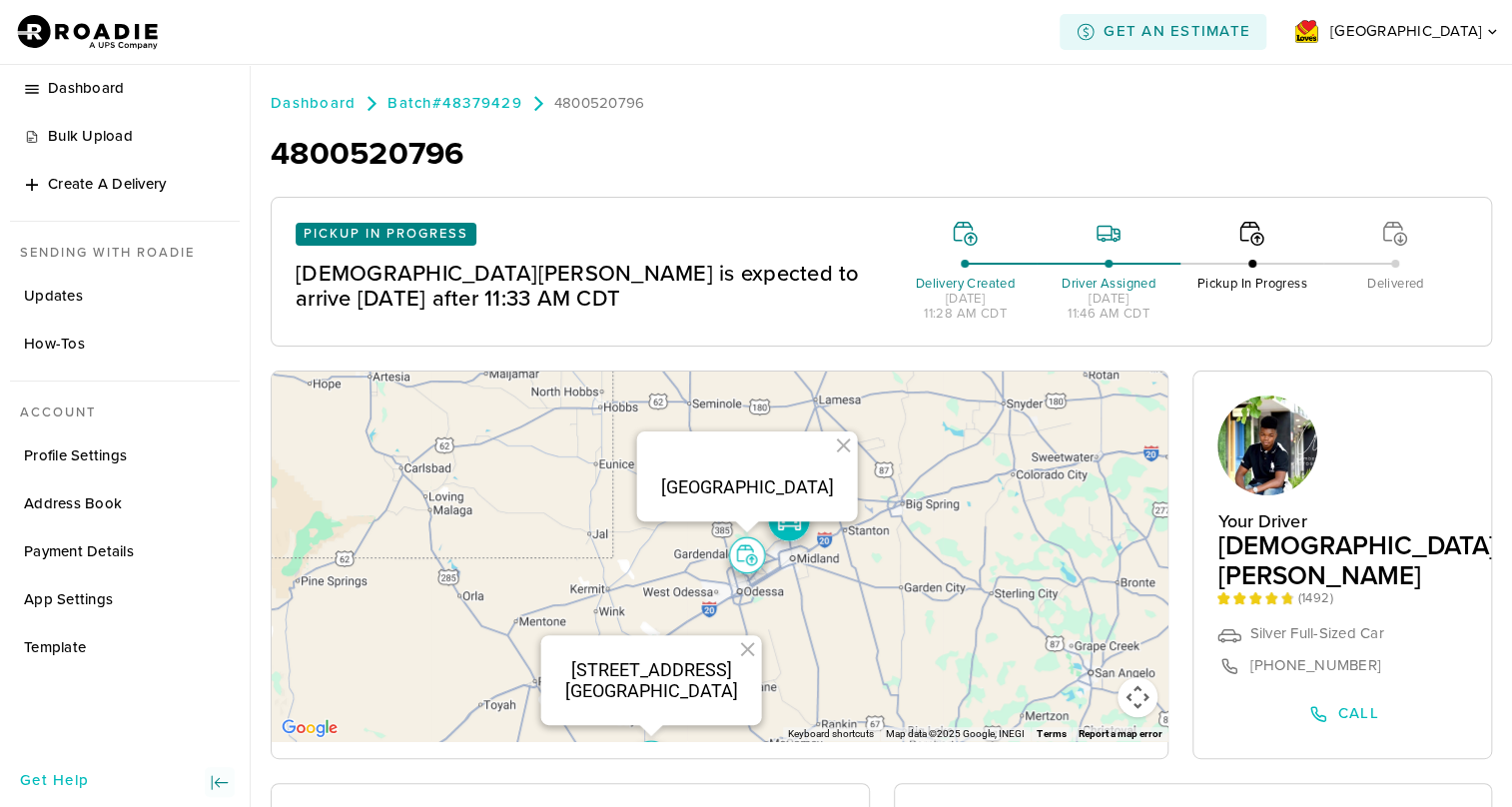 click on "Dashboard Batch  #48379429 4800520796 4800520796 Pickup in Progress [PERSON_NAME] is expected to arrive [DATE] after 11:33 AM CDT Delivery Created [DATE] 11:28 AM CDT Driver Assigned [DATE] 11:46 AM CDT Pickup In Progress Delivered ← Move left → Move right ↑ Move up ↓ Move down + Zoom in - Zoom out Home Jump left by 75% End Jump right by 75% Page Up Jump up by 75% Page Down Jump down by 75% To navigate, press the arrow keys. To activate drag with keyboard, press Alt + Enter. Once in keyboard drag state, use the arrow keys to move the marker. To complete the drag, press the Enter key. To cancel, press Escape. [STREET_ADDRESS] Keyboard shortcuts Map Data Map data ©2025 Google, INEGI Map data ©2025 Google, INEGI 20 km  Click to toggle between metric and imperial units Terms Report a map error Your Driver [PERSON_NAME] ( 1492 ) Silver Full-Sized Car [PHONE_NUMBER] Call Pickup [DATE] after 11:33 AM CDT Pickup Photo Will Appear Here Pickup  Location [GEOGRAPHIC_DATA] ,  [GEOGRAPHIC_DATA]   ," at bounding box center (881, 746) 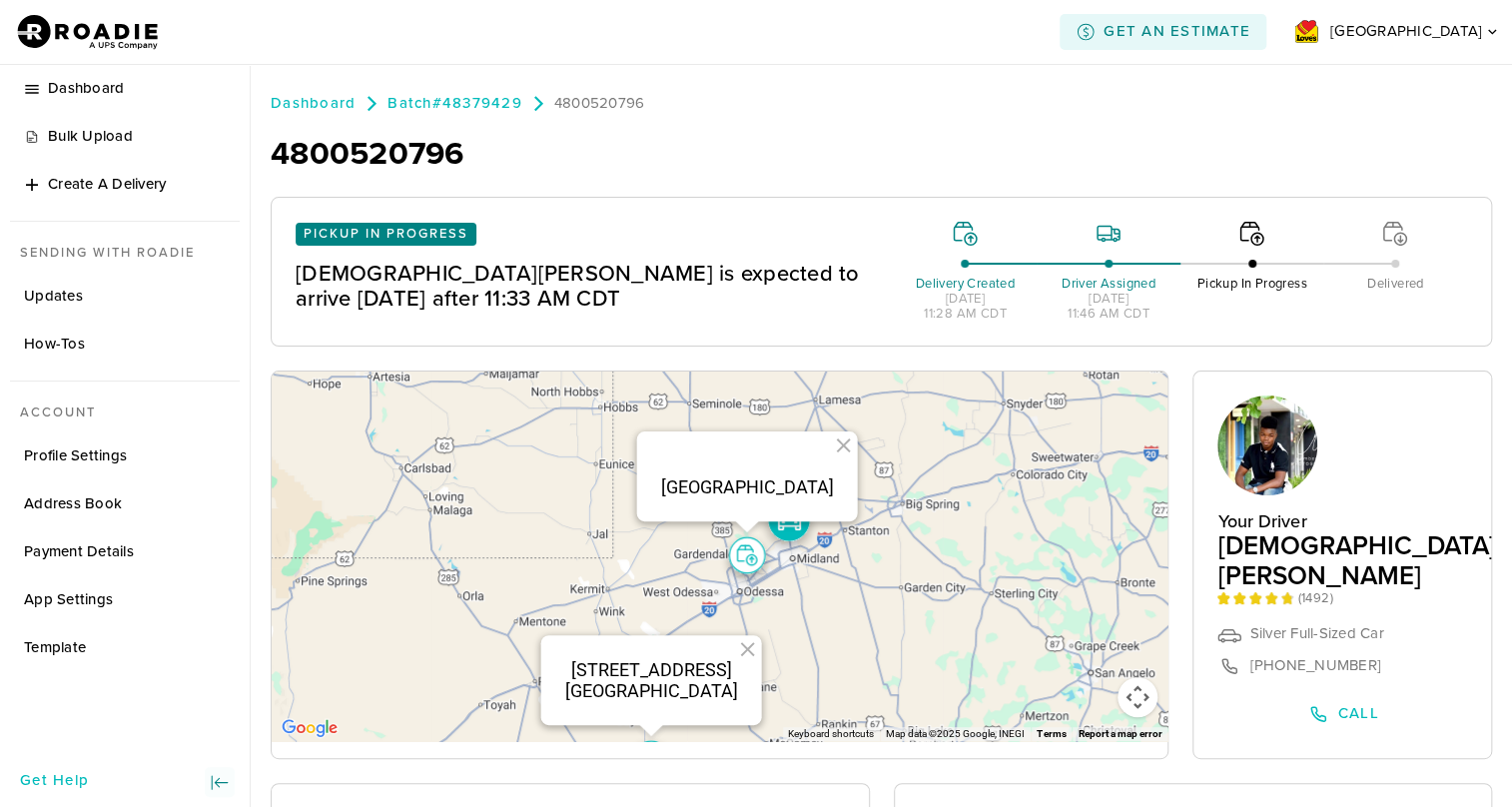 click on "Dashboard Batch  #48379429 4800520796 4800520796 Pickup in Progress [PERSON_NAME] is expected to arrive [DATE] after 11:33 AM CDT Delivery Created [DATE] 11:28 AM CDT Driver Assigned [DATE] 11:46 AM CDT Pickup In Progress Delivered ← Move left → Move right ↑ Move up ↓ Move down + Zoom in - Zoom out Home Jump left by 75% End Jump right by 75% Page Up Jump up by 75% Page Down Jump down by 75% To navigate, press the arrow keys. To activate drag with keyboard, press Alt + Enter. Once in keyboard drag state, use the arrow keys to move the marker. To complete the drag, press the Enter key. To cancel, press Escape. [STREET_ADDRESS] Keyboard shortcuts Map Data Map data ©2025 Google, INEGI Map data ©2025 Google, INEGI 20 km  Click to toggle between metric and imperial units Terms Report a map error Your Driver [PERSON_NAME] ( 1492 ) Silver Full-Sized Car [PHONE_NUMBER] Call Pickup [DATE] after 11:33 AM CDT Pickup Photo Will Appear Here Pickup  Location [GEOGRAPHIC_DATA] ,  [GEOGRAPHIC_DATA]   ," at bounding box center (881, 746) 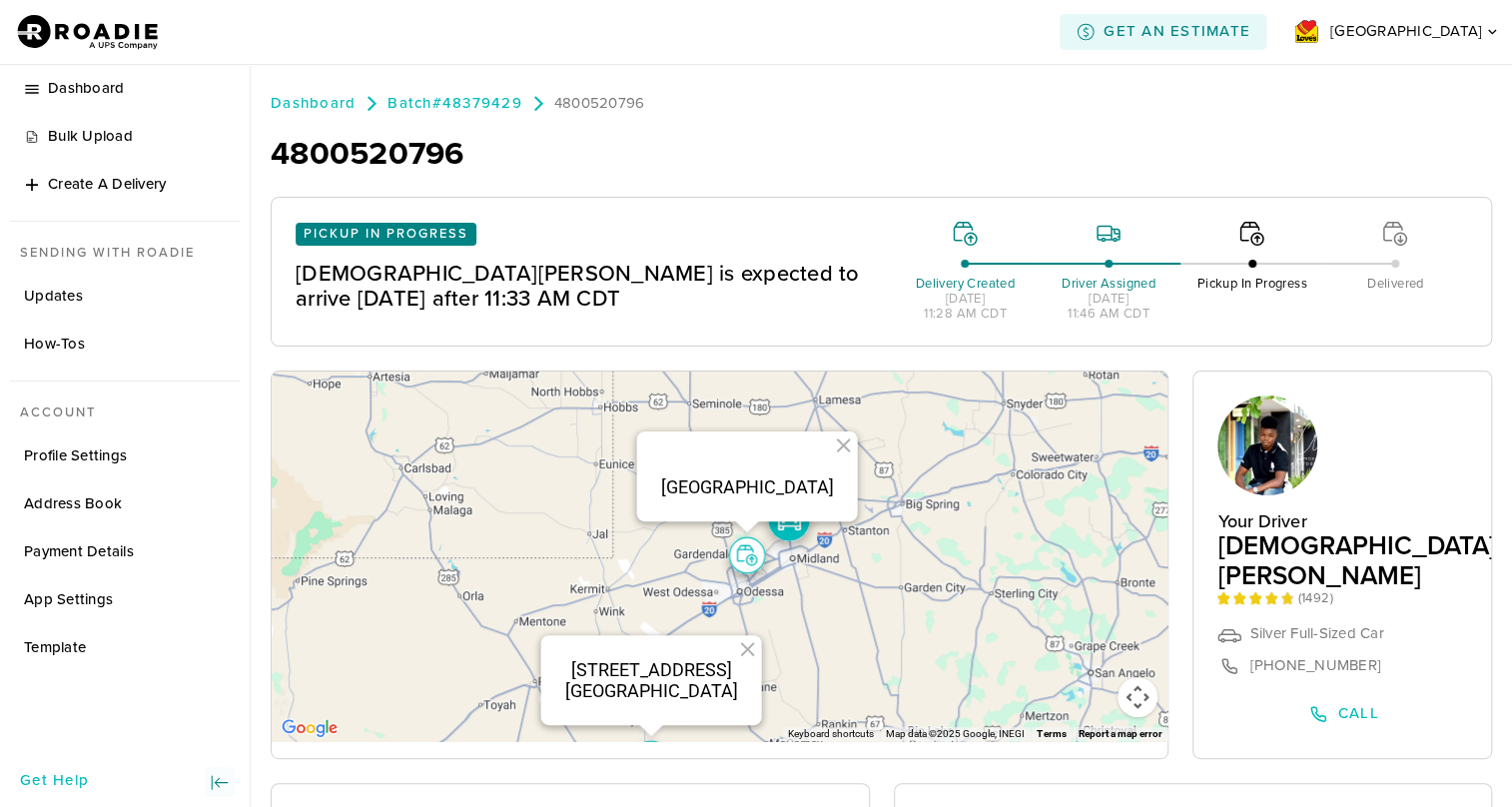 click on "Dashboard Batch  #48379429 4800520796 4800520796 Pickup in Progress [PERSON_NAME] is expected to arrive [DATE] after 11:33 AM CDT Delivery Created [DATE] 11:28 AM CDT Driver Assigned [DATE] 11:46 AM CDT Pickup In Progress Delivered ← Move left → Move right ↑ Move up ↓ Move down + Zoom in - Zoom out Home Jump left by 75% End Jump right by 75% Page Up Jump up by 75% Page Down Jump down by 75% To navigate, press the arrow keys. To activate drag with keyboard, press Alt + Enter. Once in keyboard drag state, use the arrow keys to move the marker. To complete the drag, press the Enter key. To cancel, press Escape. [STREET_ADDRESS] Keyboard shortcuts Map Data Map data ©2025 Google, INEGI Map data ©2025 Google, INEGI 20 km  Click to toggle between metric and imperial units Terms Report a map error Your Driver [PERSON_NAME] ( 1492 ) Silver Full-Sized Car [PHONE_NUMBER] Call Pickup [DATE] after 11:33 AM CDT Pickup Photo Will Appear Here Pickup  Location [GEOGRAPHIC_DATA] ,  [GEOGRAPHIC_DATA]   ," at bounding box center (881, 746) 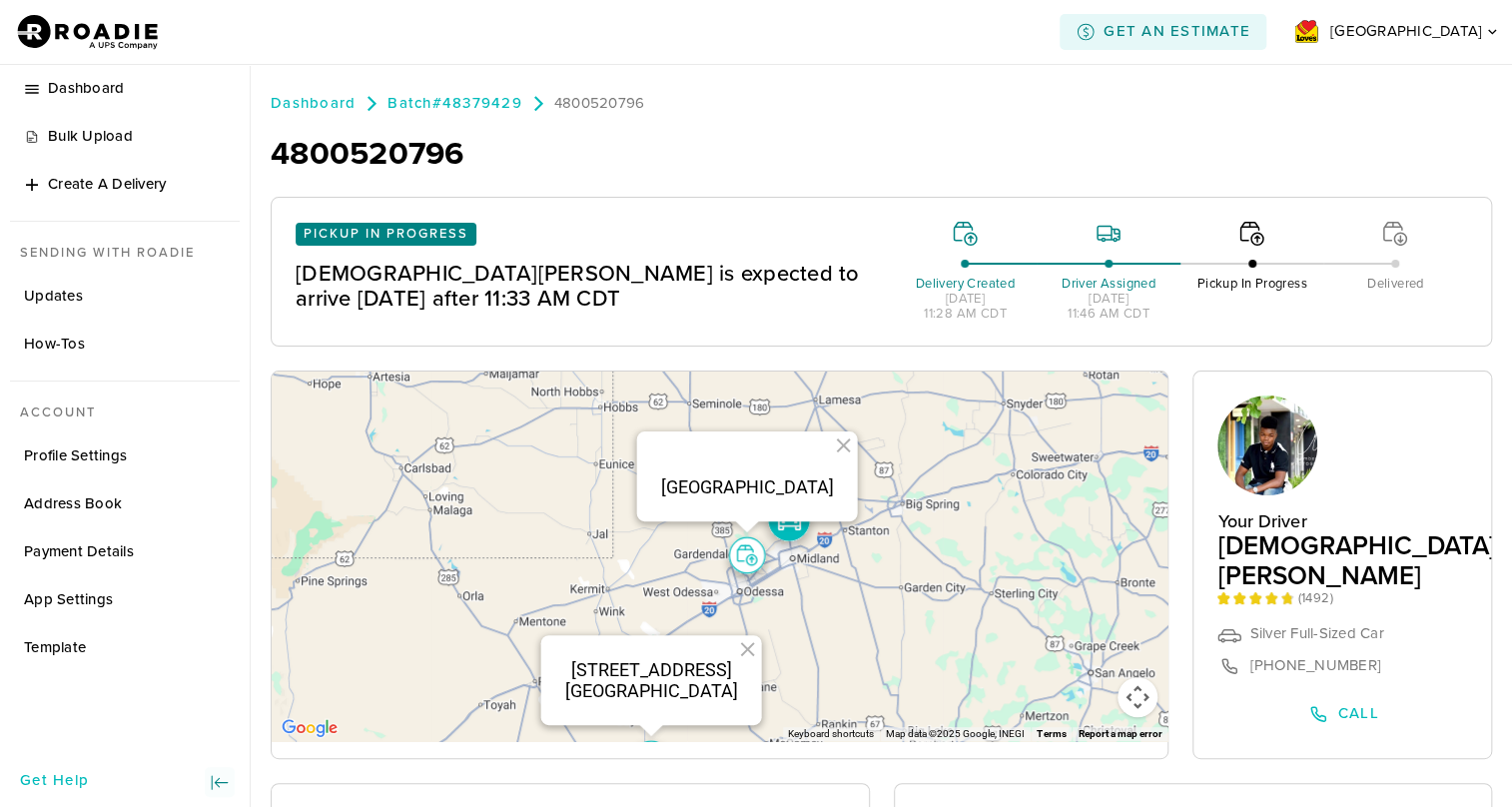 click on "4800520796" at bounding box center [670, 154] 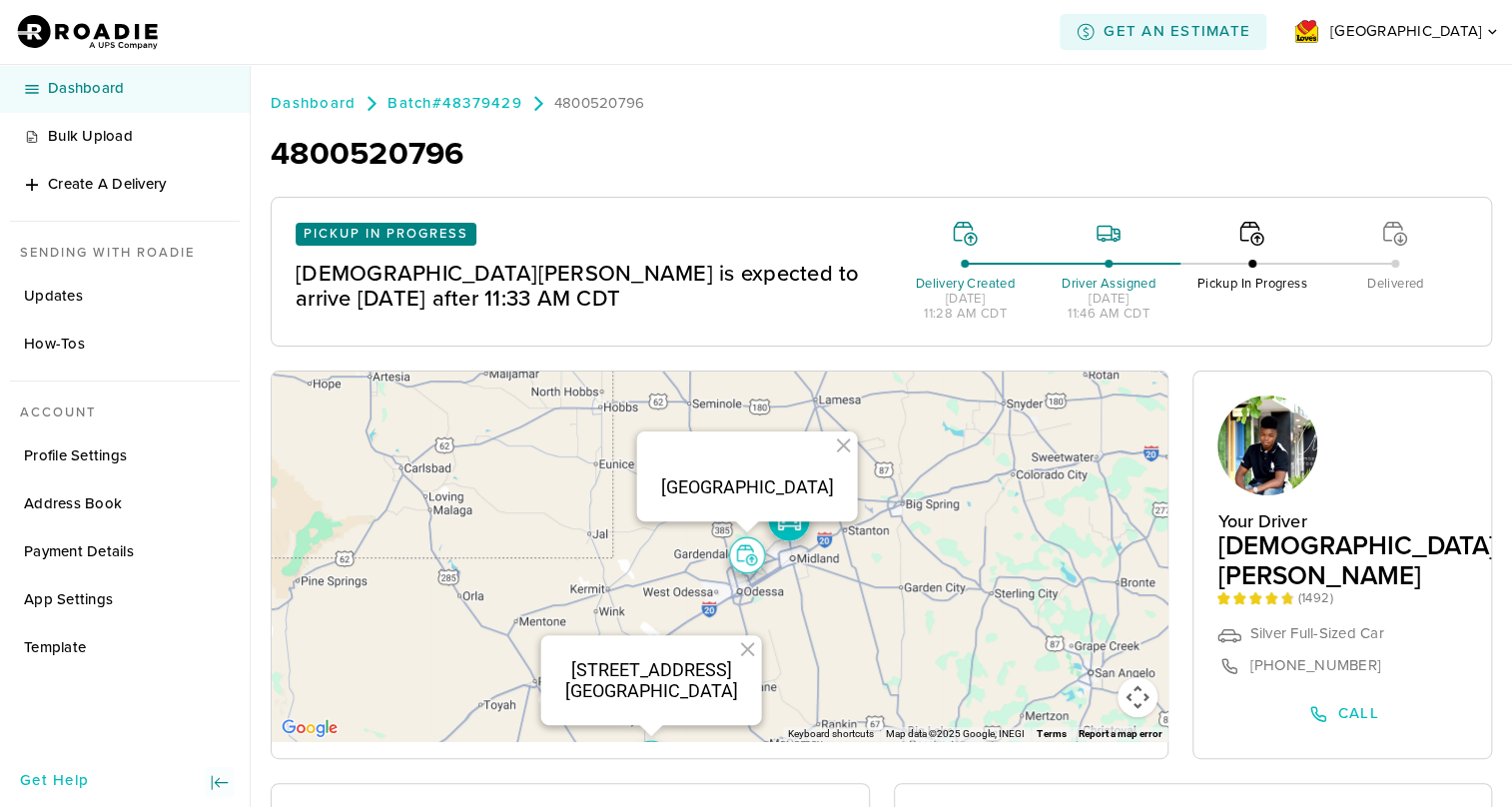 click on "Dashboard" at bounding box center (125, 89) 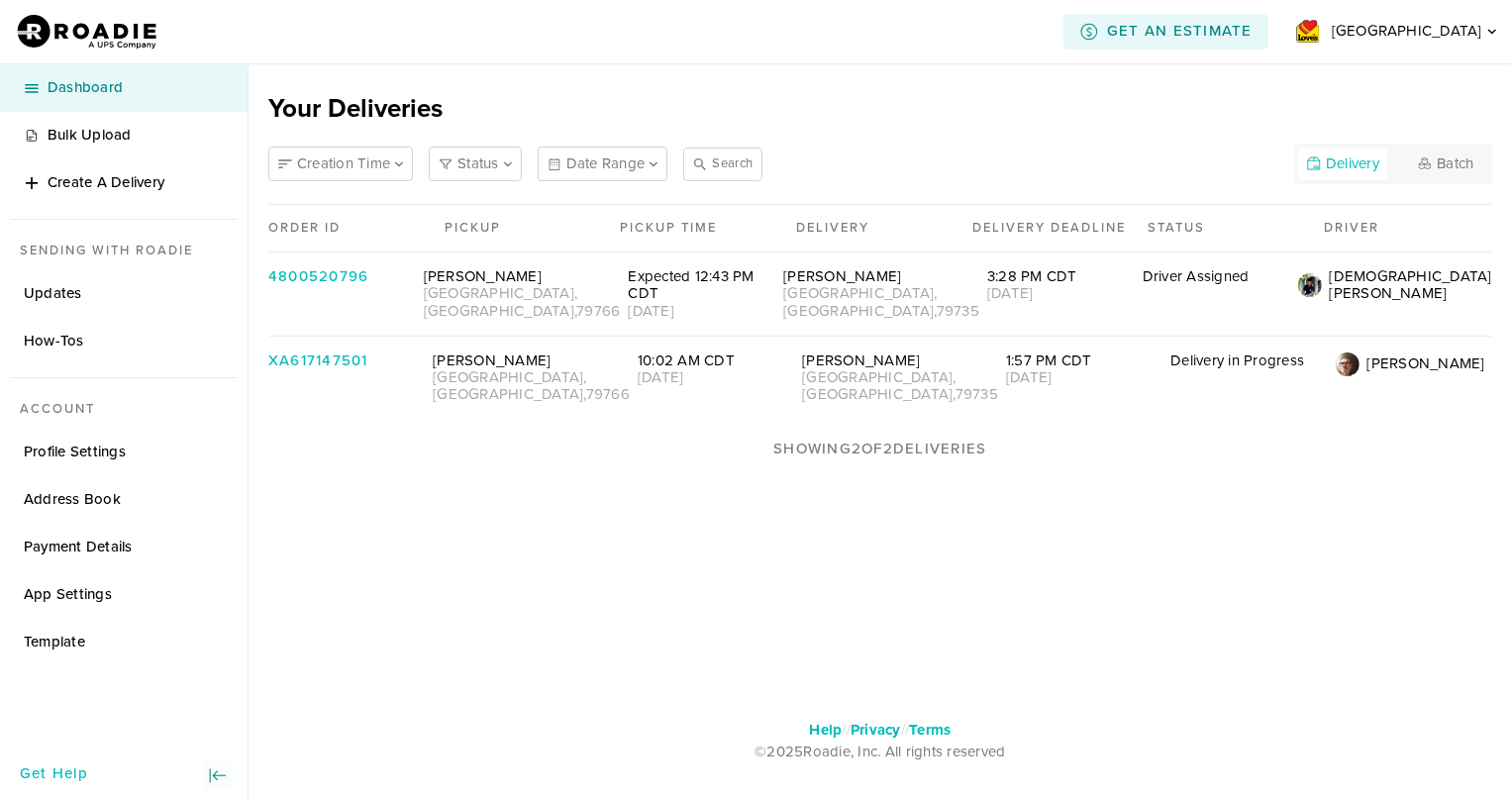 click on "Your Deliveries Creation Time Status Date Range Search Delivery Batch Order ID Pickup Pickup Time Delivery Delivery Deadline Status Driver 4800520796 [PERSON_NAME][GEOGRAPHIC_DATA] Expected 12:43 PM CDT [DATE] [PERSON_NAME][GEOGRAPHIC_DATA] 3:28 PM CDT [DATE] Driver Assigned [PERSON_NAME] XA617147501 [PERSON_NAME] [GEOGRAPHIC_DATA] 10:02 AM CDT [DATE] [PERSON_NAME] [GEOGRAPHIC_DATA] 1:57 PM CDT [DATE] Delivery in Progress [PERSON_NAME] Showing  2  of  2  Deliveries" at bounding box center [880, 371] 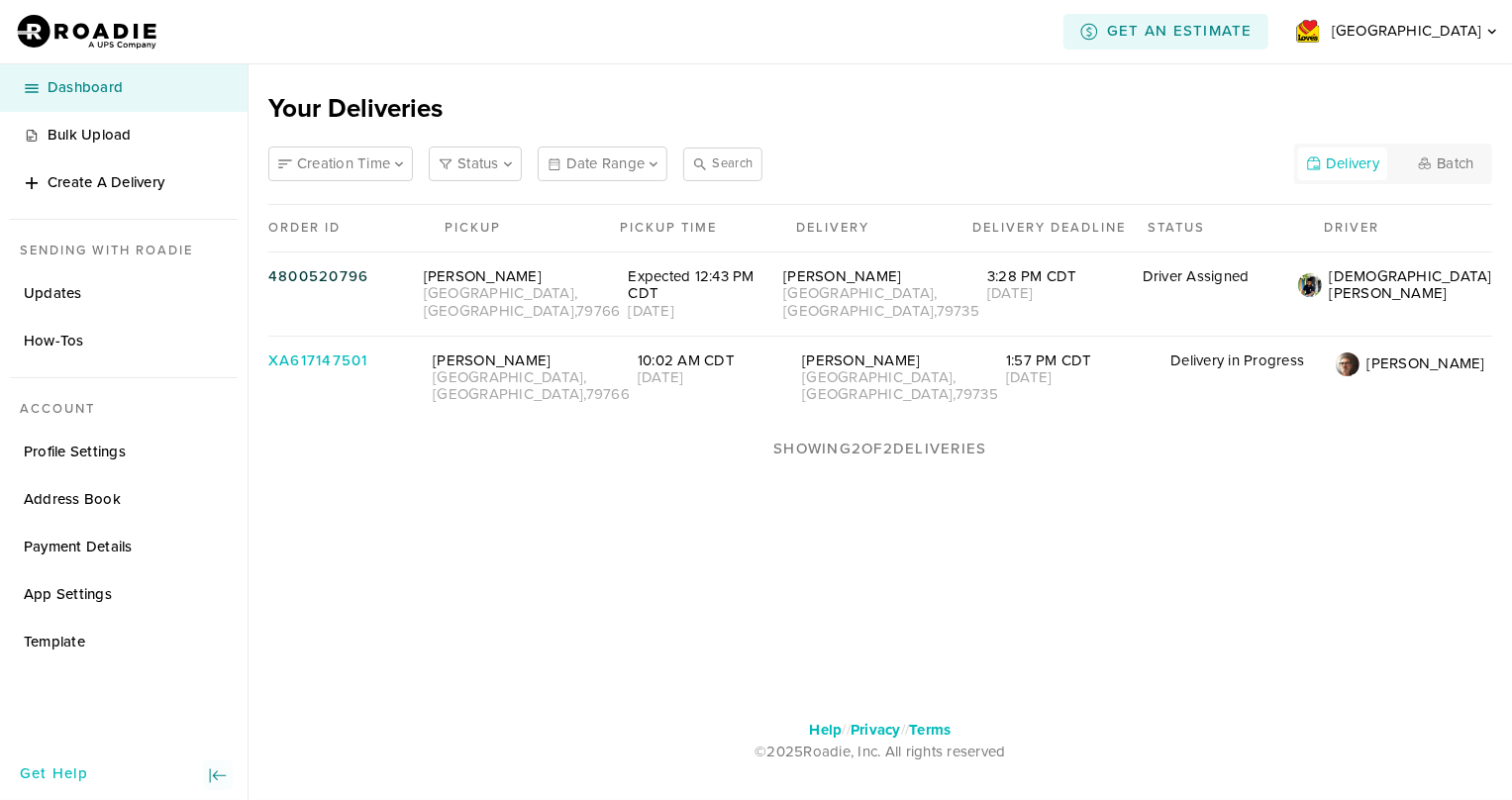 click on "4800520796 [PERSON_NAME][GEOGRAPHIC_DATA] Expected 12:43 PM CDT [DATE] [PERSON_NAME]  [GEOGRAPHIC_DATA] 3:28 PM CDT [DATE] Driver [DEMOGRAPHIC_DATA][PERSON_NAME]" at bounding box center (880, 294) 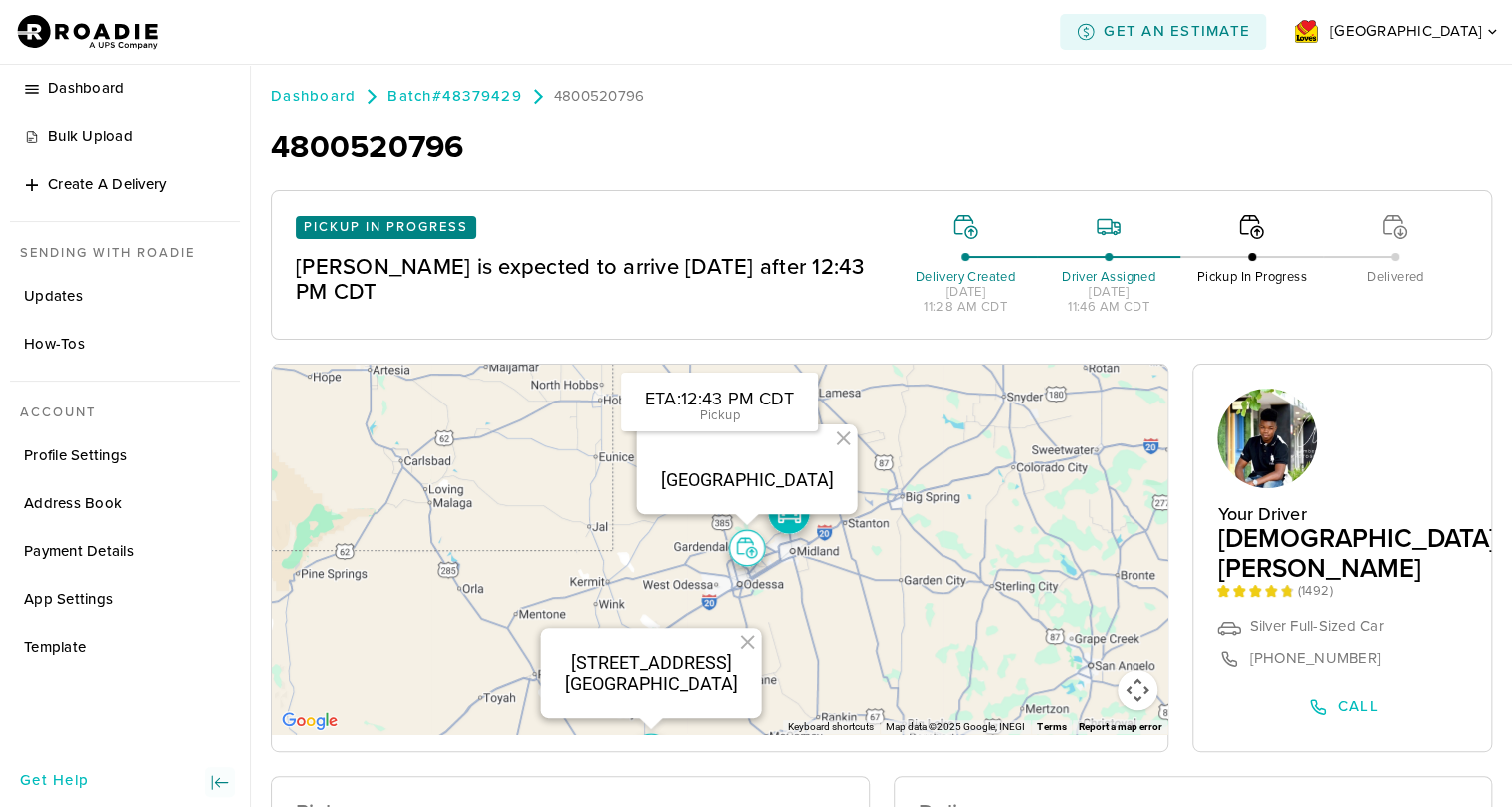 scroll, scrollTop: 0, scrollLeft: 0, axis: both 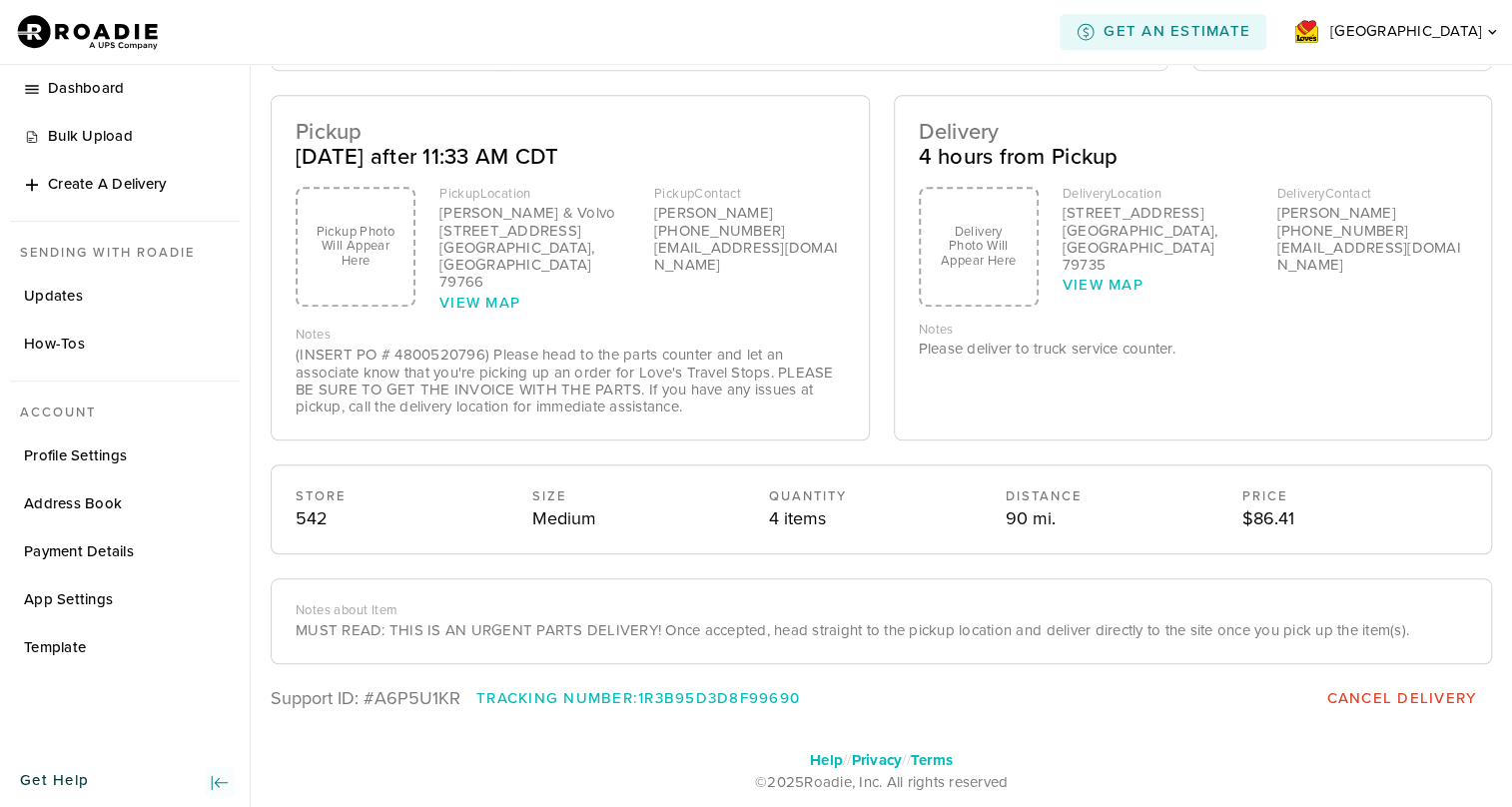 click on "Get Help" at bounding box center (54, 782) 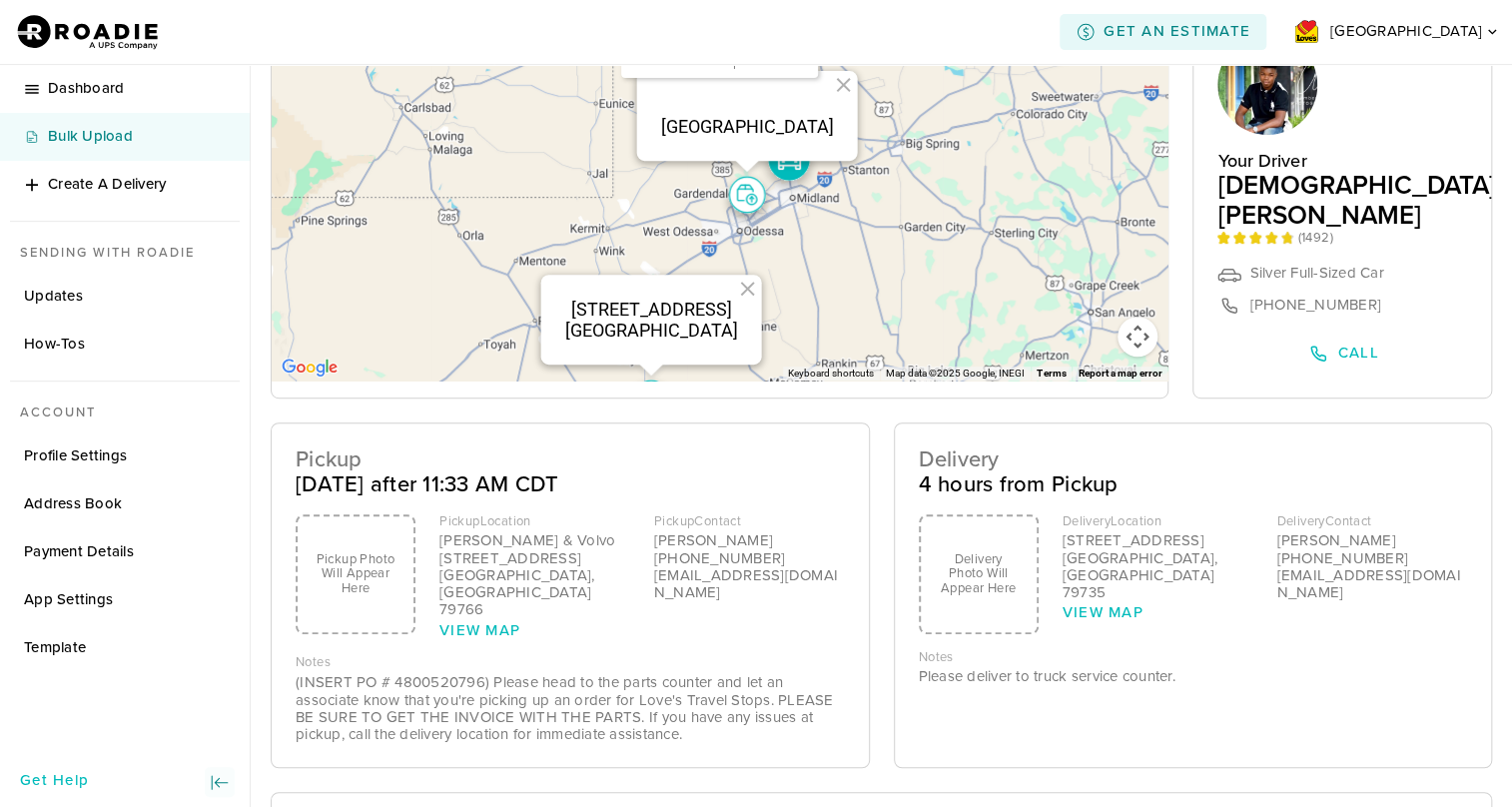 scroll, scrollTop: 234, scrollLeft: 0, axis: vertical 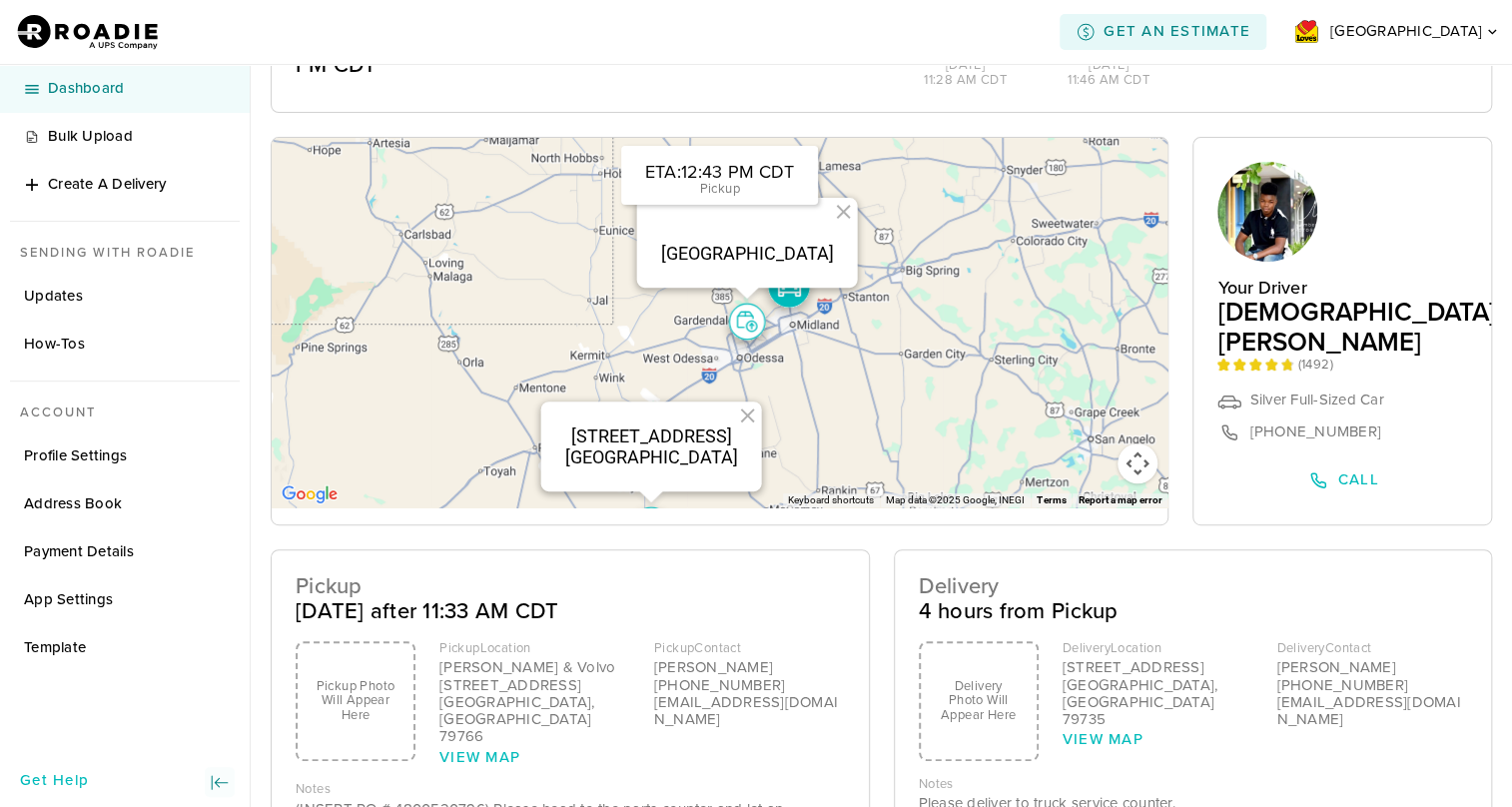 click on "Dashboard" at bounding box center [125, 89] 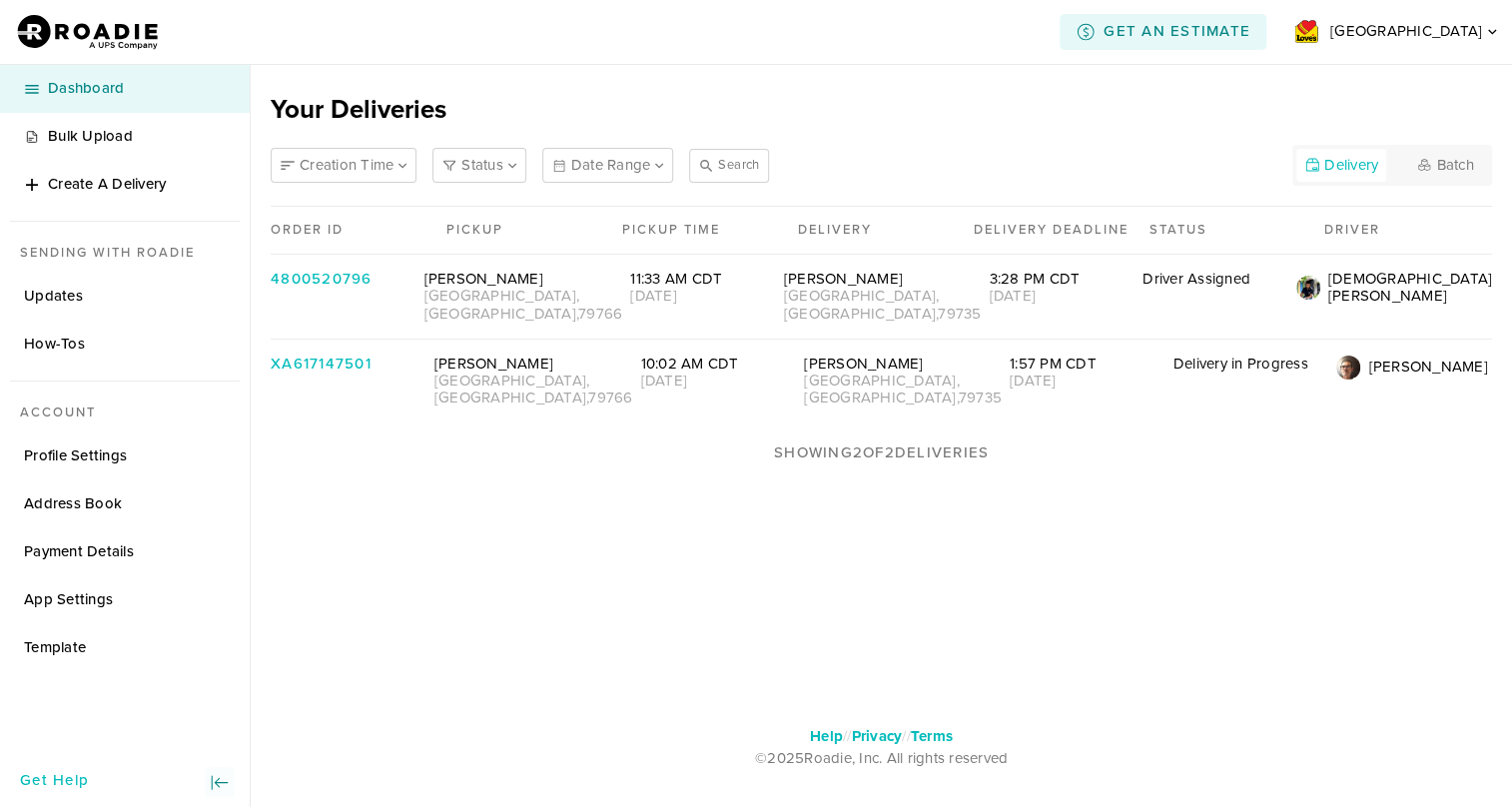 scroll, scrollTop: 0, scrollLeft: 0, axis: both 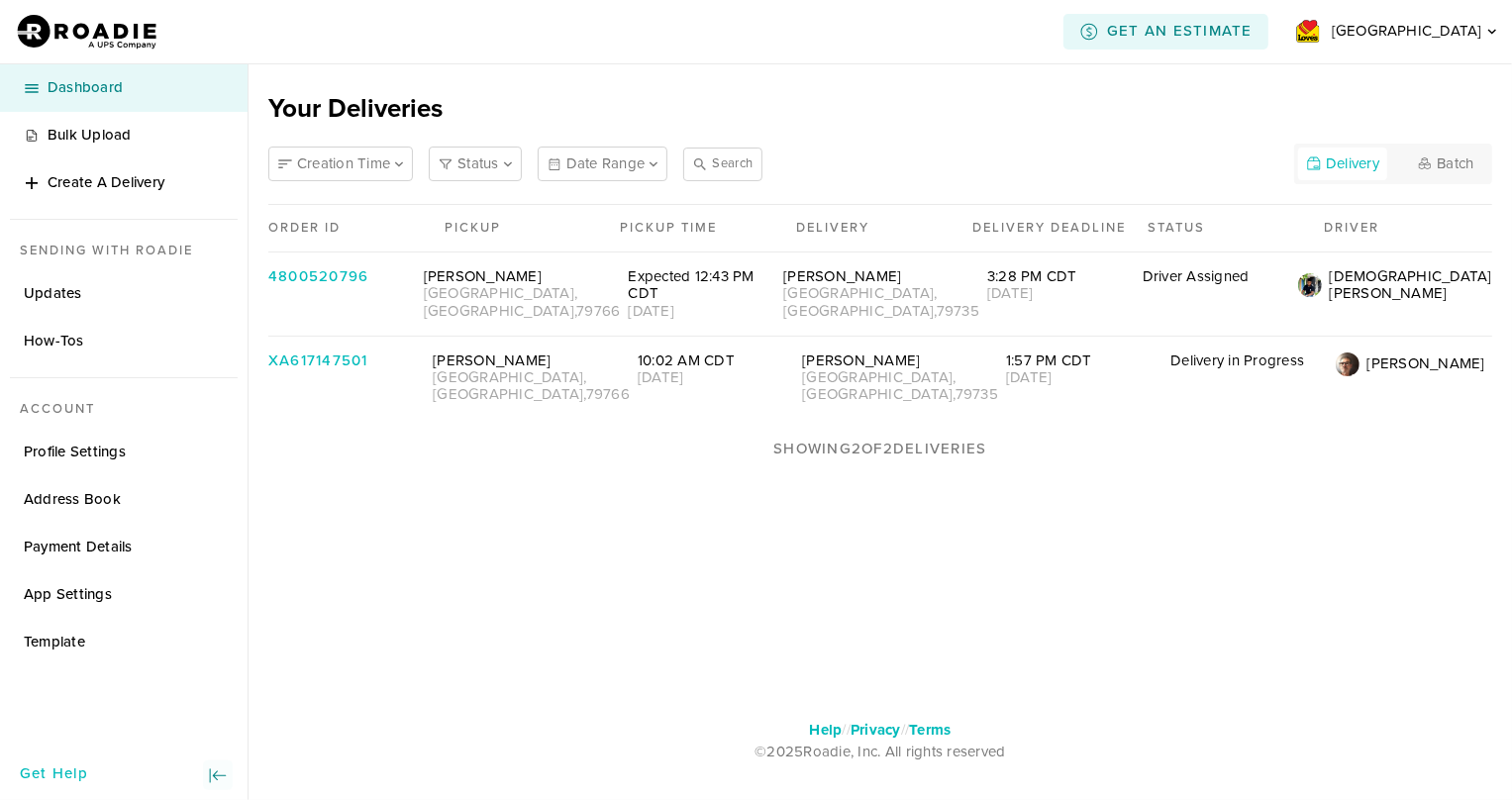 click on "Your Deliveries" at bounding box center [880, 109] 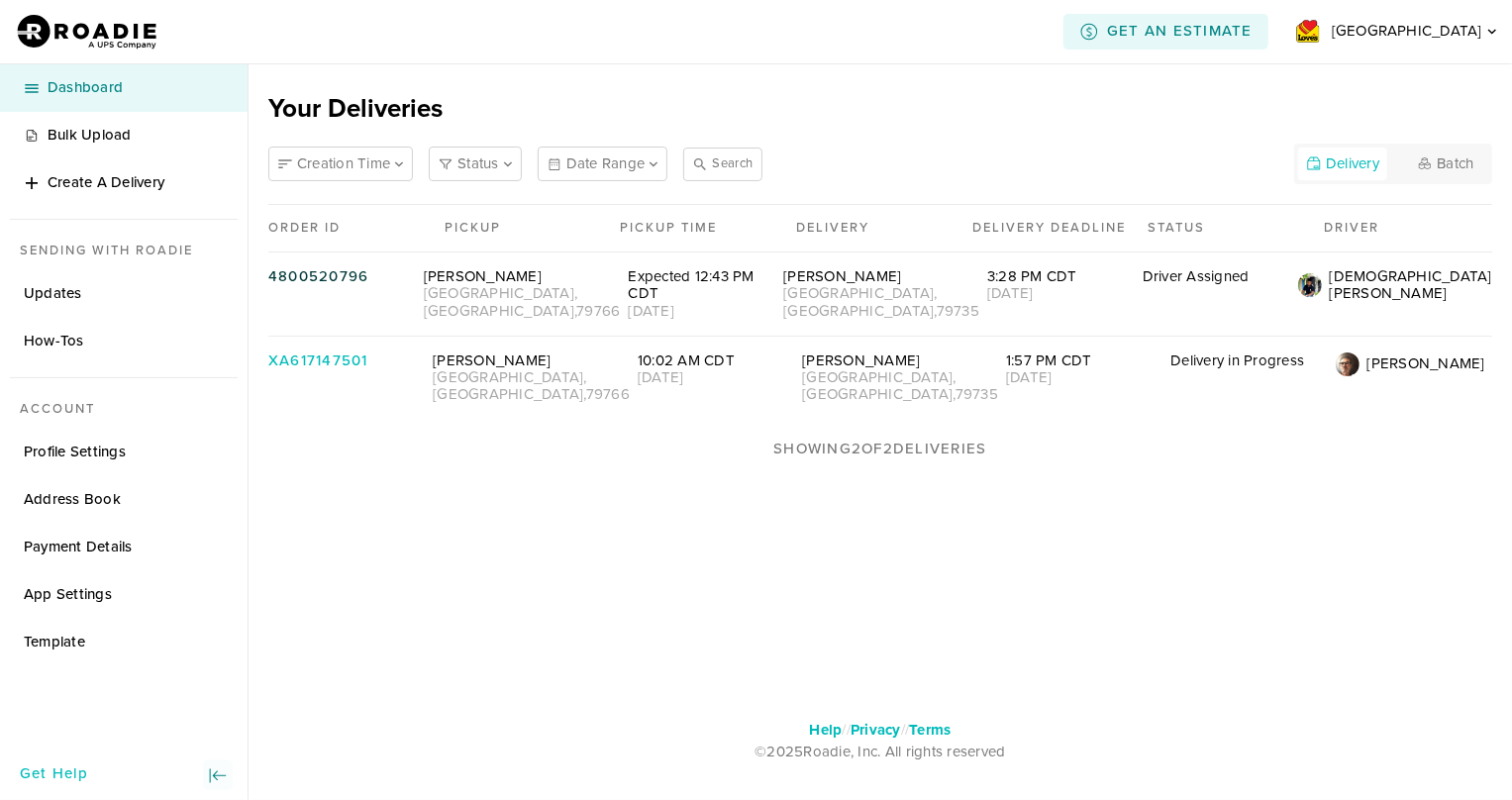 click on "3:28 PM CDT" at bounding box center (1060, 276) 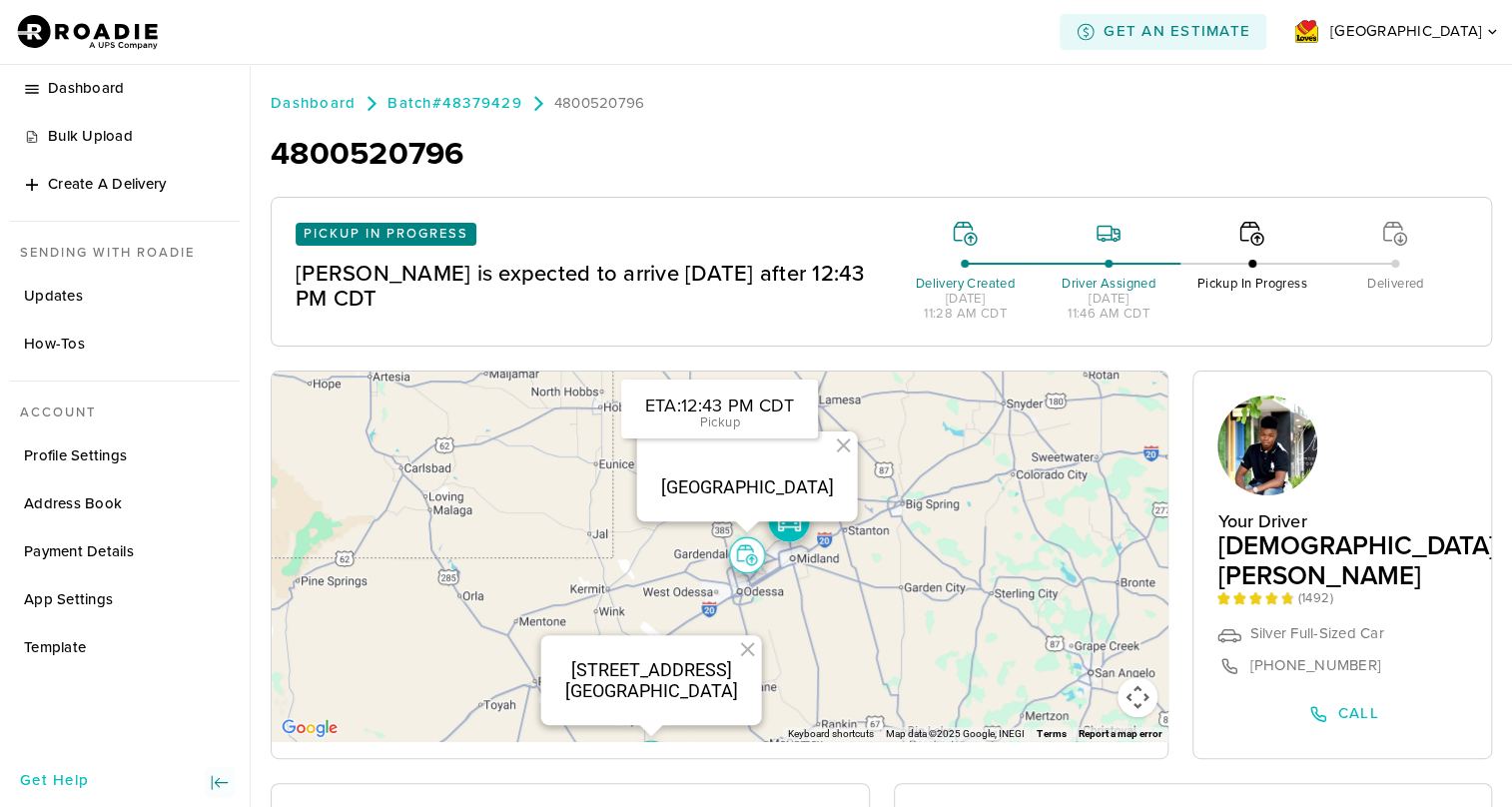 click on "4800520796" at bounding box center [599, 103] 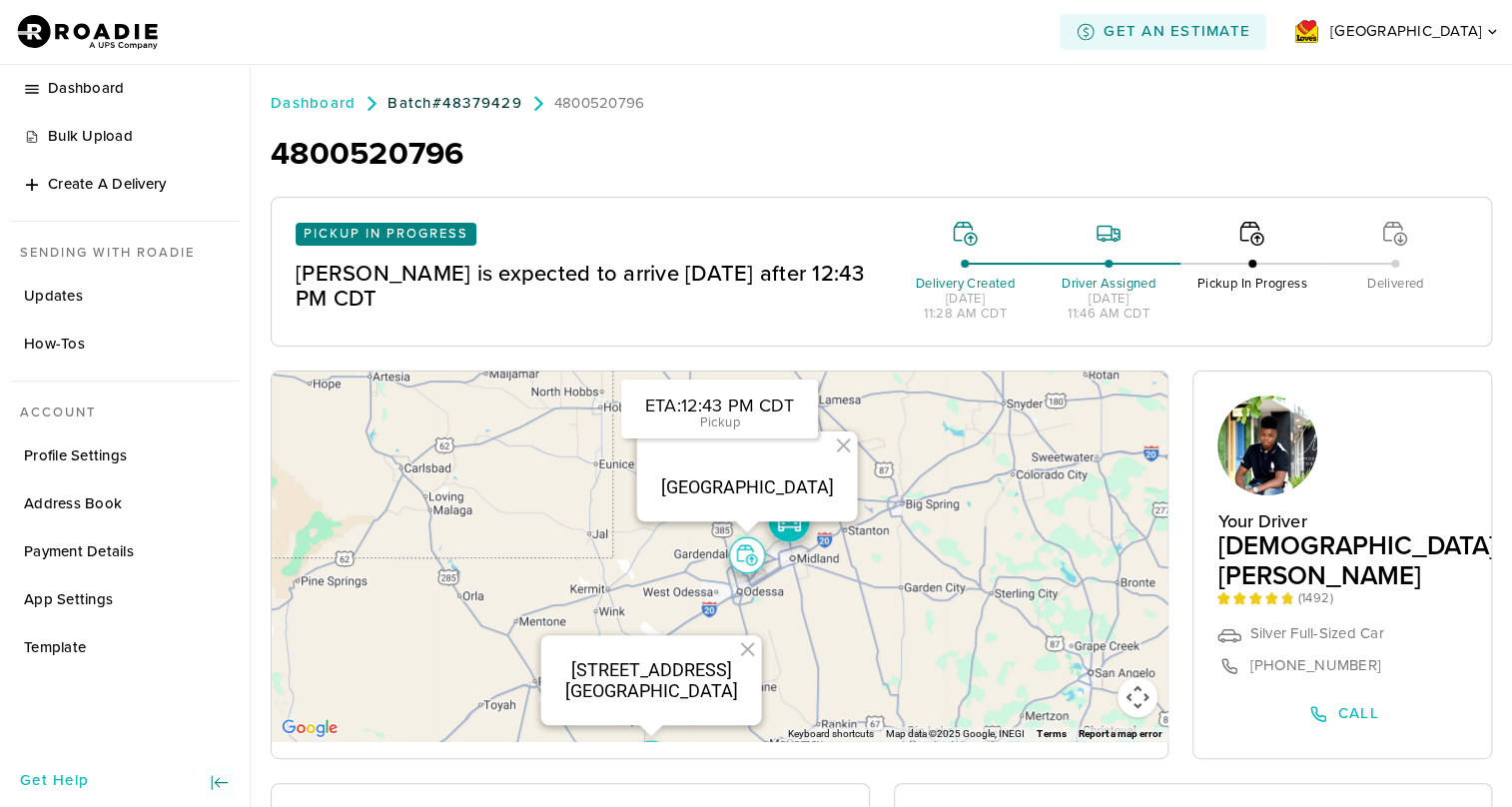click on "Batch  #48379429" at bounding box center (454, 103) 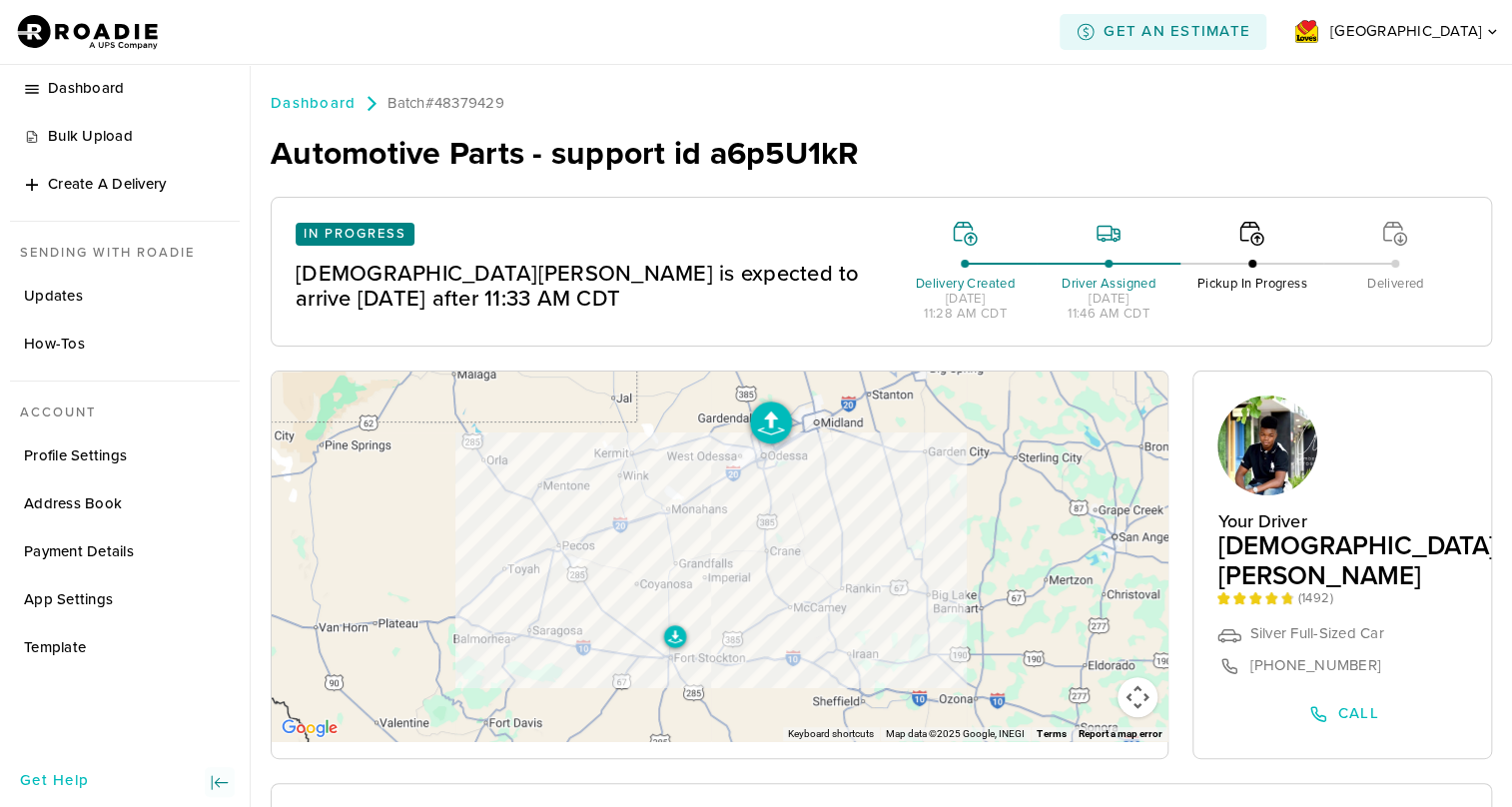 scroll, scrollTop: 0, scrollLeft: 0, axis: both 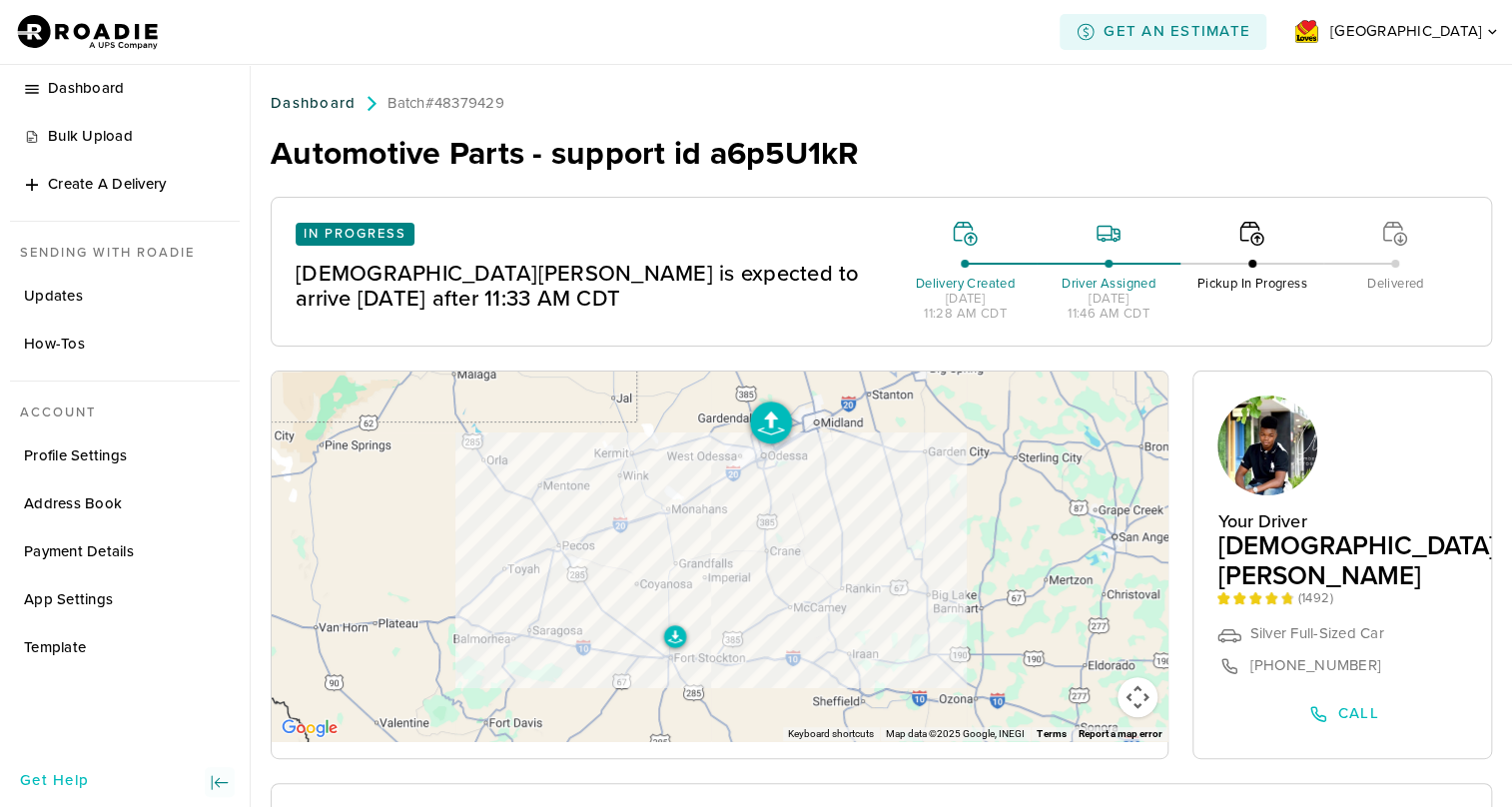 click on "Dashboard" at bounding box center [313, 103] 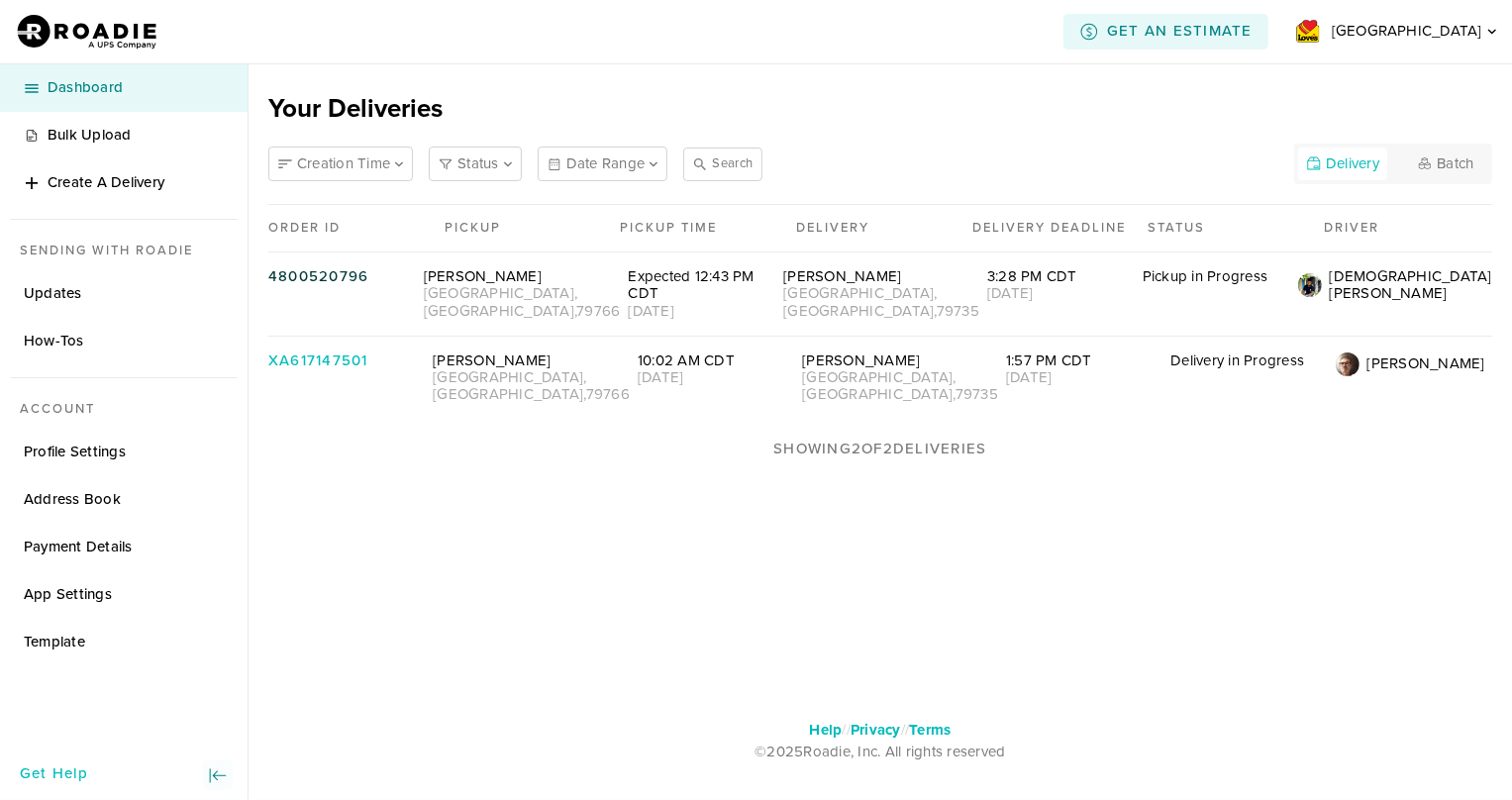 click on "3:28 PM CDT" at bounding box center (1060, 276) 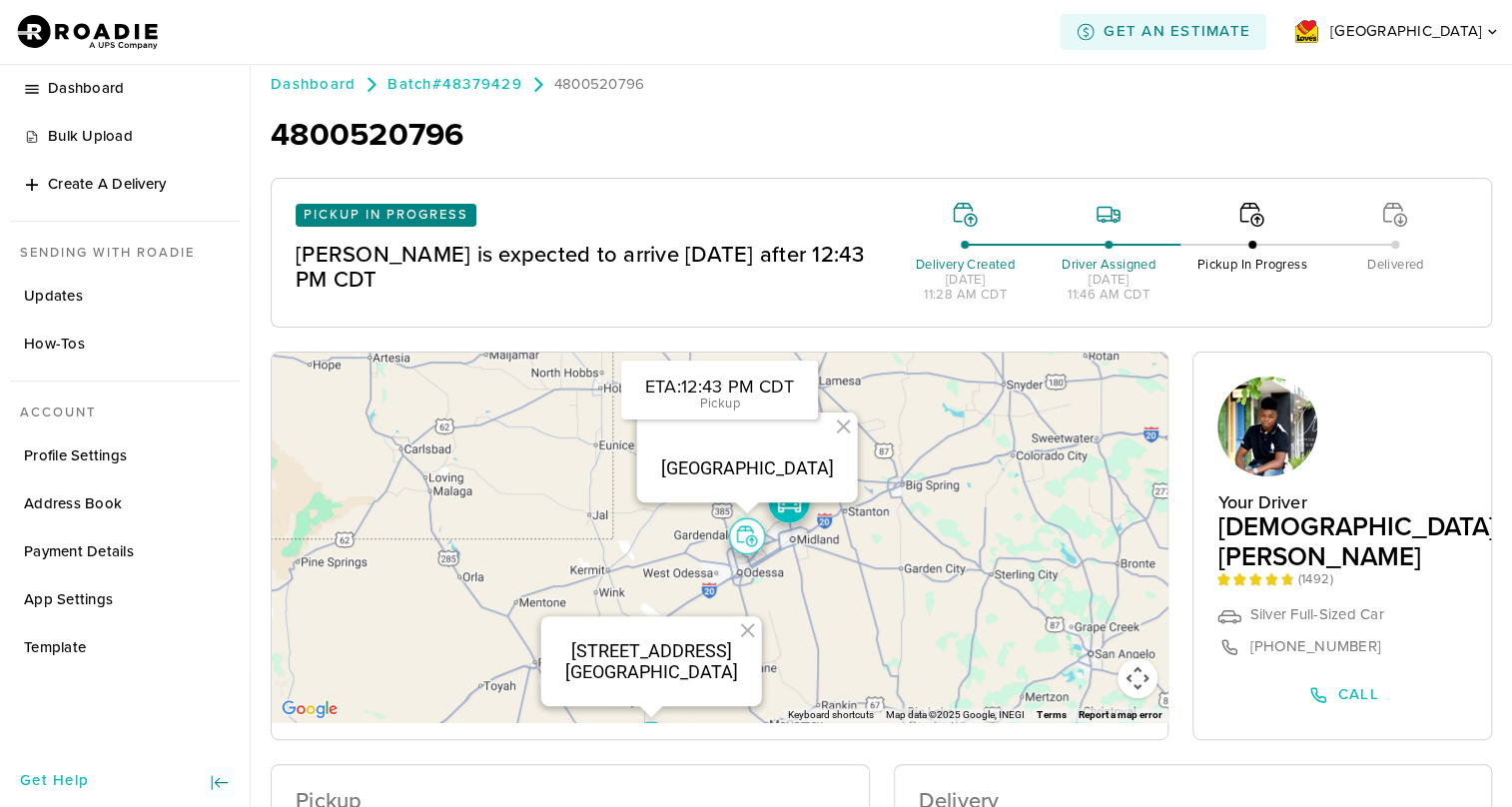 scroll, scrollTop: 0, scrollLeft: 0, axis: both 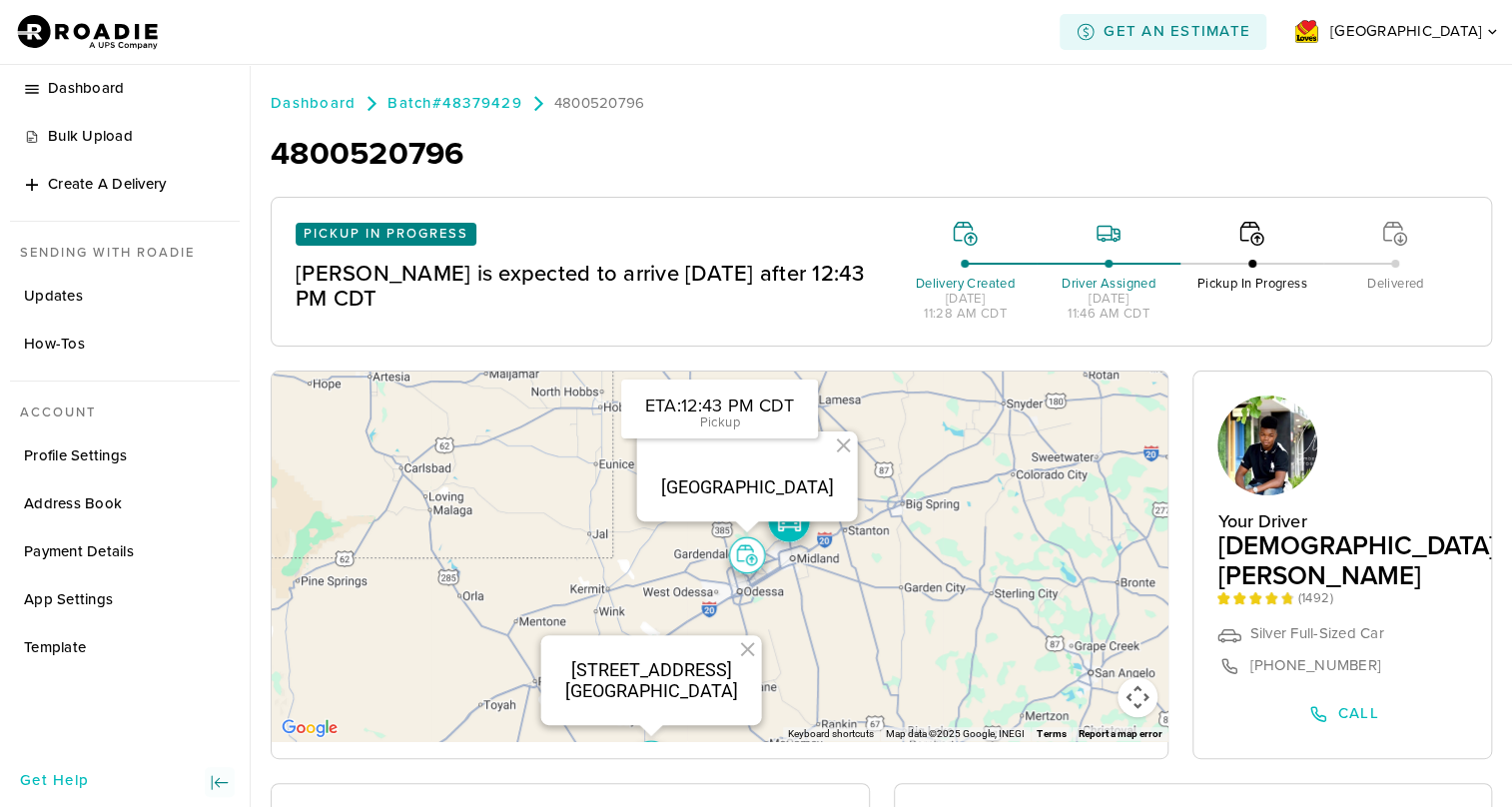 click on "Dashboard Batch  #48379429 4800520796 4800520796 Pickup in Progress [PERSON_NAME] is expected to arrive [DATE] after 12:43 PM CDT Delivery Created [DATE] 11:28 AM CDT Driver Assigned [DATE] 11:46 AM CDT Pickup In Progress Delivered ← Move left → Move right ↑ Move up ↓ Move down + Zoom in - Zoom out Home Jump left by 75% End Jump right by 75% Page Up Jump up by 75% Page Down Jump down by 75% To navigate, press the arrow keys. To activate drag with keyboard, press Alt + Enter. Once in keyboard drag state, use the arrow keys to move the marker. To complete the drag, press the Enter key. To cancel, press Escape. [STREET_ADDRESS] Keyboard shortcuts Map Data Map data ©2025 Google, INEGI Map data ©2025 Google, INEGI 20 km  Click to toggle between metric and imperial units Terms Report a map error ETA:  12:43 PM CDT Pickup Your Driver [PERSON_NAME] ( 1492 ) Silver Full-Sized Car [PHONE_NUMBER] Call Pickup [DATE] after 11:33 AM CDT Pickup Photo Will Appear Here Pickup ," at bounding box center [881, 731] 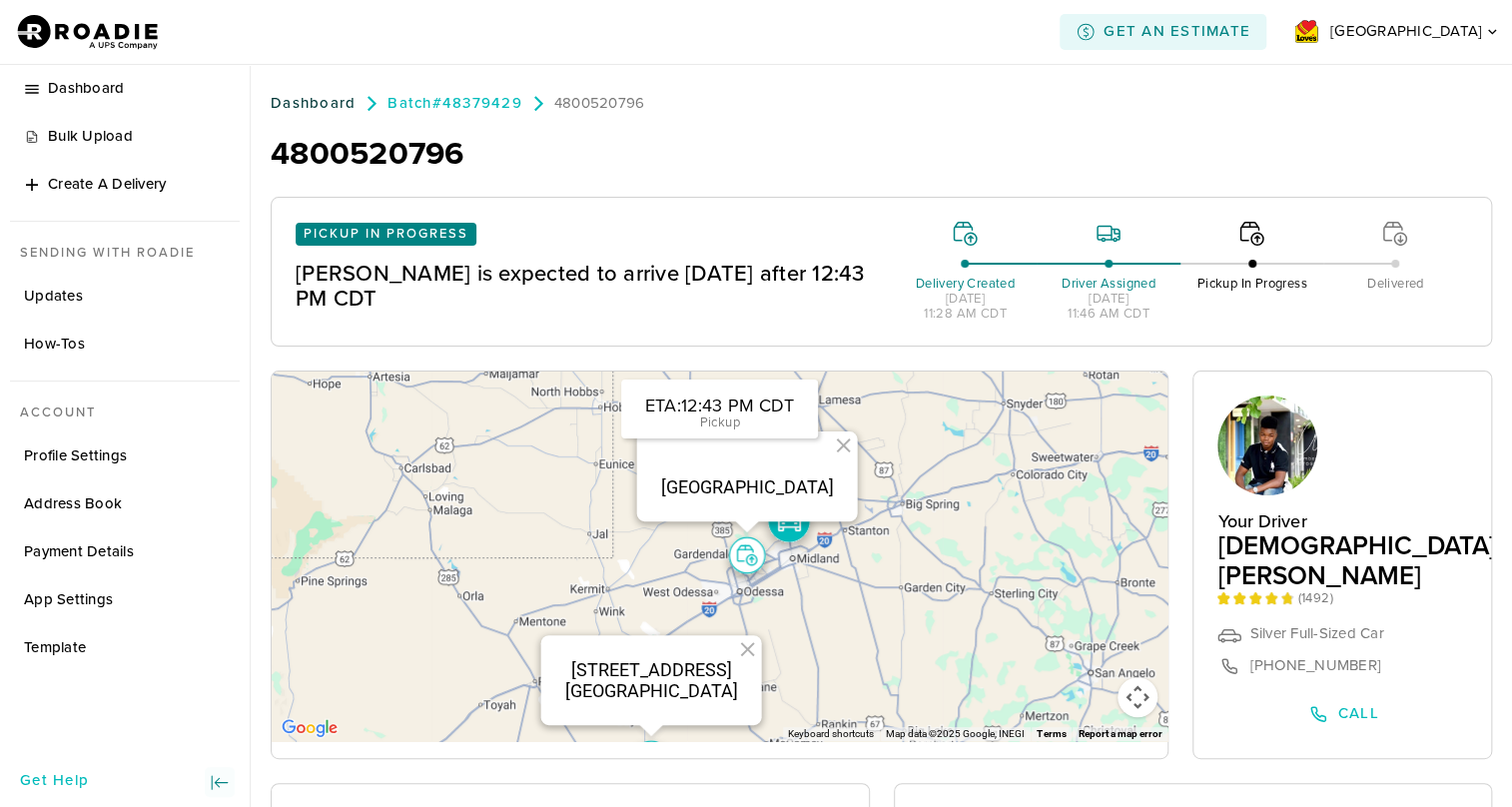 click on "Dashboard" at bounding box center [313, 103] 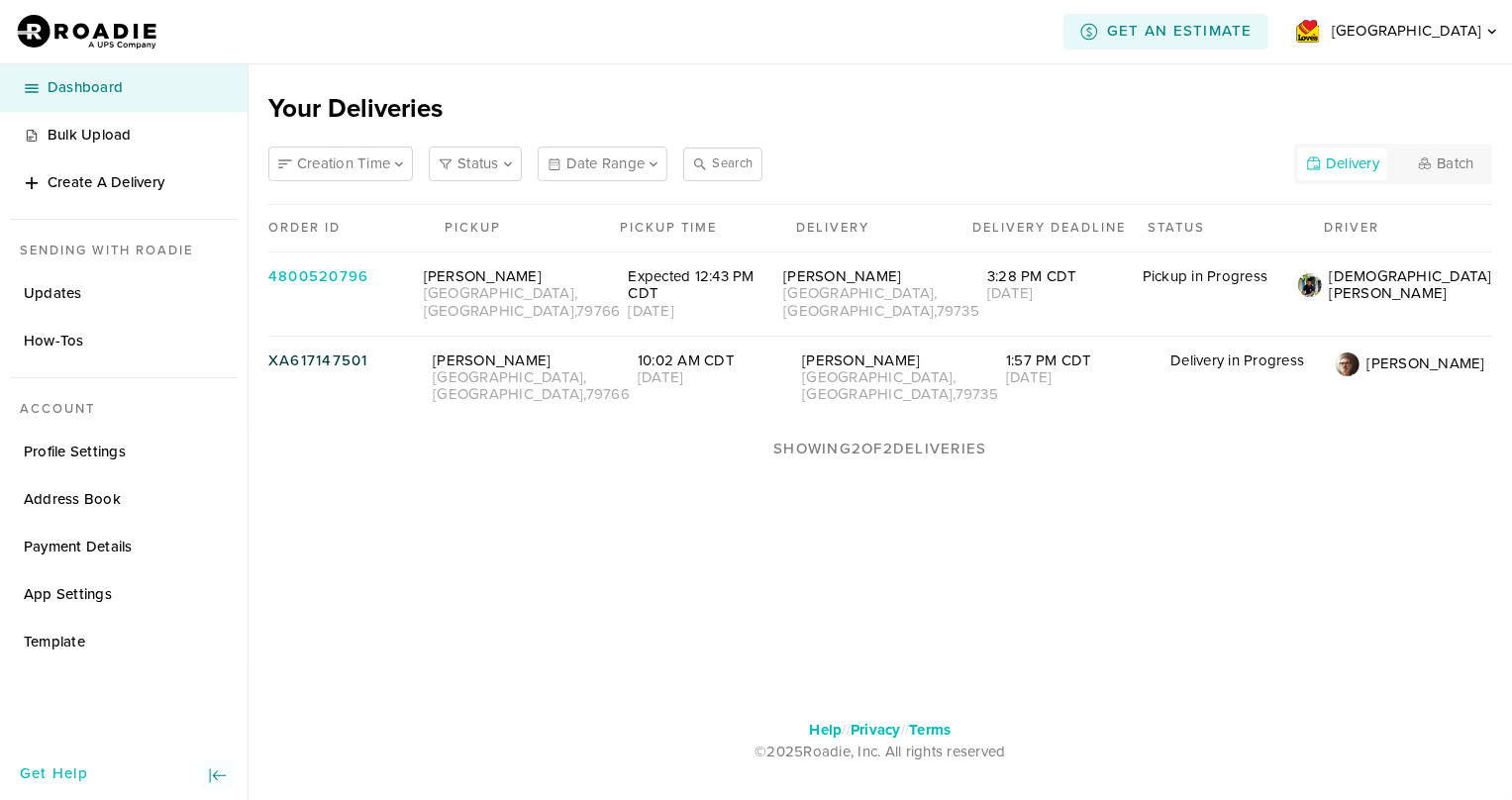 click on "[GEOGRAPHIC_DATA]" at bounding box center (900, 386) 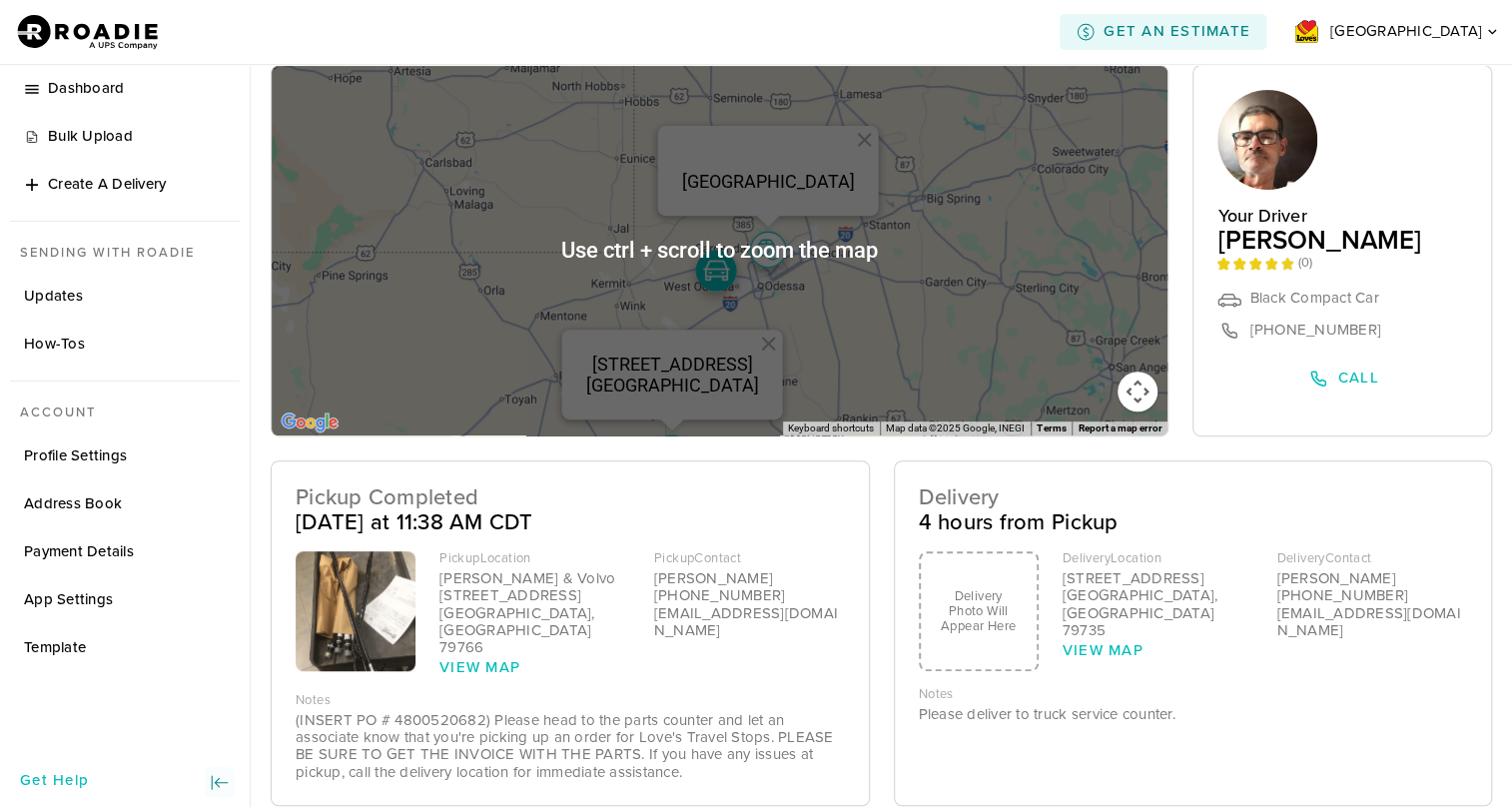 scroll, scrollTop: 363, scrollLeft: 0, axis: vertical 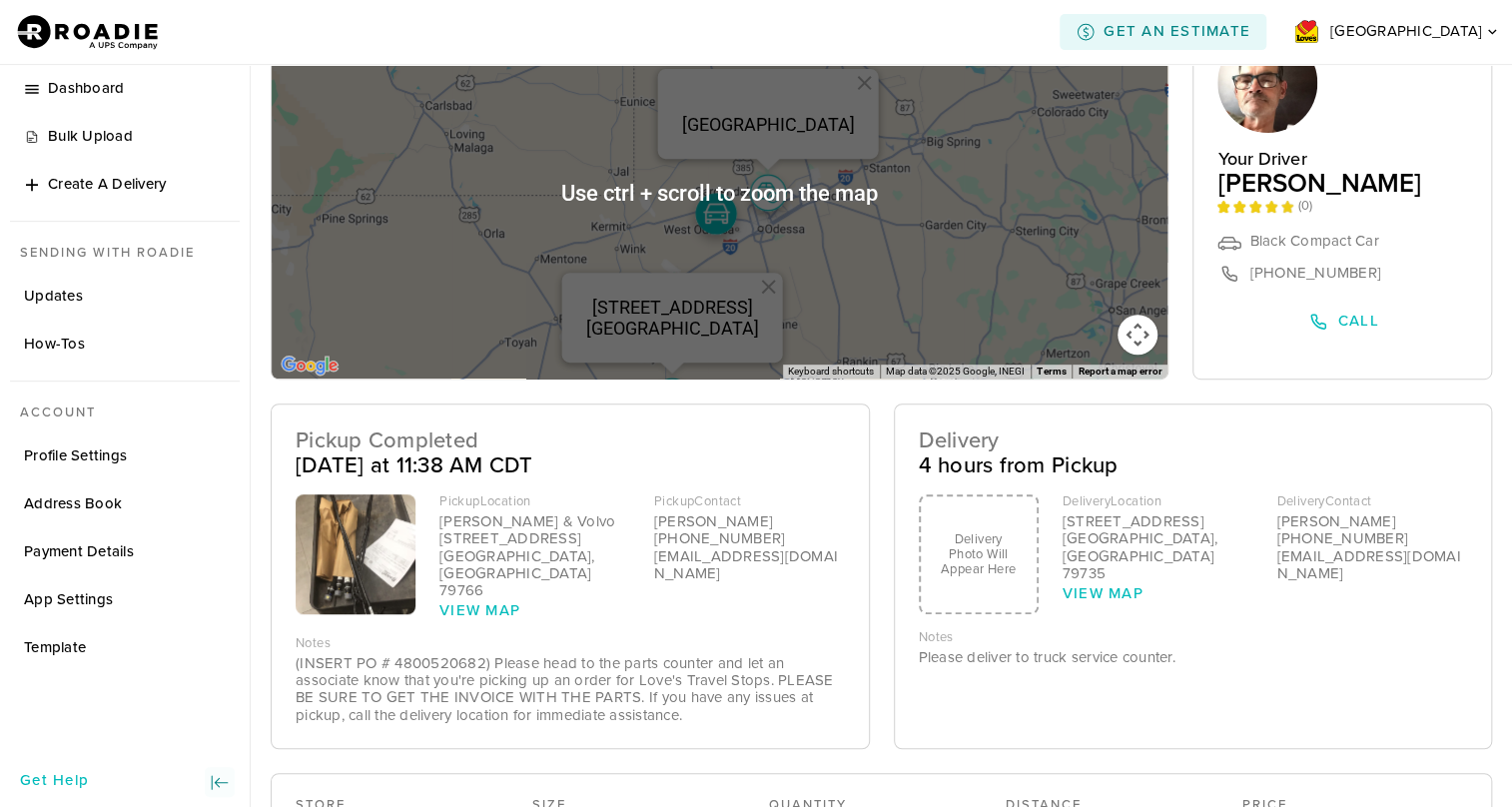 click at bounding box center (356, 554) 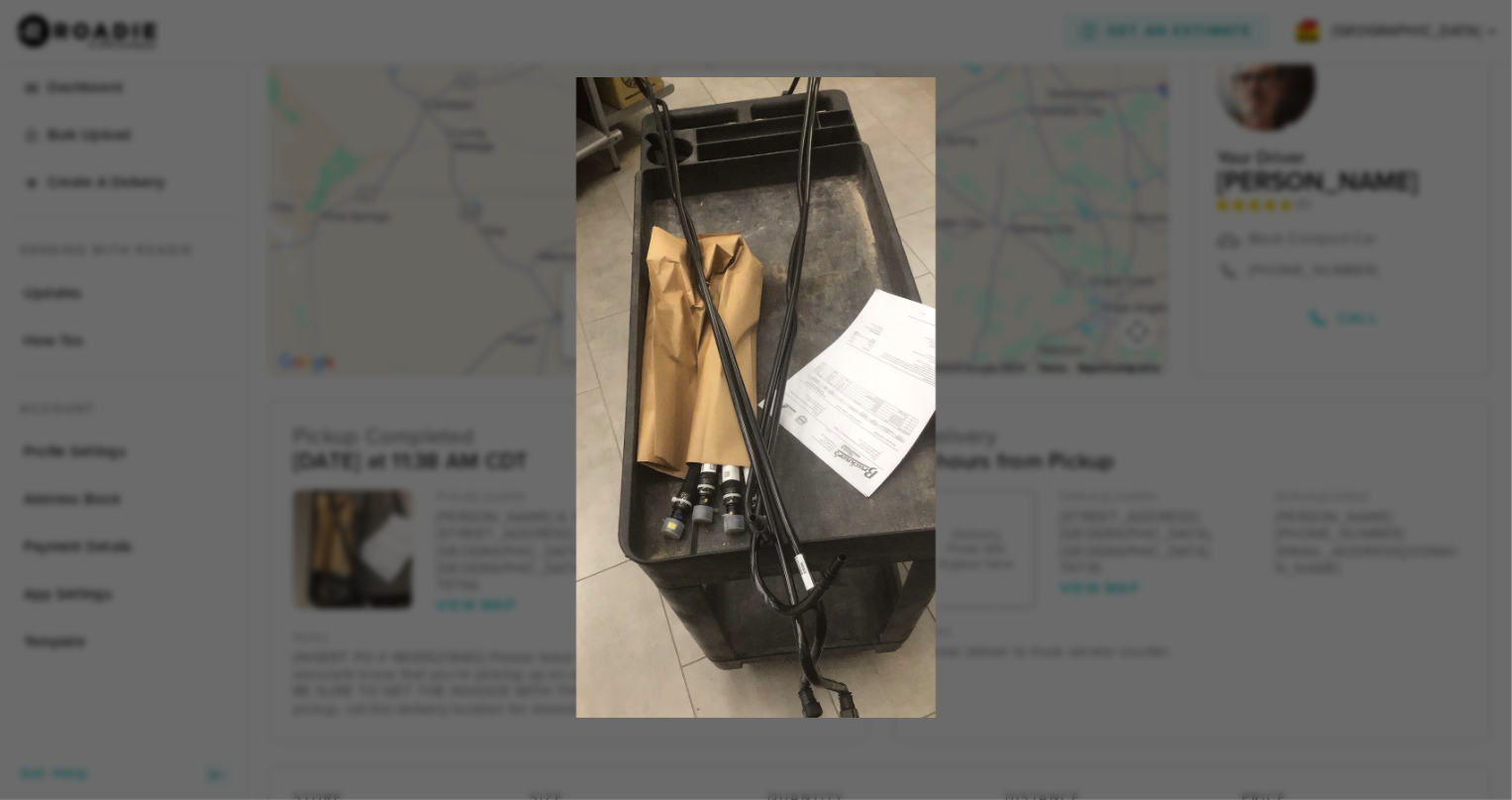 click at bounding box center (756, 400) 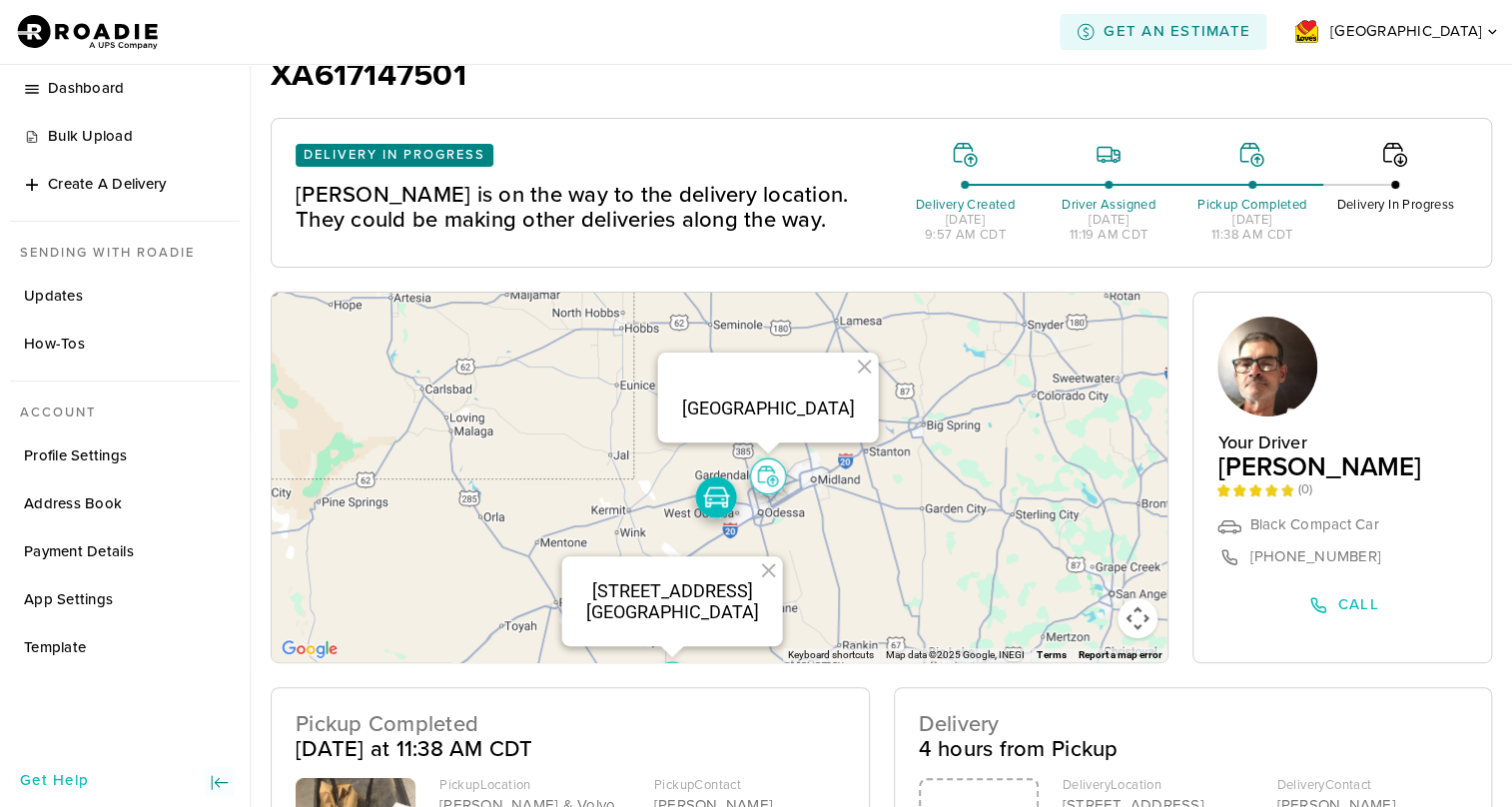 scroll, scrollTop: 0, scrollLeft: 0, axis: both 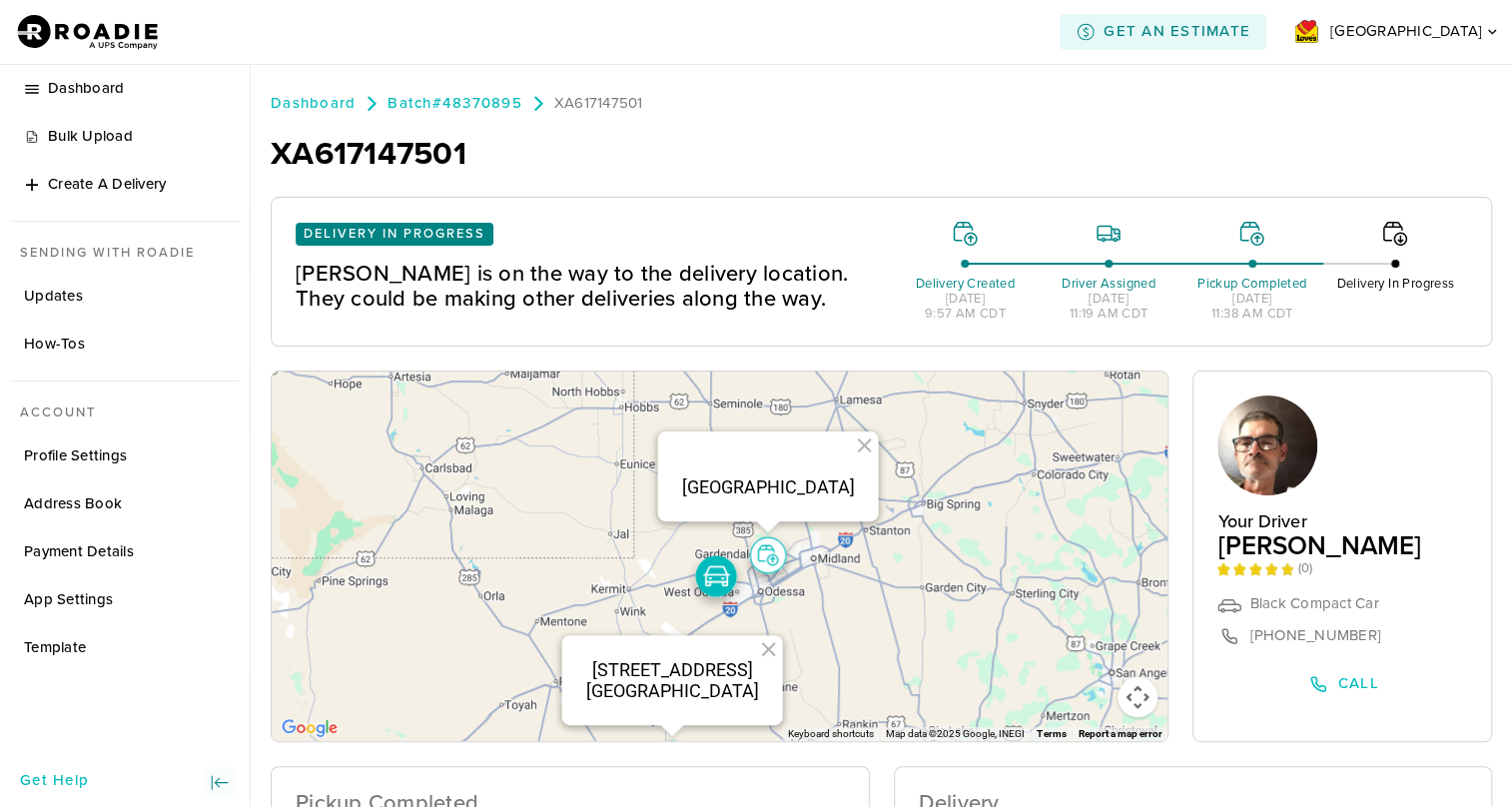 click on "Dashboard Batch  #48370895 XA617147501 XA617147501 Delivery in Progress [PERSON_NAME] is on the way to the delivery location. They could be making other deliveries along the way. Delivery Created [DATE] 9:57 AM CDT Driver Assigned [DATE] 11:19 AM CDT Pickup Completed [DATE] 11:38 AM CDT Delivery In Progress ← Move left → Move right ↑ Move up ↓ Move down + Zoom in - Zoom out Home Jump left by 75% End Jump right by 75% Page Up Jump up by 75% Page Down Jump down by 75% To navigate, press the arrow keys. To activate drag with keyboard, press Alt + Enter. Once in keyboard drag state, use the arrow keys to move the marker. To complete the drag, press the Enter key. To cancel, press Escape. [STREET_ADDRESS] Use ctrl + scroll to zoom the map Keyboard shortcuts Map Data Map data ©2025 Google, INEGI Map data ©2025 Google, INEGI 20 km  Click to toggle between metric and imperial units Terms Report a map error Your Driver [PERSON_NAME] ( 0 ) Black Compact Car [PHONE_NUMBER] Call" at bounding box center [881, 737] 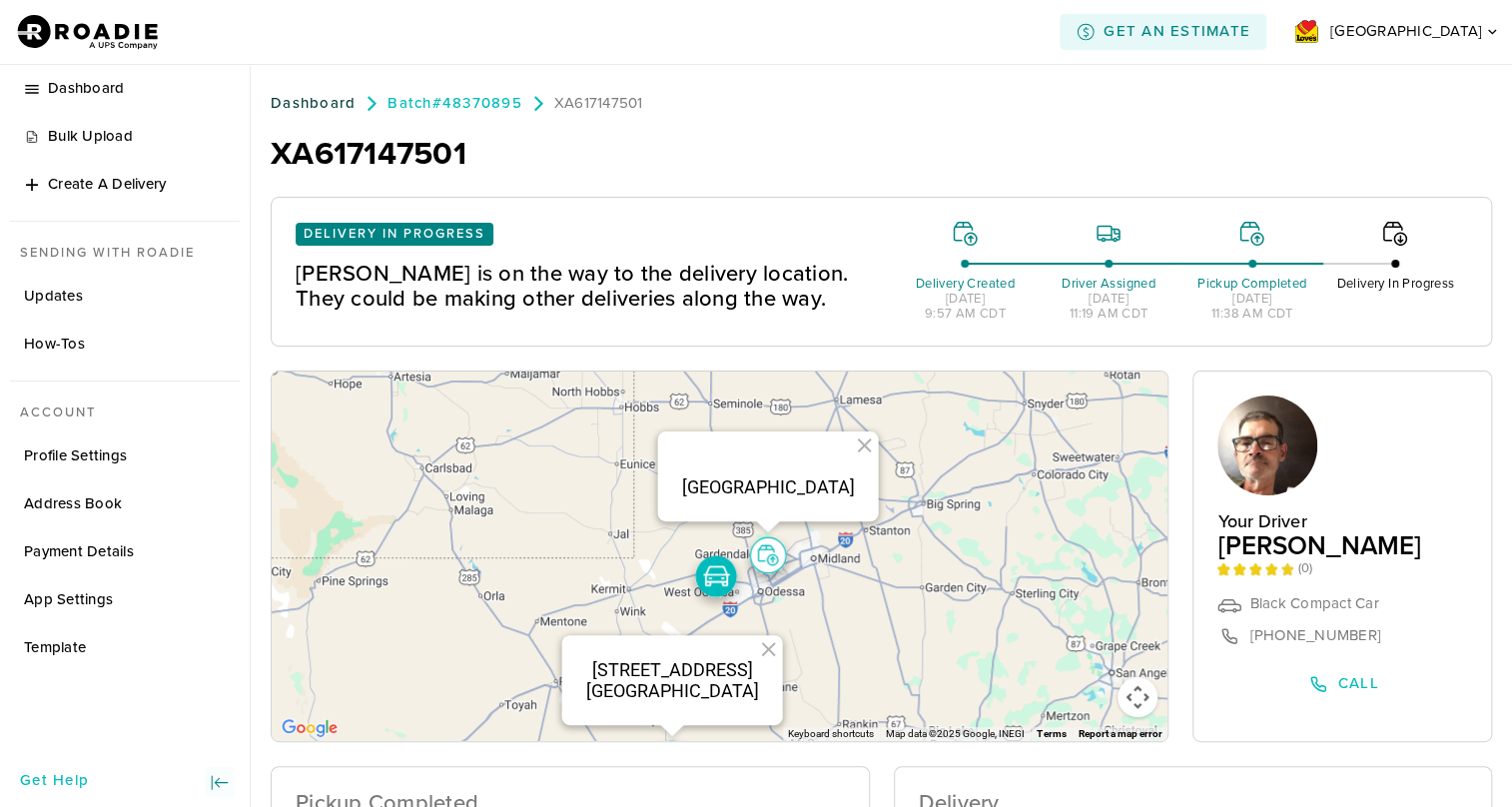 click on "Dashboard" at bounding box center (313, 103) 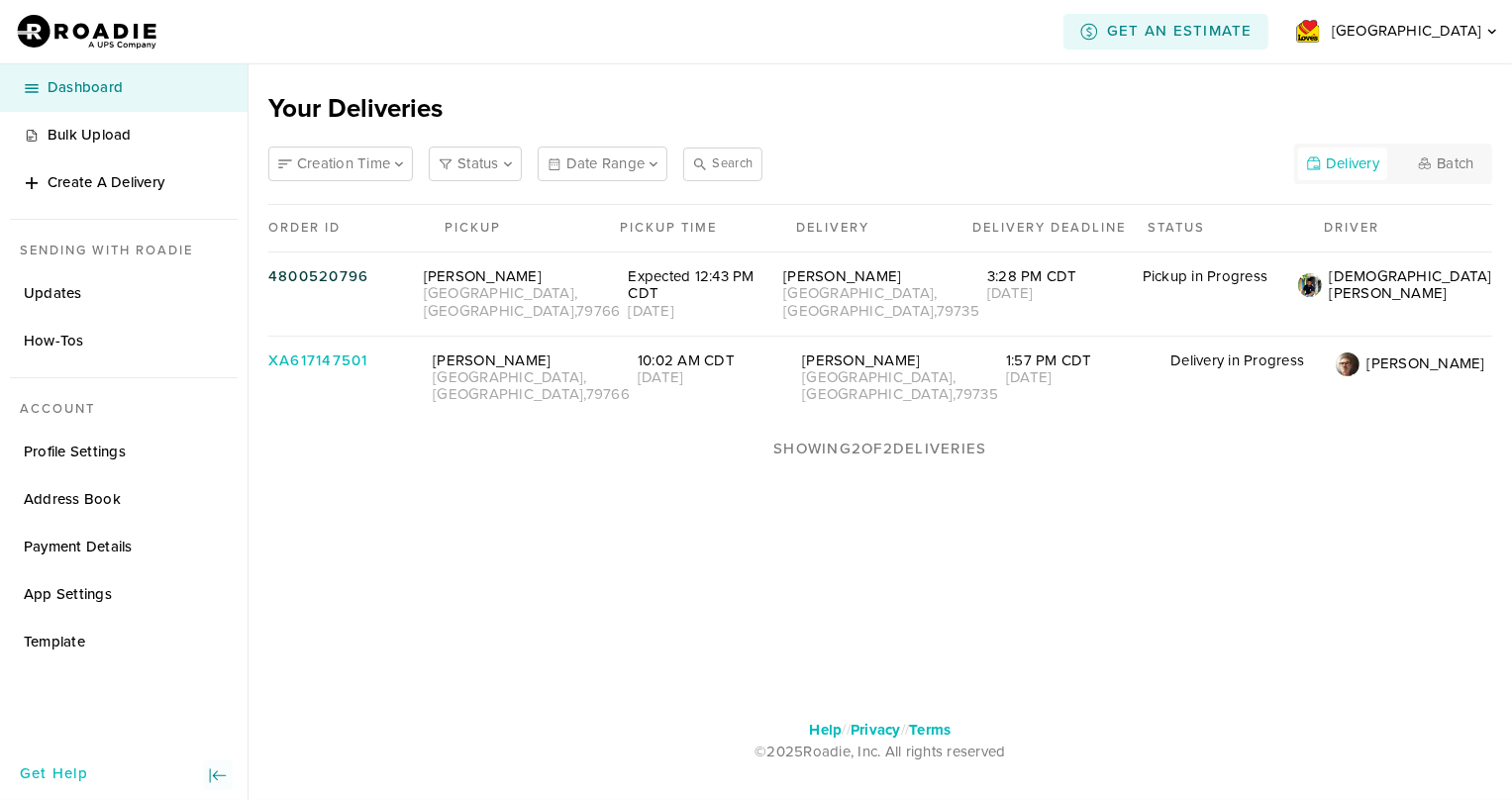 click on "[DEMOGRAPHIC_DATA][PERSON_NAME]" at bounding box center [1395, 285] 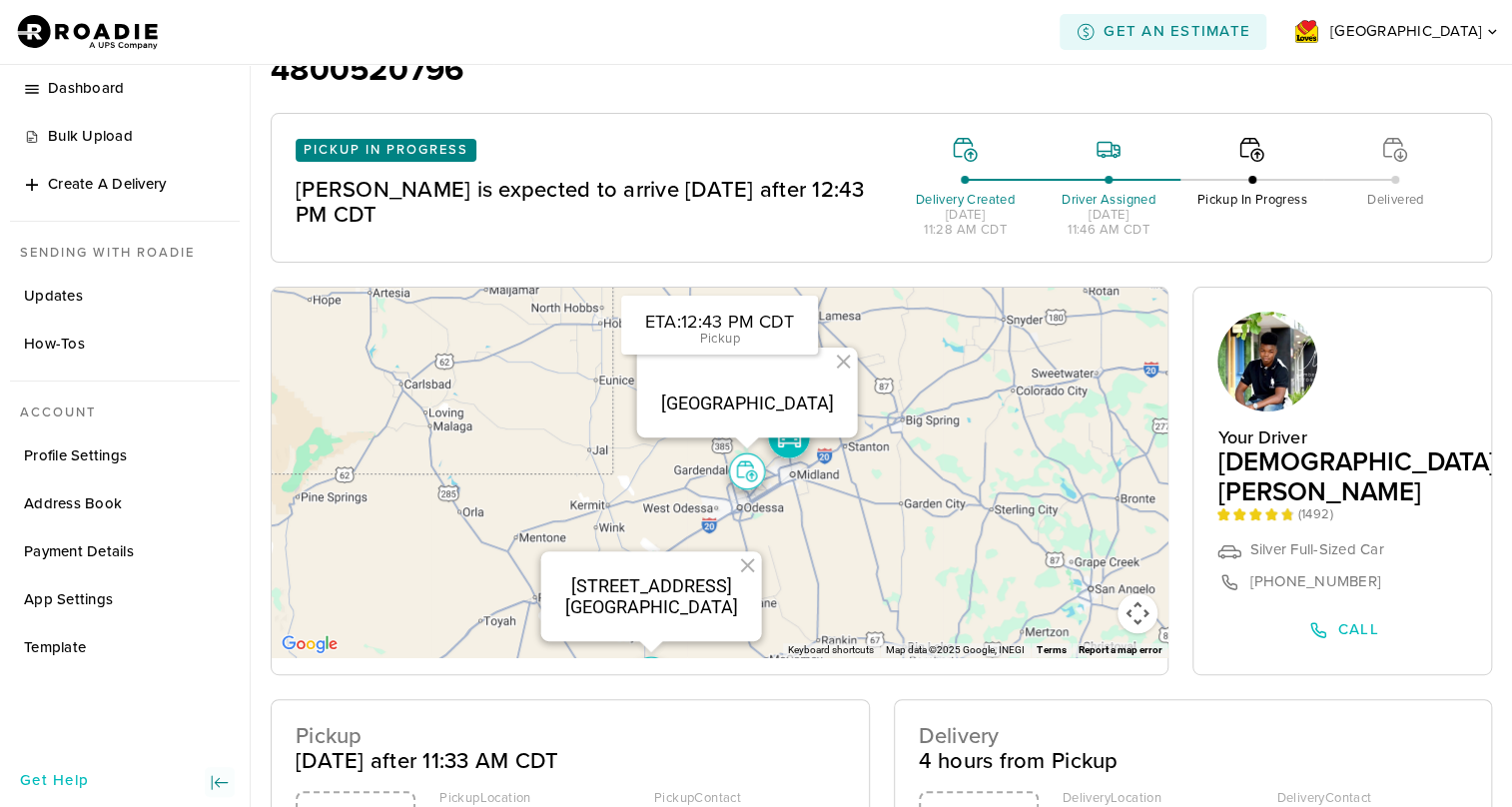 scroll, scrollTop: 52, scrollLeft: 0, axis: vertical 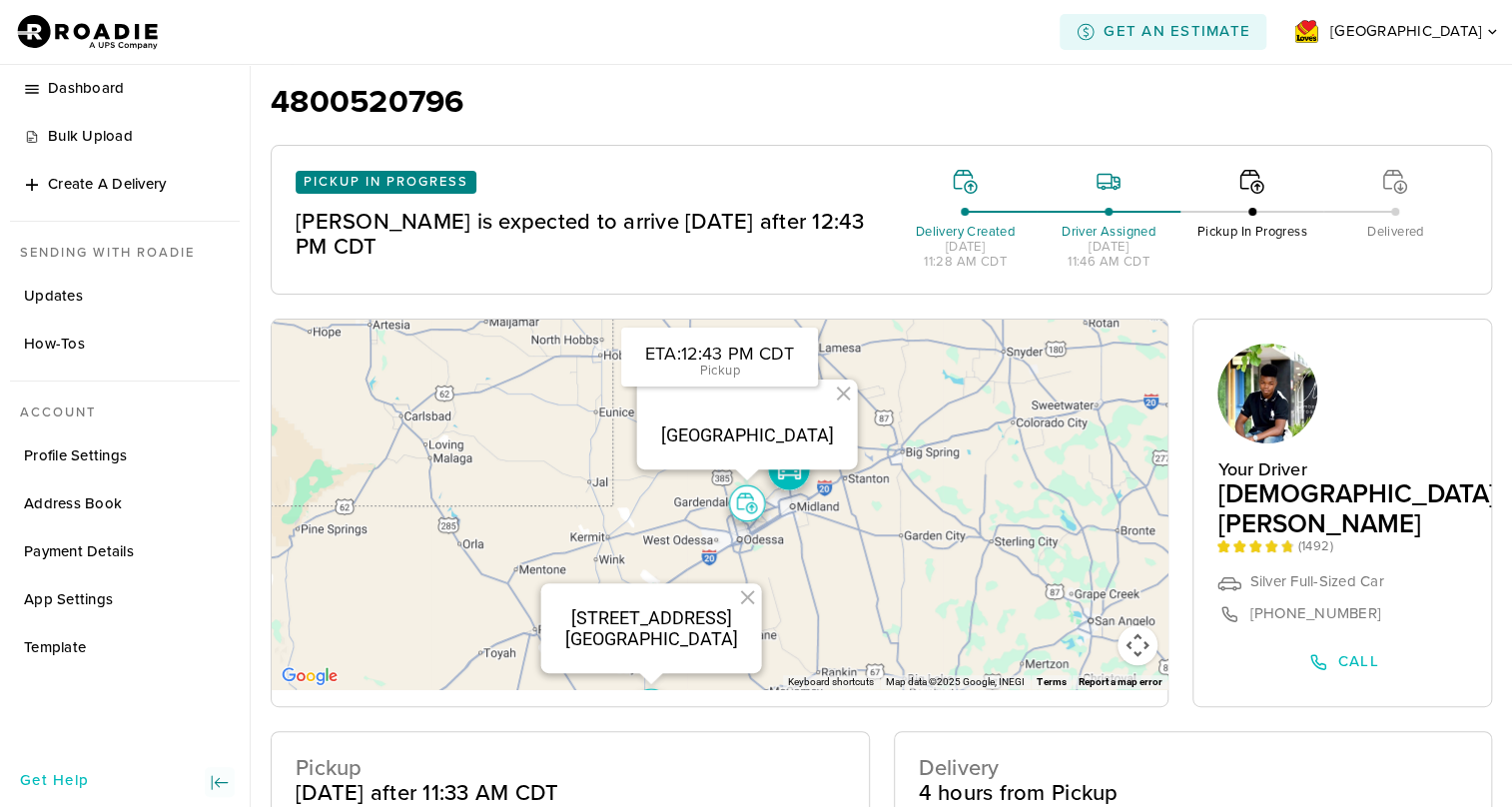 click on "Pickup in Progress" at bounding box center [385, 182] 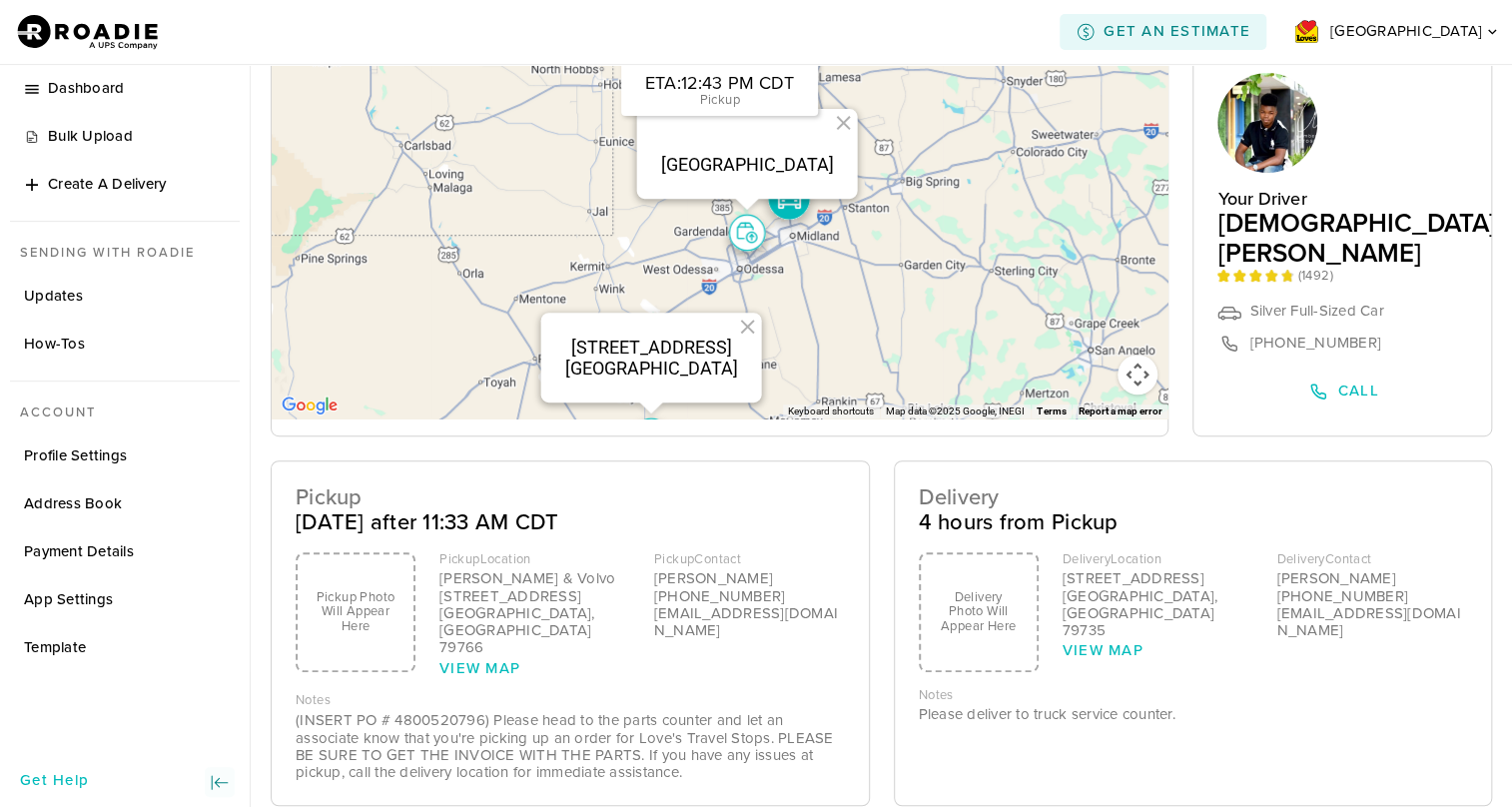 scroll, scrollTop: 325, scrollLeft: 0, axis: vertical 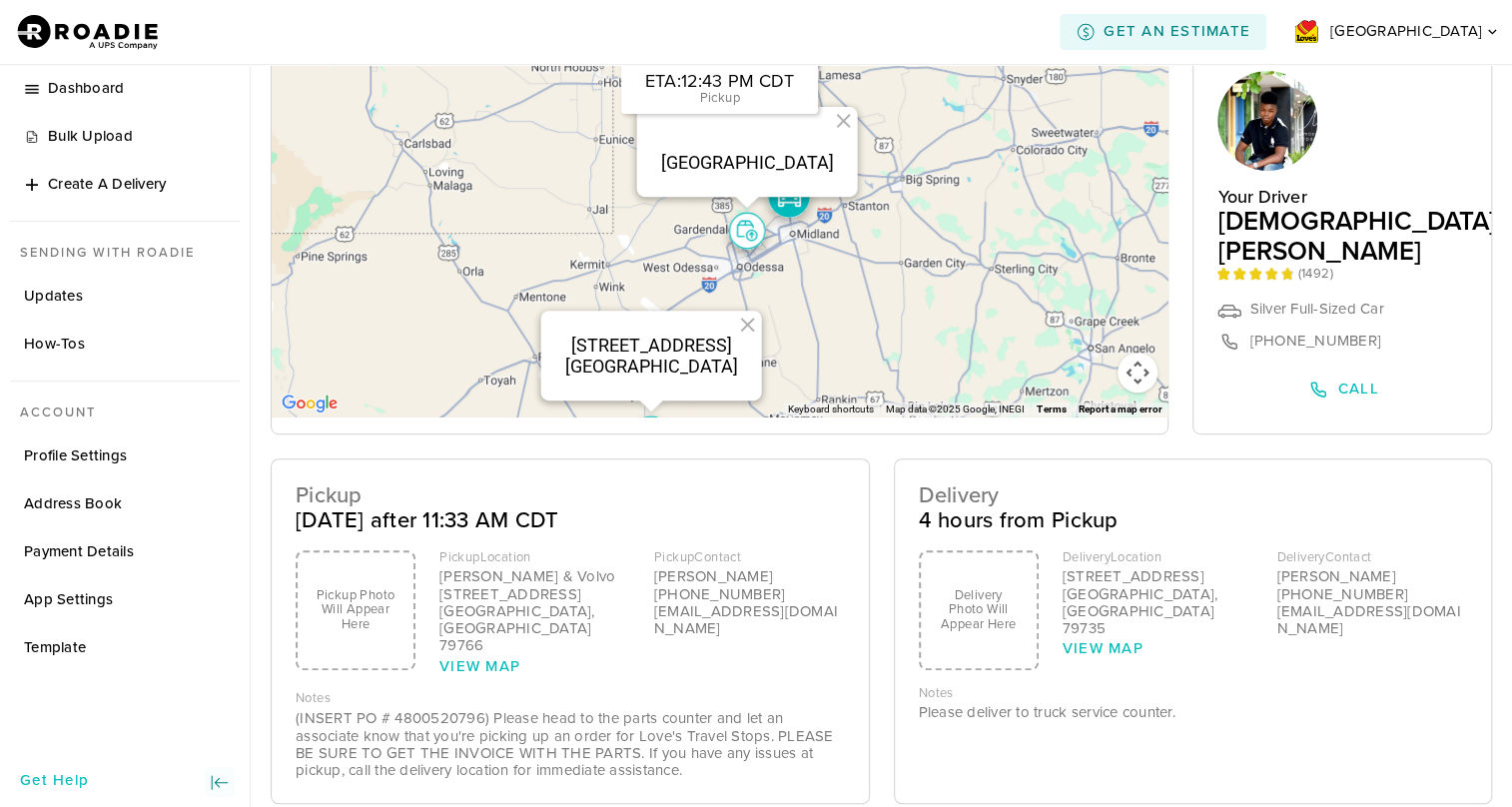 click 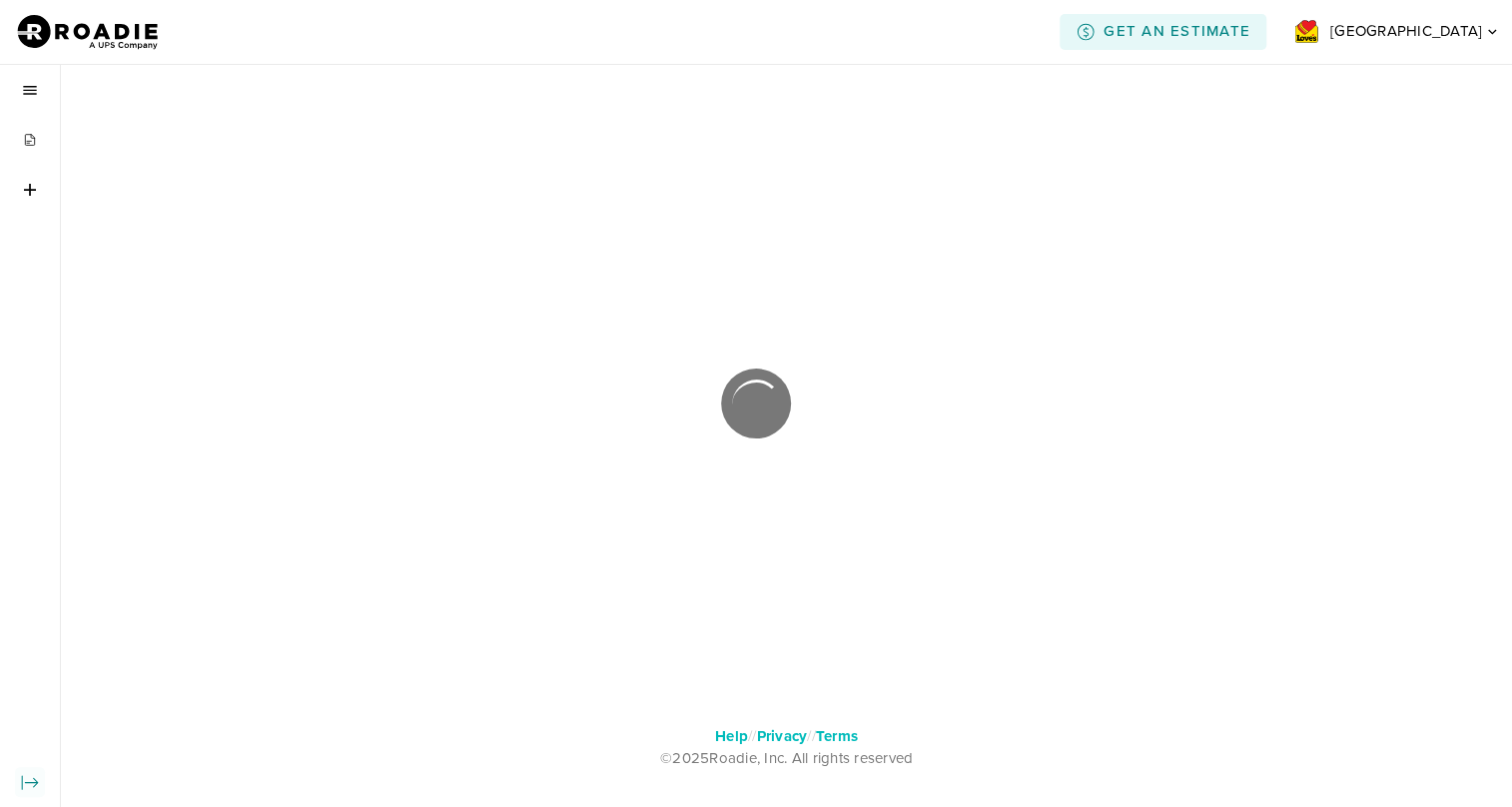 scroll, scrollTop: 0, scrollLeft: 0, axis: both 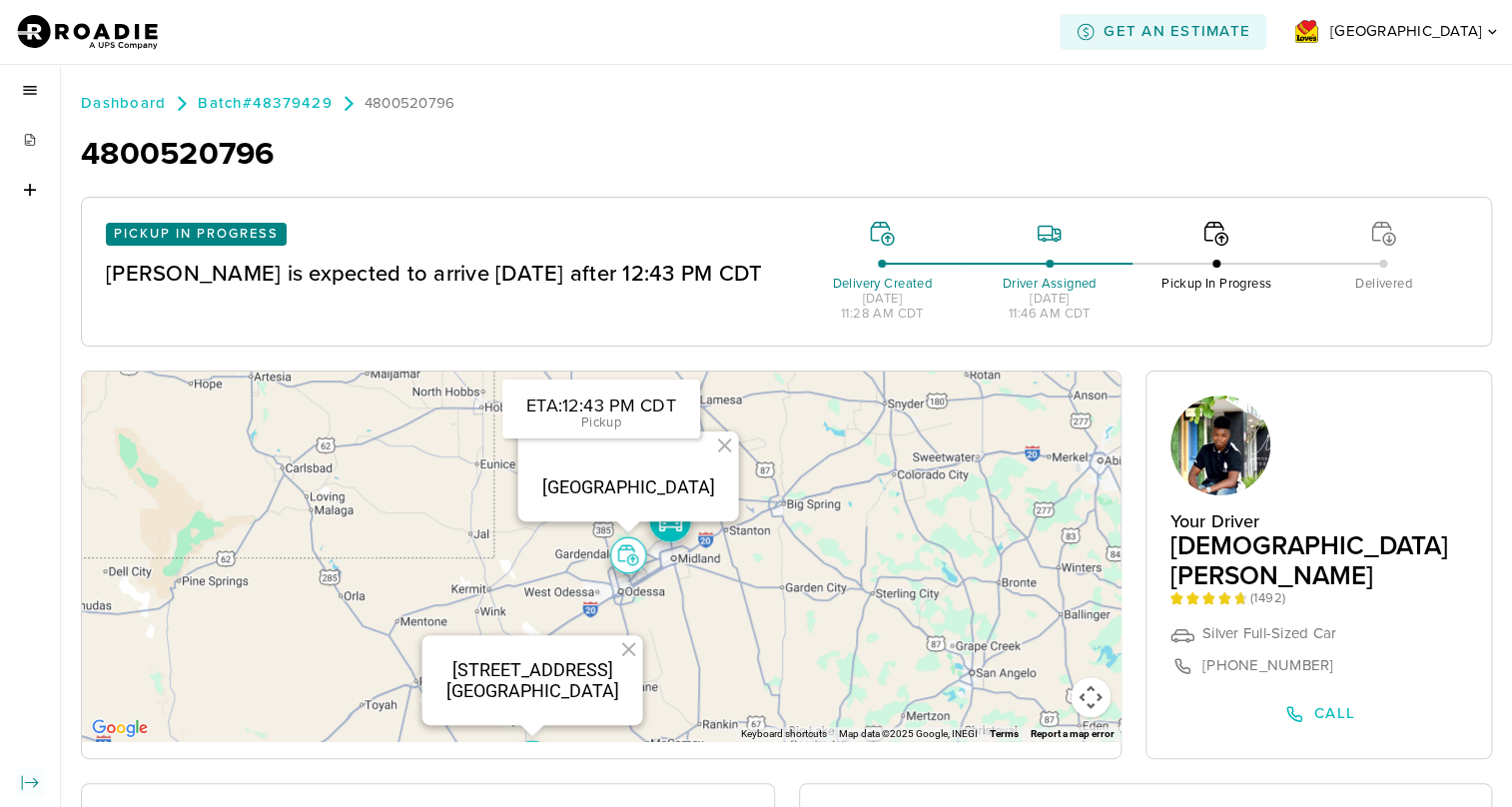 click on "Pickup in Progress [PERSON_NAME] is expected to arrive [DATE] after 12:43 PM CDT Delivery Created [DATE] 11:28 AM CDT Driver Assigned [DATE] 11:46 AM CDT Pickup In Progress Delivered" at bounding box center [786, 272] 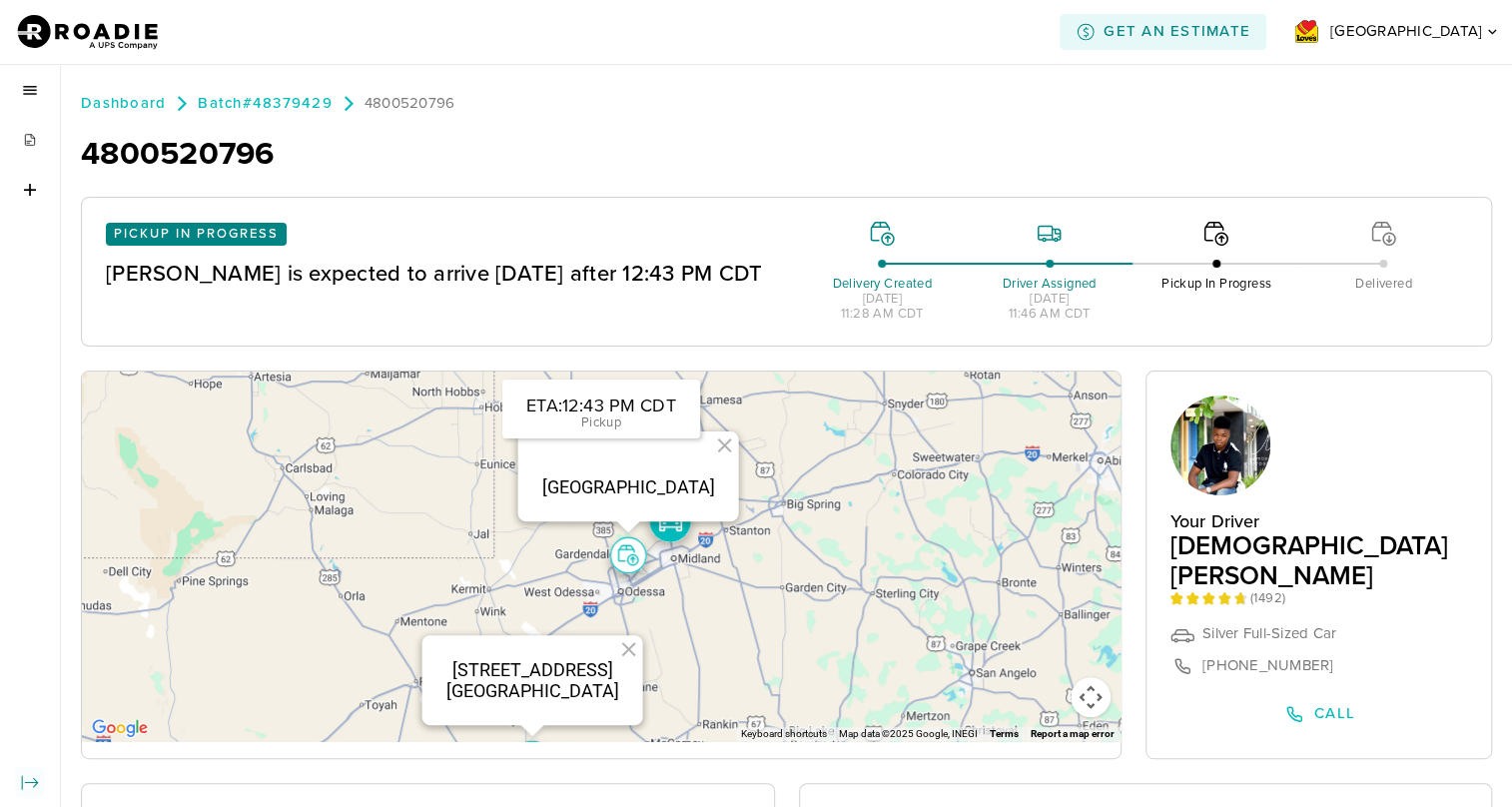 click on "Dashboard Batch  #48379429 4800520796 4800520796 Pickup in Progress [PERSON_NAME] is expected to arrive [DATE] after 12:43 PM CDT Delivery Created [DATE] 11:28 AM CDT Driver Assigned [DATE] 11:46 AM CDT Pickup In Progress Delivered ← Move left → Move right ↑ Move up ↓ Move down + Zoom in - Zoom out Home Jump left by 75% End Jump right by 75% Page Up Jump up by 75% Page Down Jump down by 75% To navigate, press the arrow keys. To activate drag with keyboard, press Alt + Enter. Once in keyboard drag state, use the arrow keys to move the marker. To complete the drag, press the Enter key. To cancel, press Escape. [STREET_ADDRESS] Keyboard shortcuts Map Data Map data ©2025 Google, INEGI Map data ©2025 Google, INEGI 20 km  Click to toggle between metric and imperial units Terms Report a map error ETA:  12:43 PM CDT Pickup Your Driver [PERSON_NAME] ( 1492 ) Silver Full-Sized Car [PHONE_NUMBER] Call Pickup [DATE] after 11:33 AM CDT Pickup Photo Will Appear Here Pickup ," at bounding box center [786, 743] 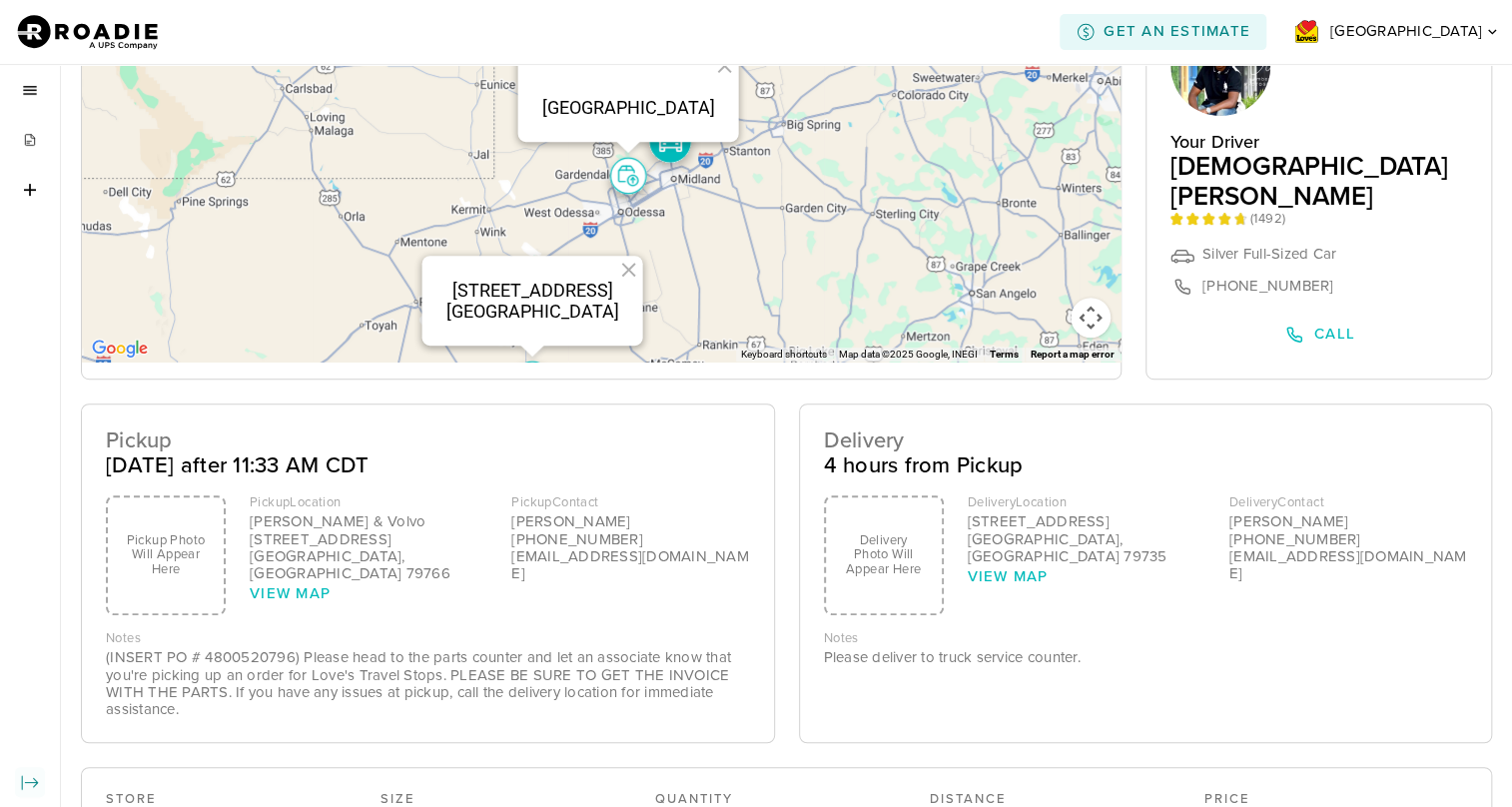 scroll, scrollTop: 143, scrollLeft: 0, axis: vertical 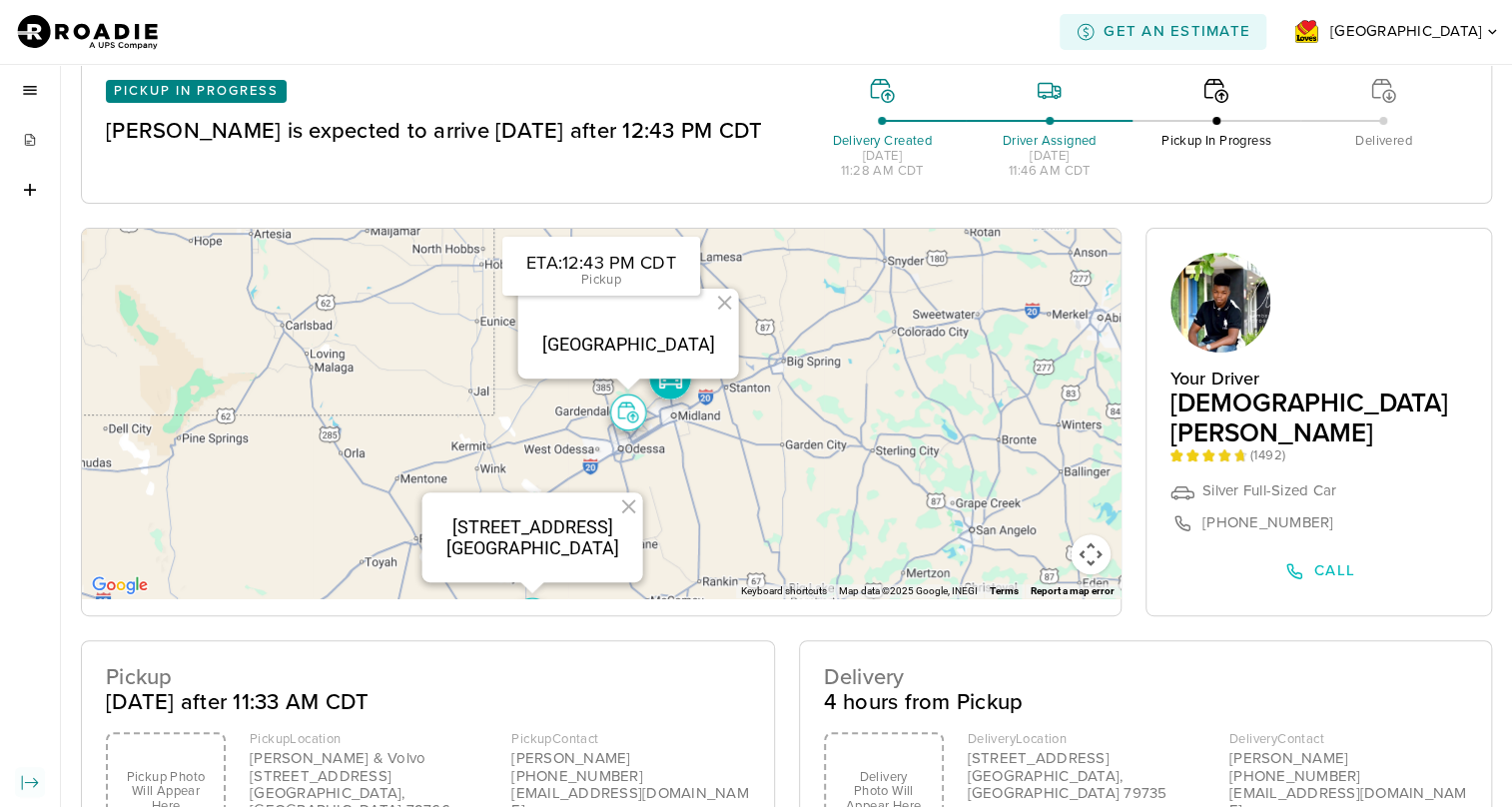 click on "Dashboard Batch  #48379429 4800520796 4800520796 Pickup in Progress [PERSON_NAME] is expected to arrive [DATE] after 12:43 PM CDT Delivery Created [DATE] 11:28 AM CDT Driver Assigned [DATE] 11:46 AM CDT Pickup In Progress Delivered ← Move left → Move right ↑ Move up ↓ Move down + Zoom in - Zoom out Home Jump left by 75% End Jump right by 75% Page Up Jump up by 75% Page Down Jump down by 75% To navigate, press the arrow keys. To activate drag with keyboard, press Alt + Enter. Once in keyboard drag state, use the arrow keys to move the marker. To complete the drag, press the Enter key. To cancel, press Escape. [STREET_ADDRESS] Keyboard shortcuts Map Data Map data ©2025 Google, INEGI Map data ©2025 Google, INEGI 20 km  Click to toggle between metric and imperial units Terms Report a map error ETA:  12:43 PM CDT Pickup Your Driver [PERSON_NAME] ( 1492 ) Silver Full-Sized Car [PHONE_NUMBER] Call Pickup [DATE] after 11:33 AM CDT Pickup Photo Will Appear Here Pickup ," at bounding box center (786, 600) 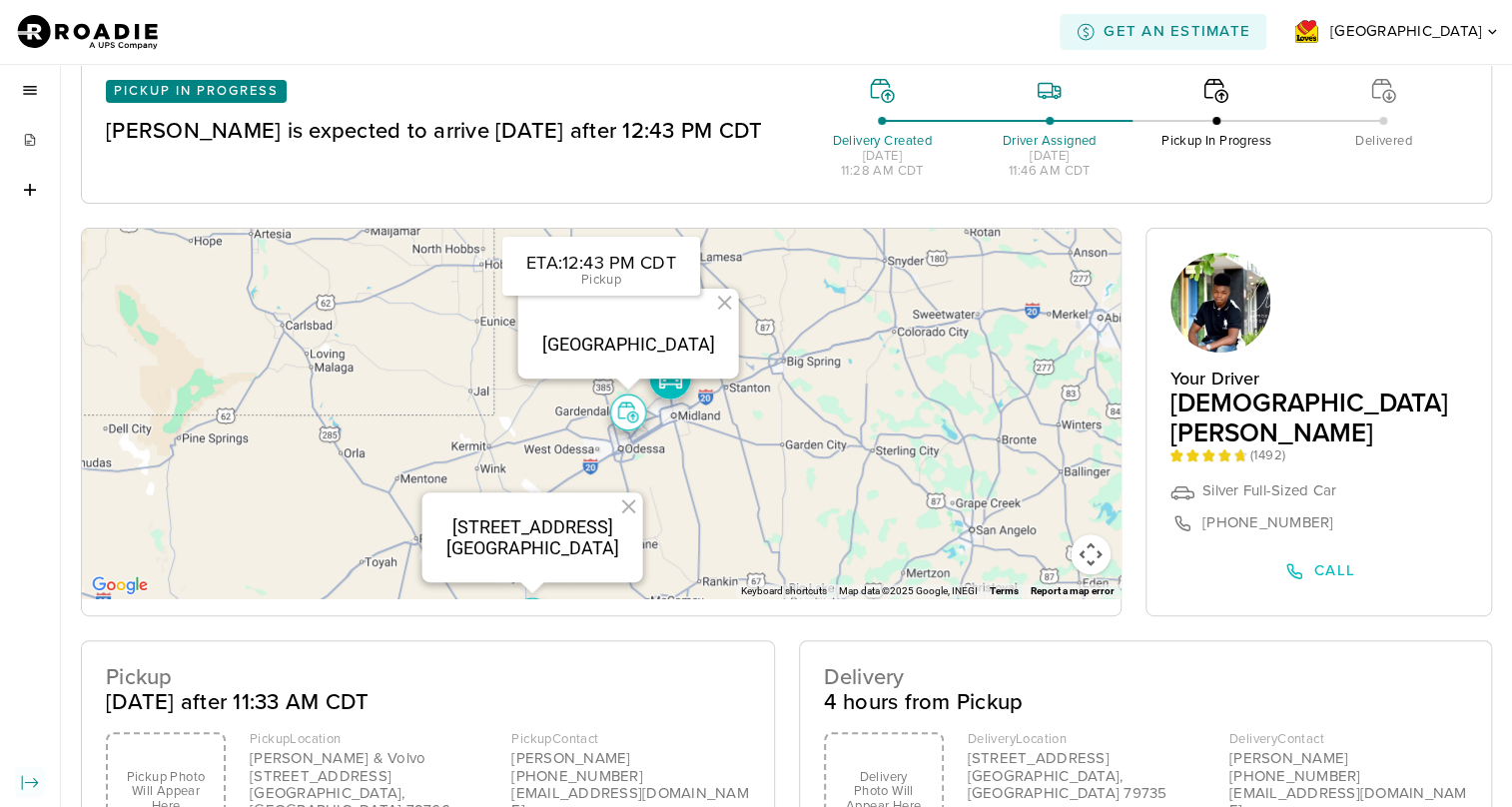 scroll, scrollTop: 0, scrollLeft: 0, axis: both 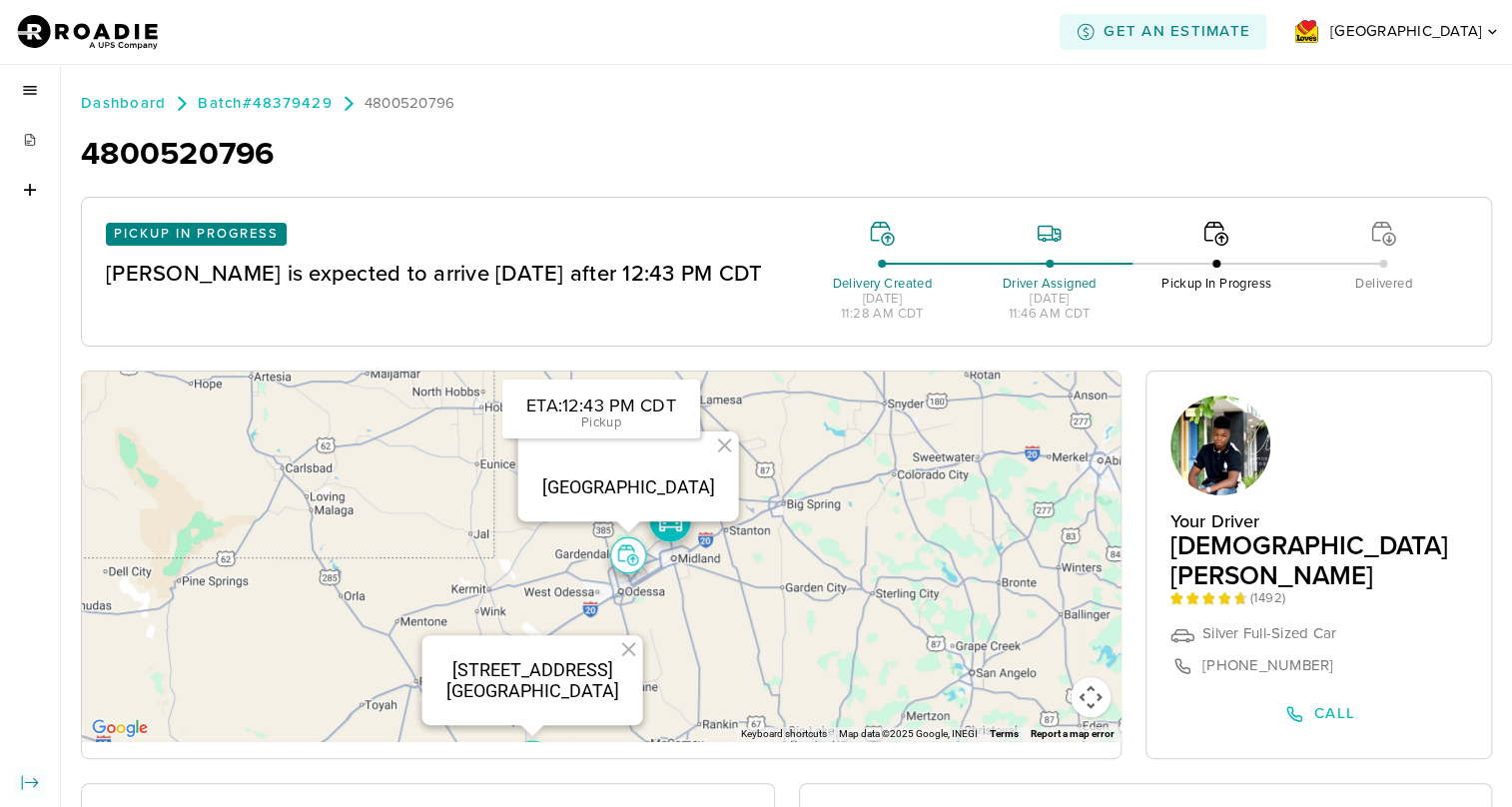 click 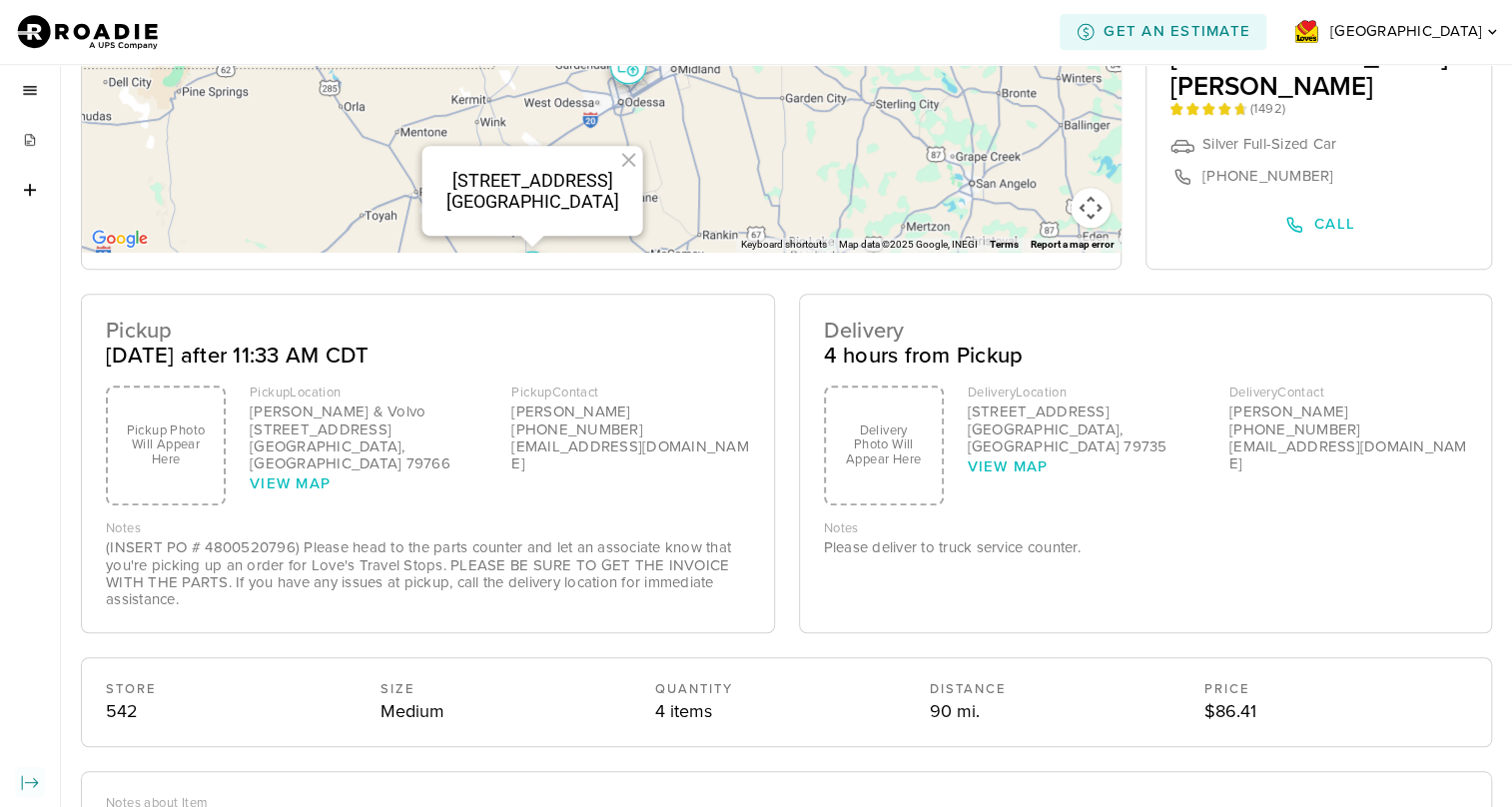 scroll, scrollTop: 688, scrollLeft: 0, axis: vertical 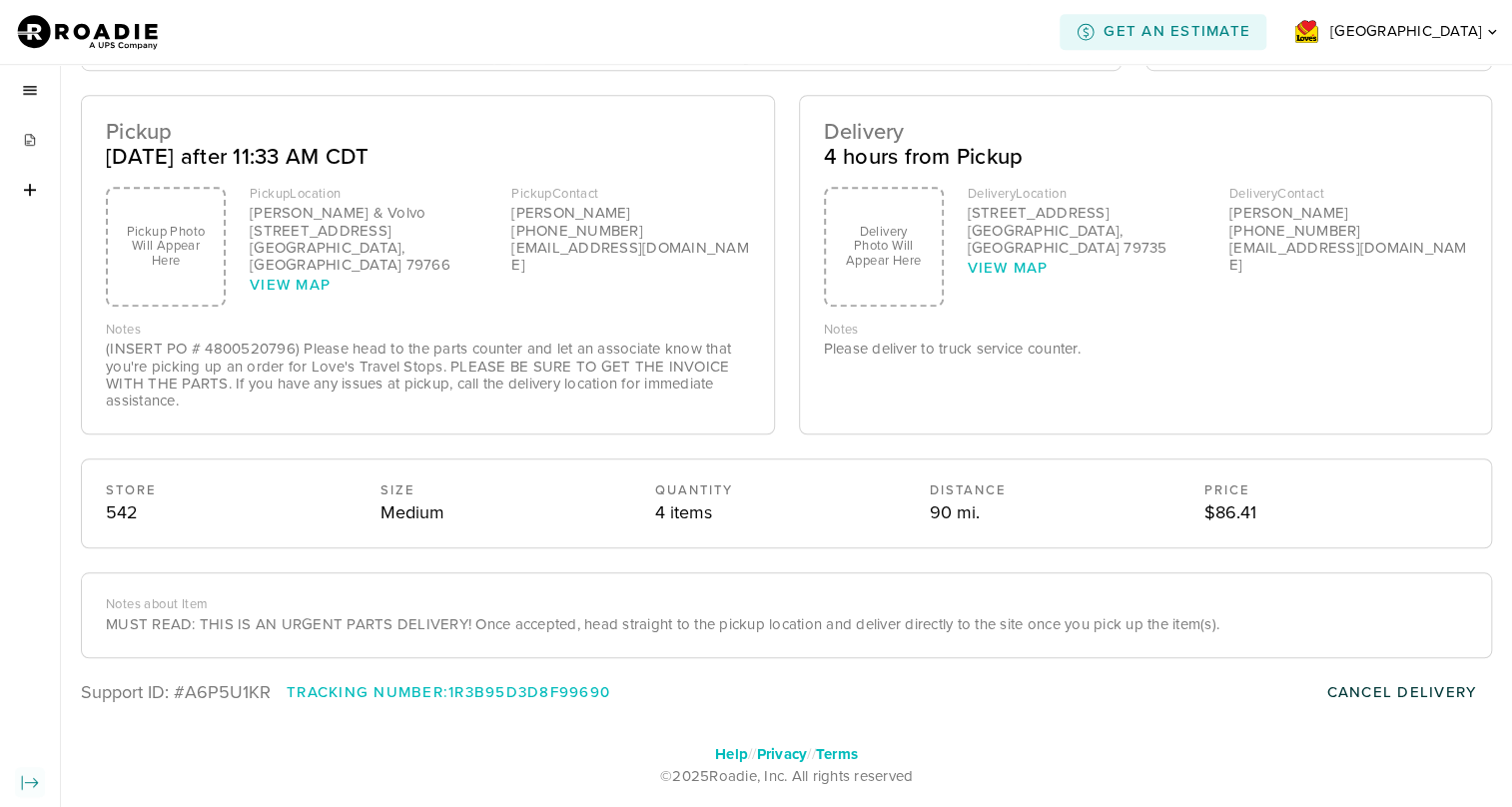 click on "Cancel Delivery" at bounding box center [1401, 692] 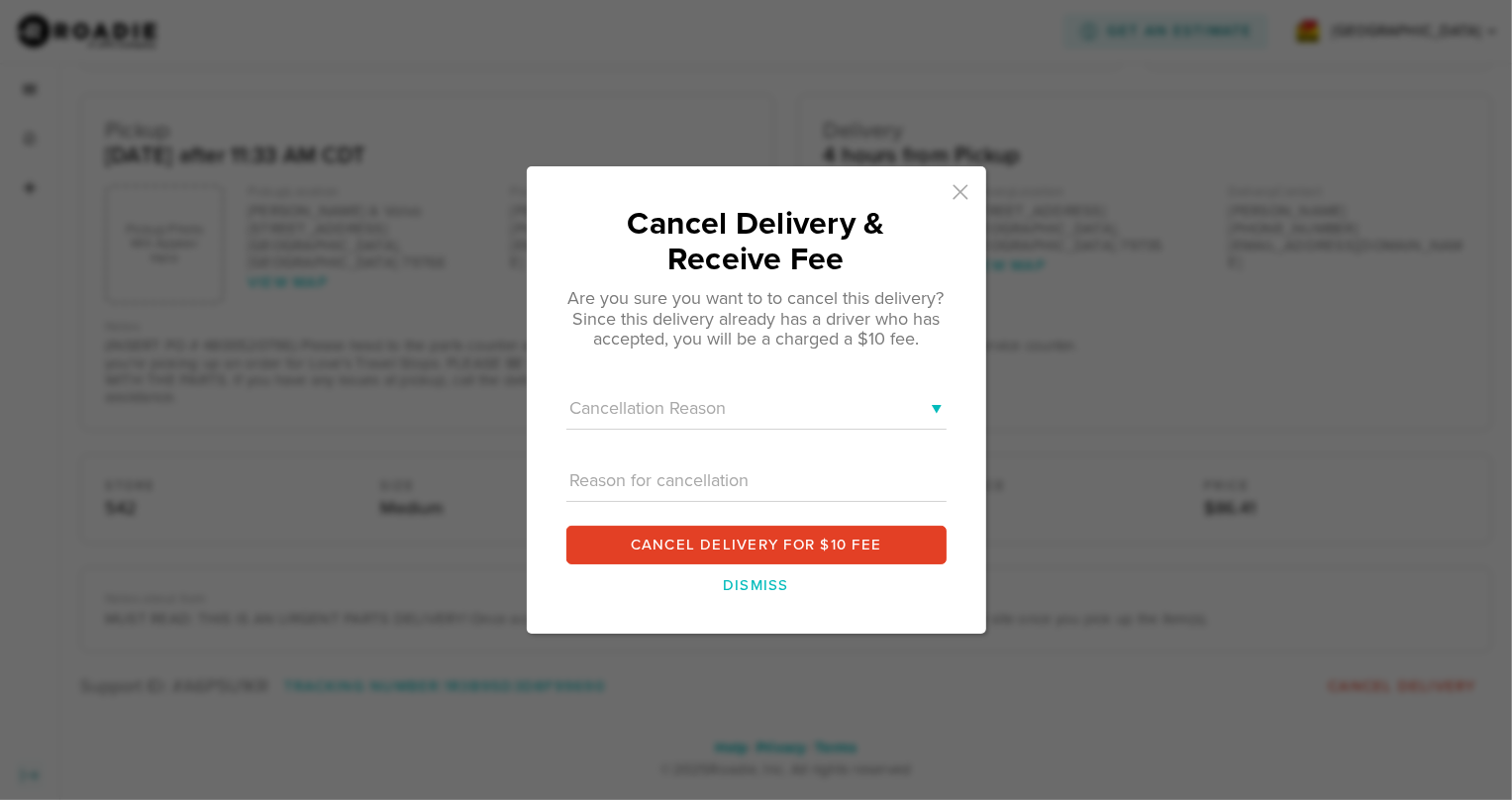 click 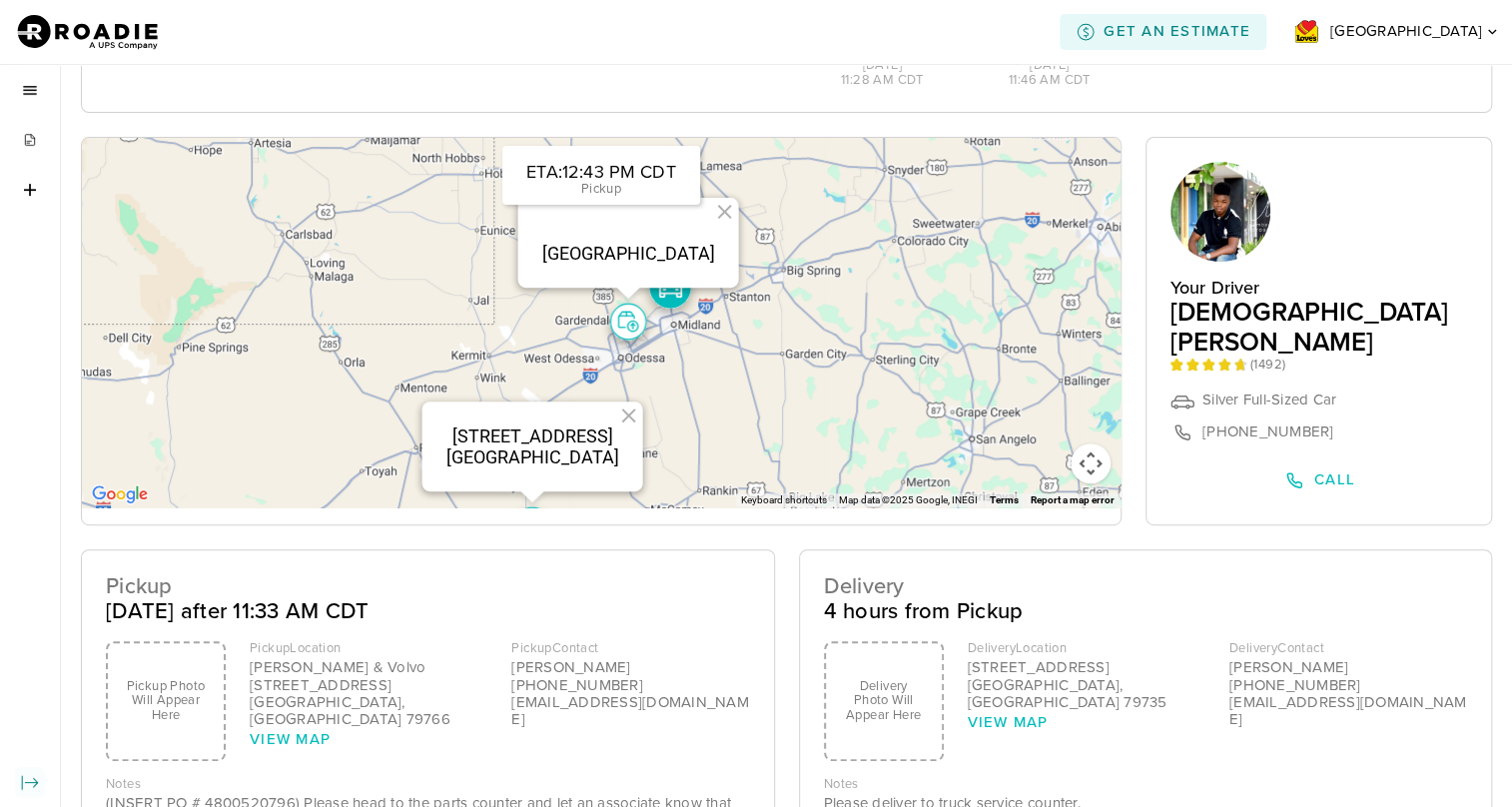 scroll, scrollTop: 0, scrollLeft: 0, axis: both 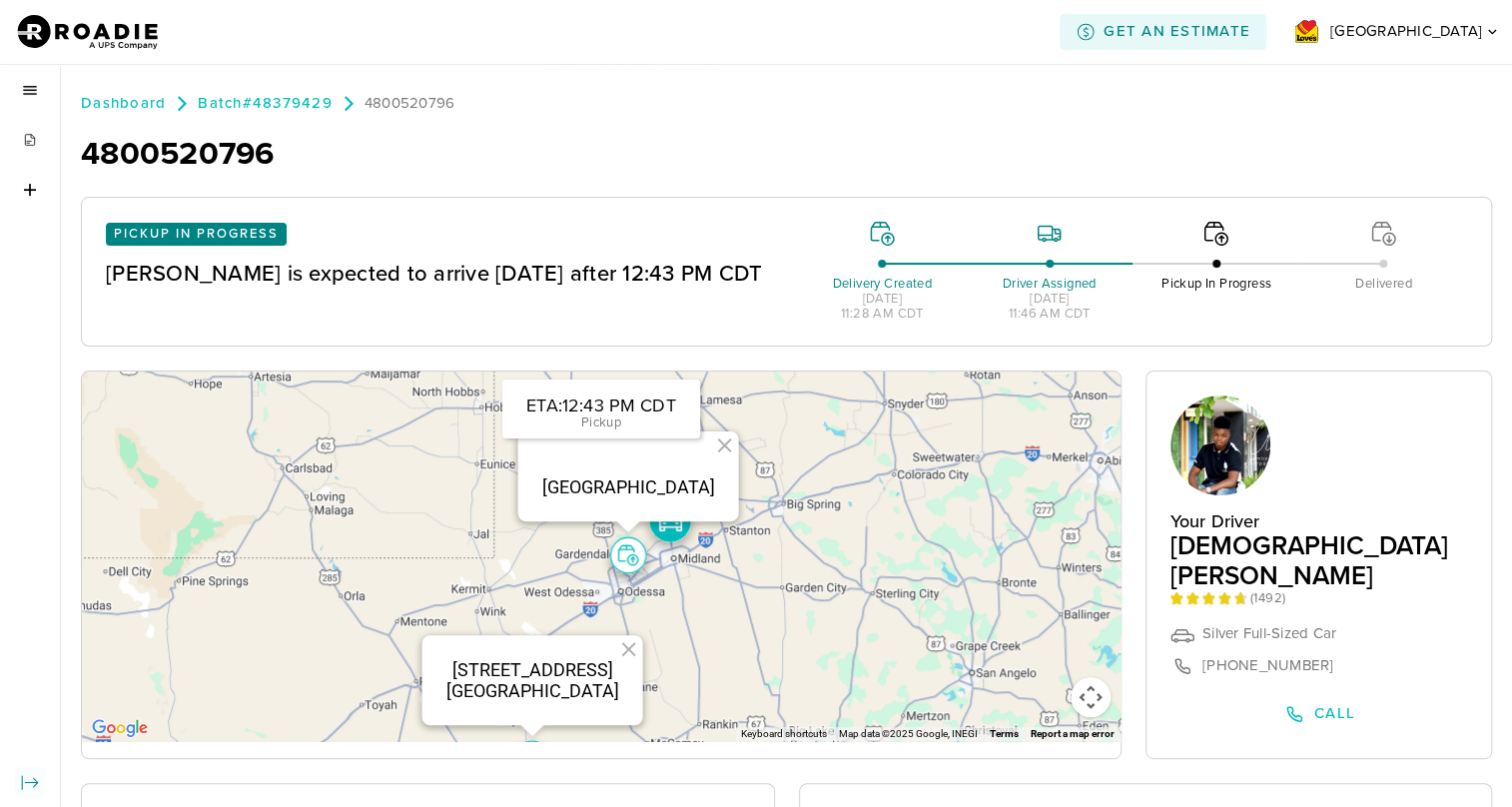 click on "Dashboard Batch  #48379429 4800520796 4800520796 Pickup in Progress [PERSON_NAME] is expected to arrive [DATE] after 12:43 PM CDT Delivery Created [DATE] 11:28 AM CDT Driver Assigned [DATE] 11:46 AM CDT Pickup In Progress Delivered ← Move left → Move right ↑ Move up ↓ Move down + Zoom in - Zoom out Home Jump left by 75% End Jump right by 75% Page Up Jump up by 75% Page Down Jump down by 75% To navigate, press the arrow keys. To activate drag with keyboard, press Alt + Enter. Once in keyboard drag state, use the arrow keys to move the marker. To complete the drag, press the Enter key. To cancel, press Escape. [STREET_ADDRESS] Keyboard shortcuts Map Data Map data ©2025 Google, INEGI Map data ©2025 Google, INEGI 20 km  Click to toggle between metric and imperial units Terms Report a map error ETA:  12:43 PM CDT Pickup Your Driver [PERSON_NAME] ( 1492 ) Silver Full-Sized Car [PHONE_NUMBER] Call Pickup [DATE] after 11:33 AM CDT Pickup Photo Will Appear Here Pickup ," at bounding box center (786, 743) 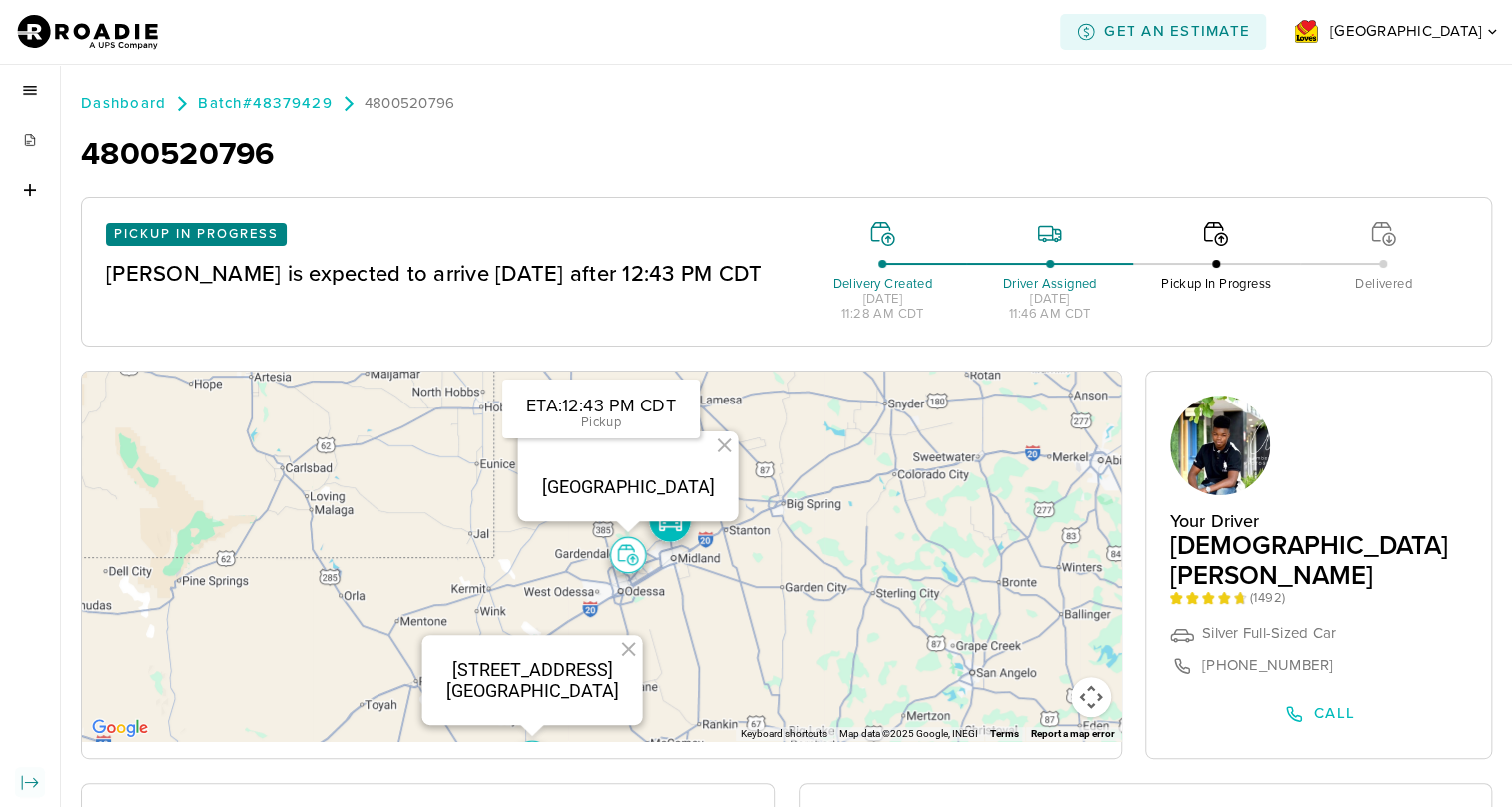 click on "Dashboard Batch  #48379429 4800520796 4800520796 Pickup in Progress [PERSON_NAME] is expected to arrive [DATE] after 12:43 PM CDT Delivery Created [DATE] 11:28 AM CDT Driver Assigned [DATE] 11:46 AM CDT Pickup In Progress Delivered ← Move left → Move right ↑ Move up ↓ Move down + Zoom in - Zoom out Home Jump left by 75% End Jump right by 75% Page Up Jump up by 75% Page Down Jump down by 75% To navigate, press the arrow keys. To activate drag with keyboard, press Alt + Enter. Once in keyboard drag state, use the arrow keys to move the marker. To complete the drag, press the Enter key. To cancel, press Escape. [STREET_ADDRESS] Keyboard shortcuts Map Data Map data ©2025 Google, INEGI Map data ©2025 Google, INEGI 20 km  Click to toggle between metric and imperial units Terms Report a map error ETA:  12:43 PM CDT Pickup Your Driver [PERSON_NAME] ( 1492 ) Silver Full-Sized Car [PHONE_NUMBER] Call Pickup [DATE] after 11:33 AM CDT Pickup Photo Will Appear Here Pickup ," at bounding box center [786, 743] 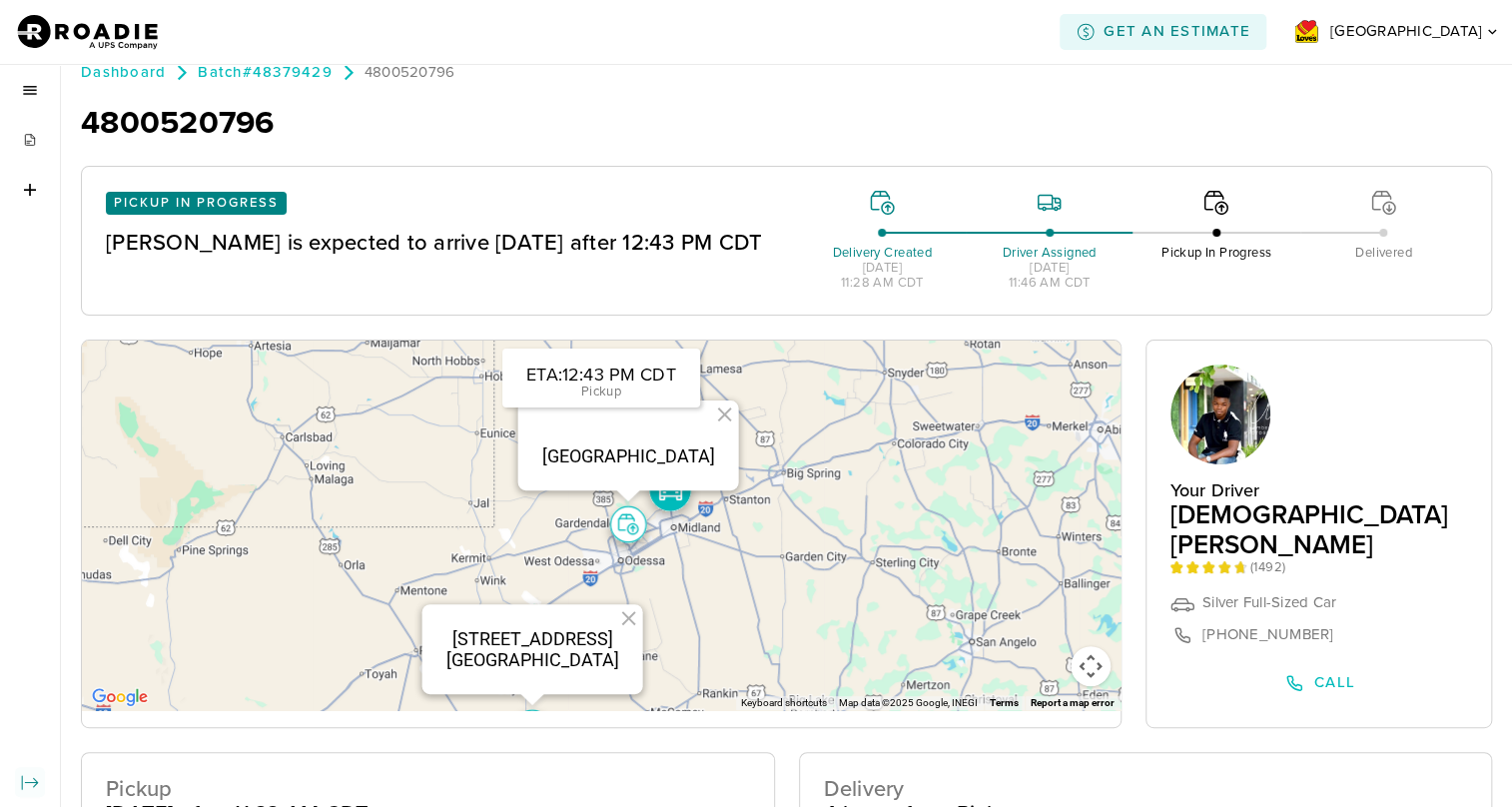 scroll, scrollTop: 0, scrollLeft: 0, axis: both 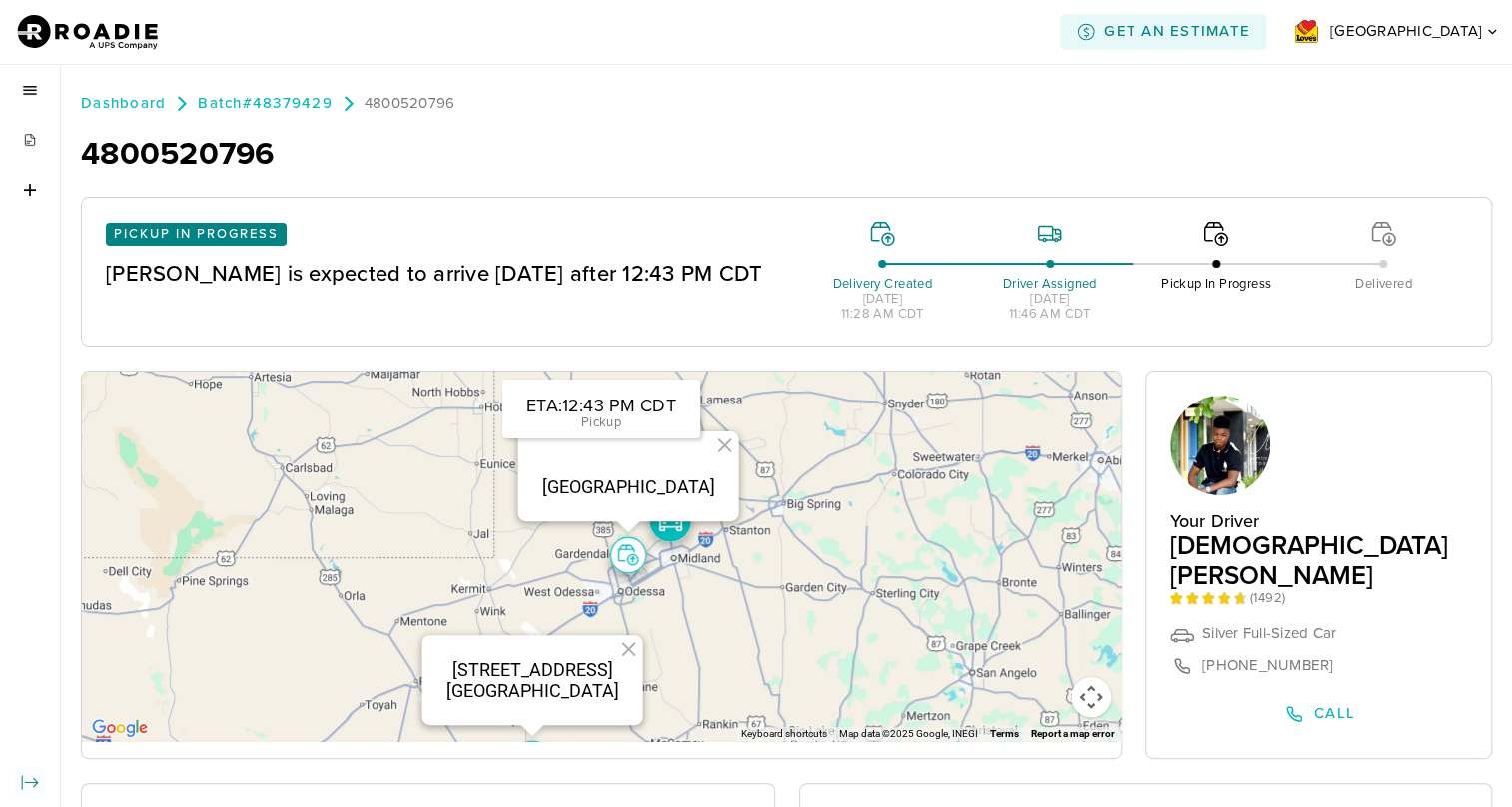 click on "← Move left → Move right ↑ Move up ↓ Move down + Zoom in - Zoom out Home Jump left by 75% End Jump right by 75% Page Up Jump up by 75% Page Down Jump down by 75% To navigate, press the arrow keys. To activate drag with keyboard, press Alt + Enter. Once in keyboard drag state, use the arrow keys to move the marker. To complete the drag, press the Enter key. To cancel, press Escape. [STREET_ADDRESS] Keyboard shortcuts Map Data Map data ©2025 Google, INEGI Map data ©2025 Google, INEGI 20 km  Click to toggle between metric and imperial units Terms Report a map error ETA:  12:43 PM CDT Pickup Your Driver [PERSON_NAME] ( 1492 ) Silver Full-Sized Car [PHONE_NUMBER] Call" at bounding box center (786, 564) 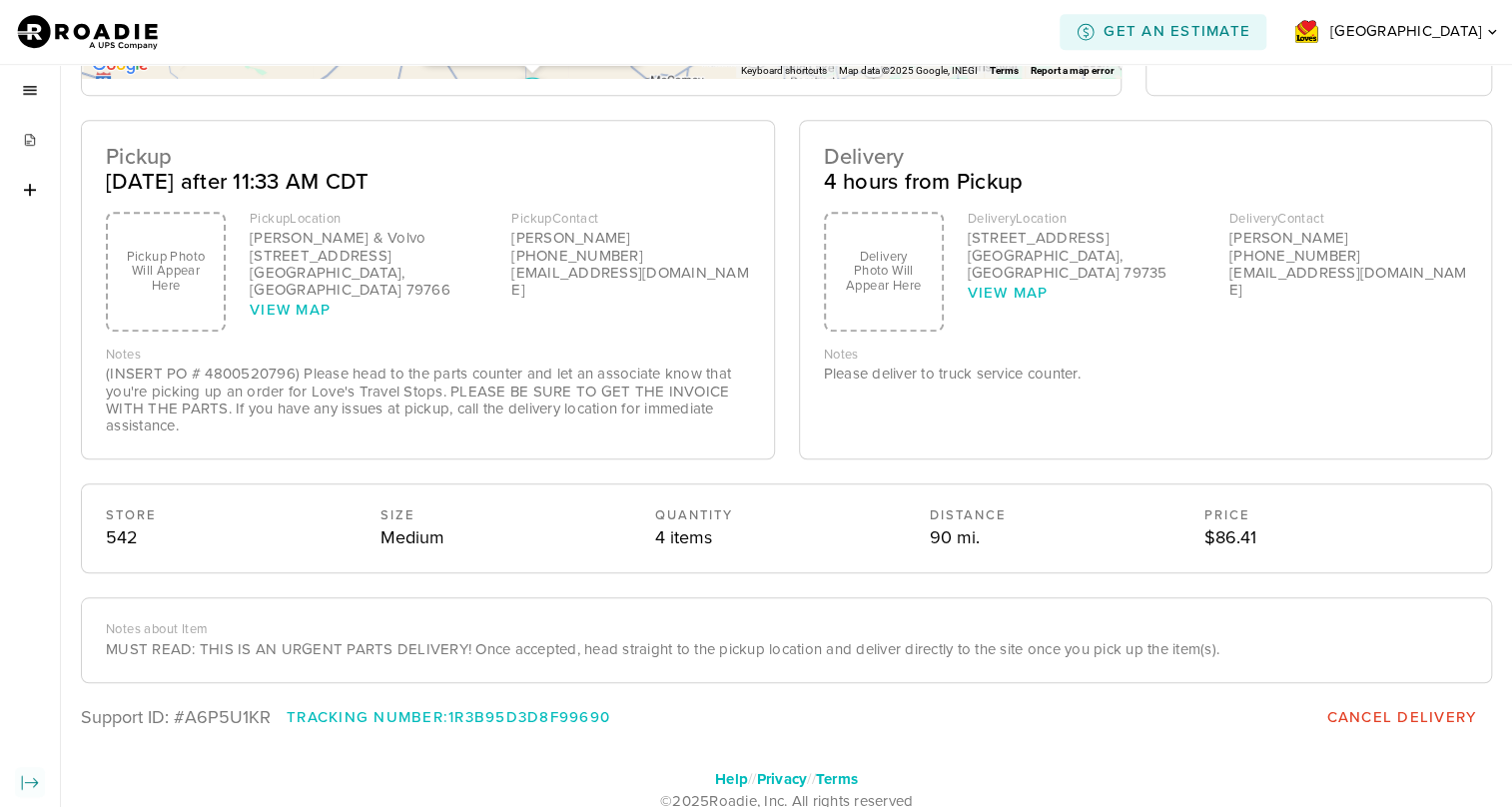 scroll, scrollTop: 688, scrollLeft: 0, axis: vertical 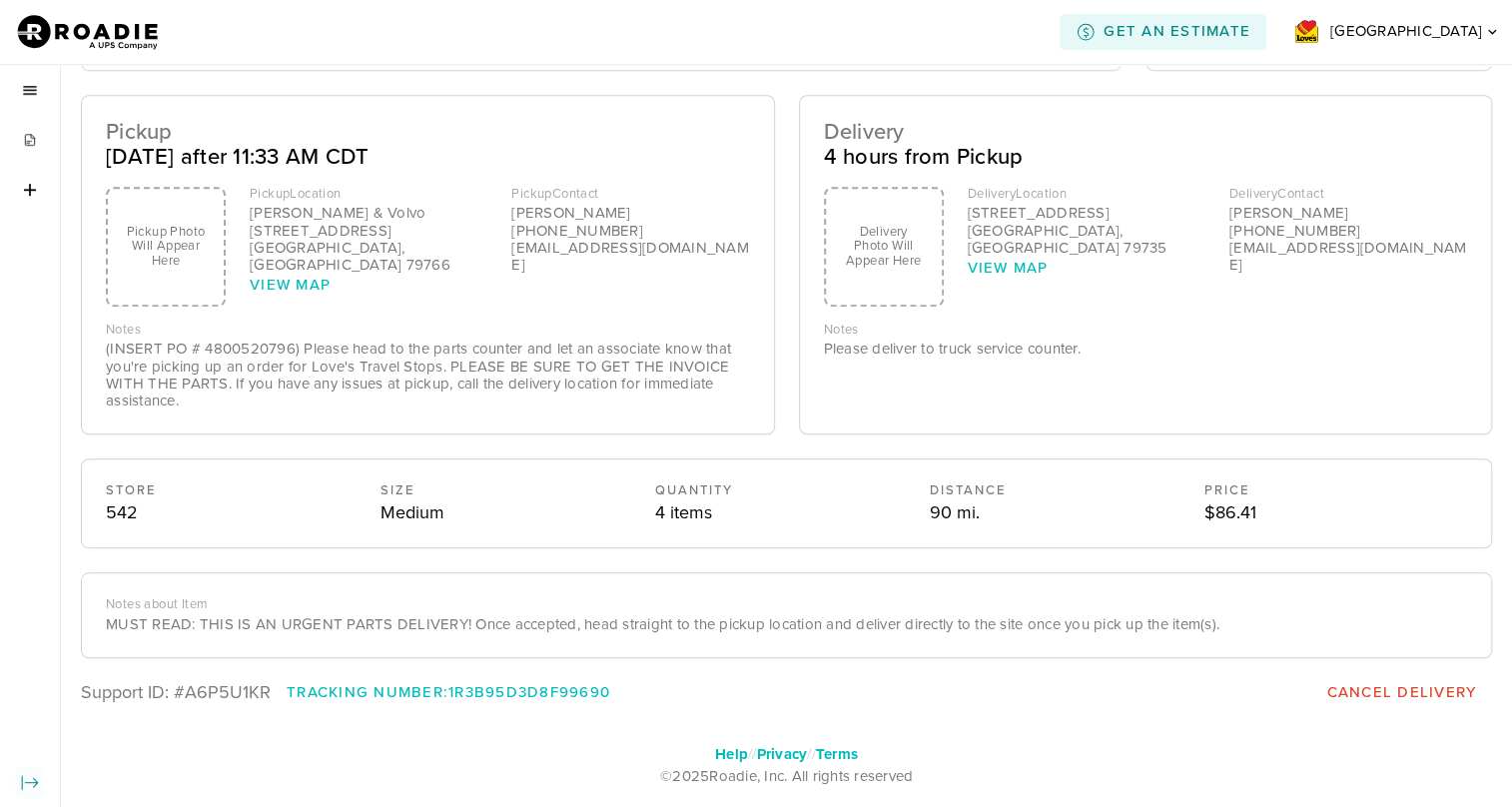 click on "Support ID: # A6P5U1KR Tracking Number:  1r3b95d3d8f99690 Cancel Delivery" at bounding box center [786, 692] 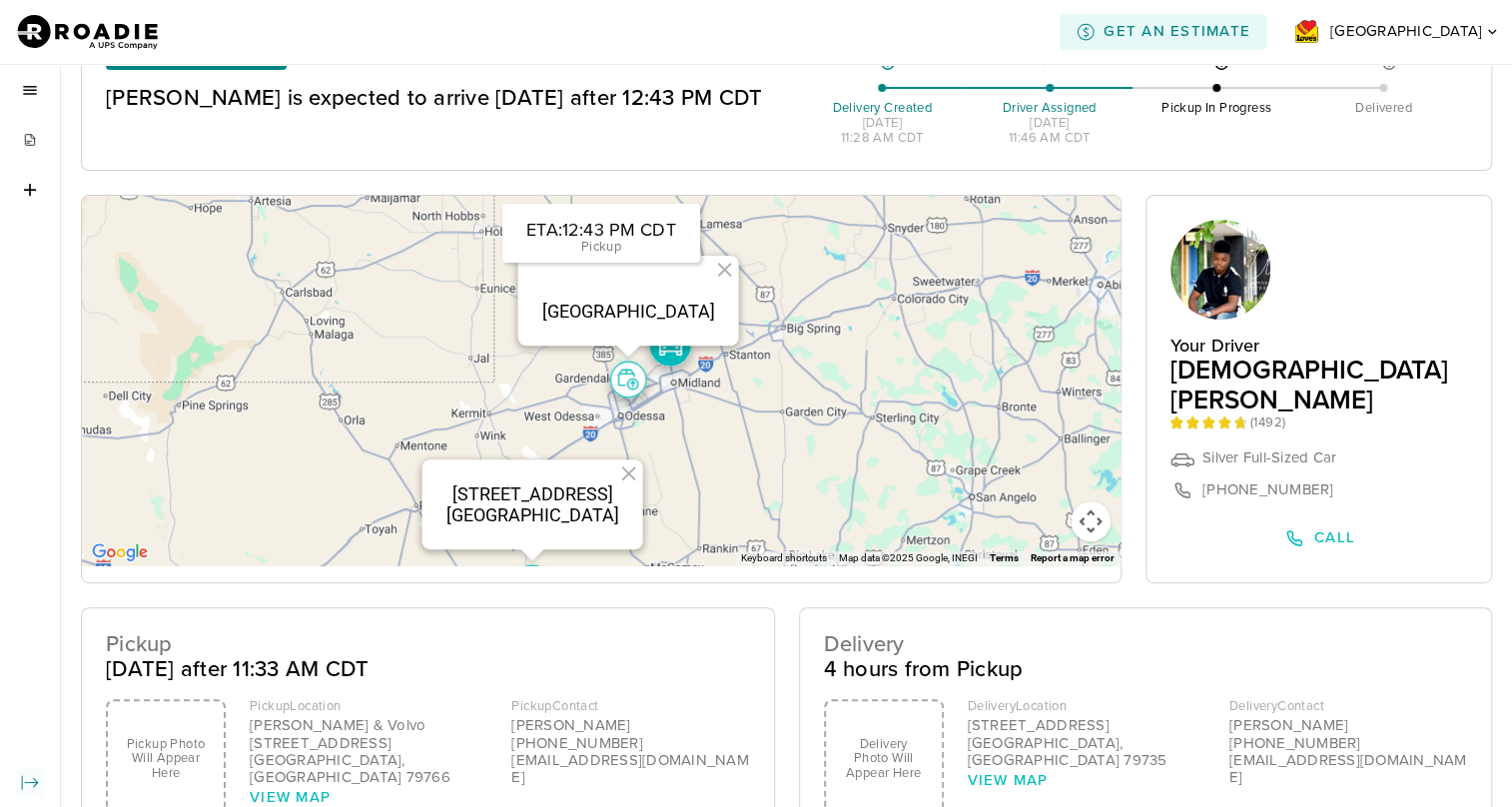 scroll, scrollTop: 0, scrollLeft: 0, axis: both 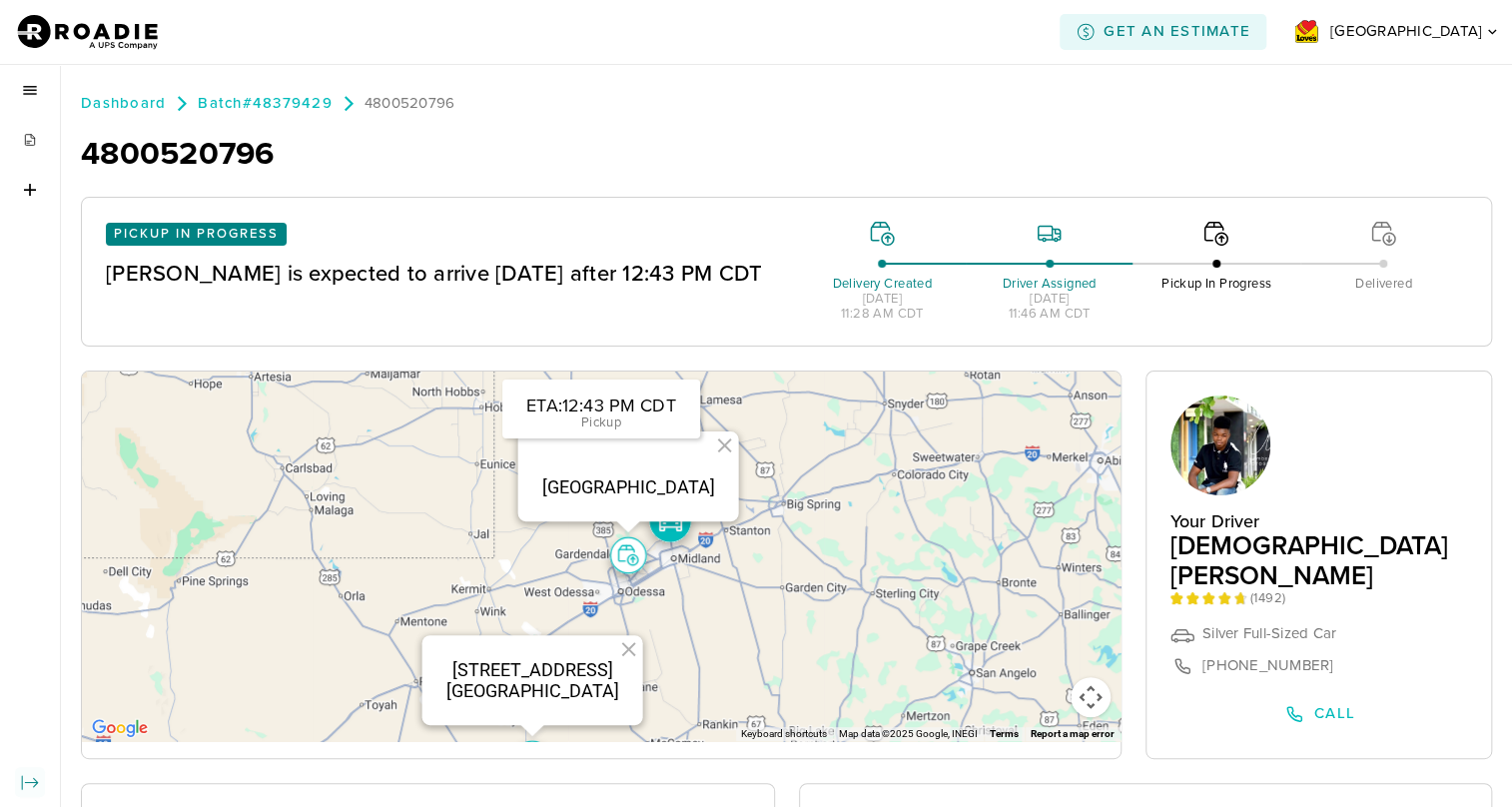 click on "Dashboard Batch  #48379429 4800520796 4800520796 Pickup in Progress [PERSON_NAME] is expected to arrive [DATE] after 12:43 PM CDT Delivery Created [DATE] 11:28 AM CDT Driver Assigned [DATE] 11:46 AM CDT Pickup In Progress Delivered ← Move left → Move right ↑ Move up ↓ Move down + Zoom in - Zoom out Home Jump left by 75% End Jump right by 75% Page Up Jump up by 75% Page Down Jump down by 75% To navigate, press the arrow keys. To activate drag with keyboard, press Alt + Enter. Once in keyboard drag state, use the arrow keys to move the marker. To complete the drag, press the Enter key. To cancel, press Escape. [STREET_ADDRESS] Keyboard shortcuts Map Data Map data ©2025 Google, INEGI Map data ©2025 Google, INEGI 20 km  Click to toggle between metric and imperial units Terms Report a map error ETA:  12:43 PM CDT Pickup Your Driver [PERSON_NAME] ( 1492 ) Silver Full-Sized Car [PHONE_NUMBER] Call Pickup [DATE] after 11:33 AM CDT Pickup Photo Will Appear Here Pickup ," at bounding box center [786, 728] 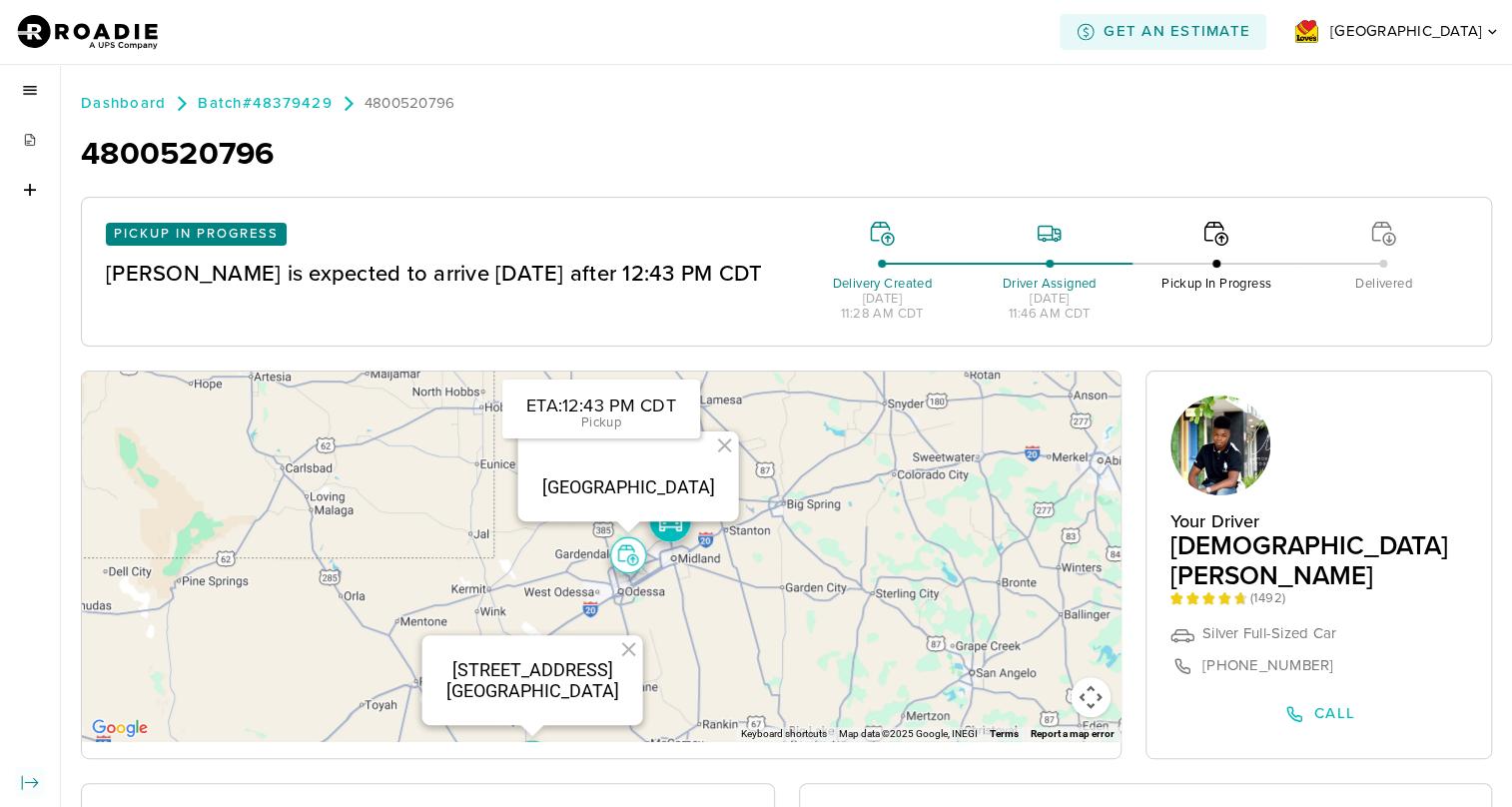 click on "Pickup in Progress" at bounding box center [196, 234] 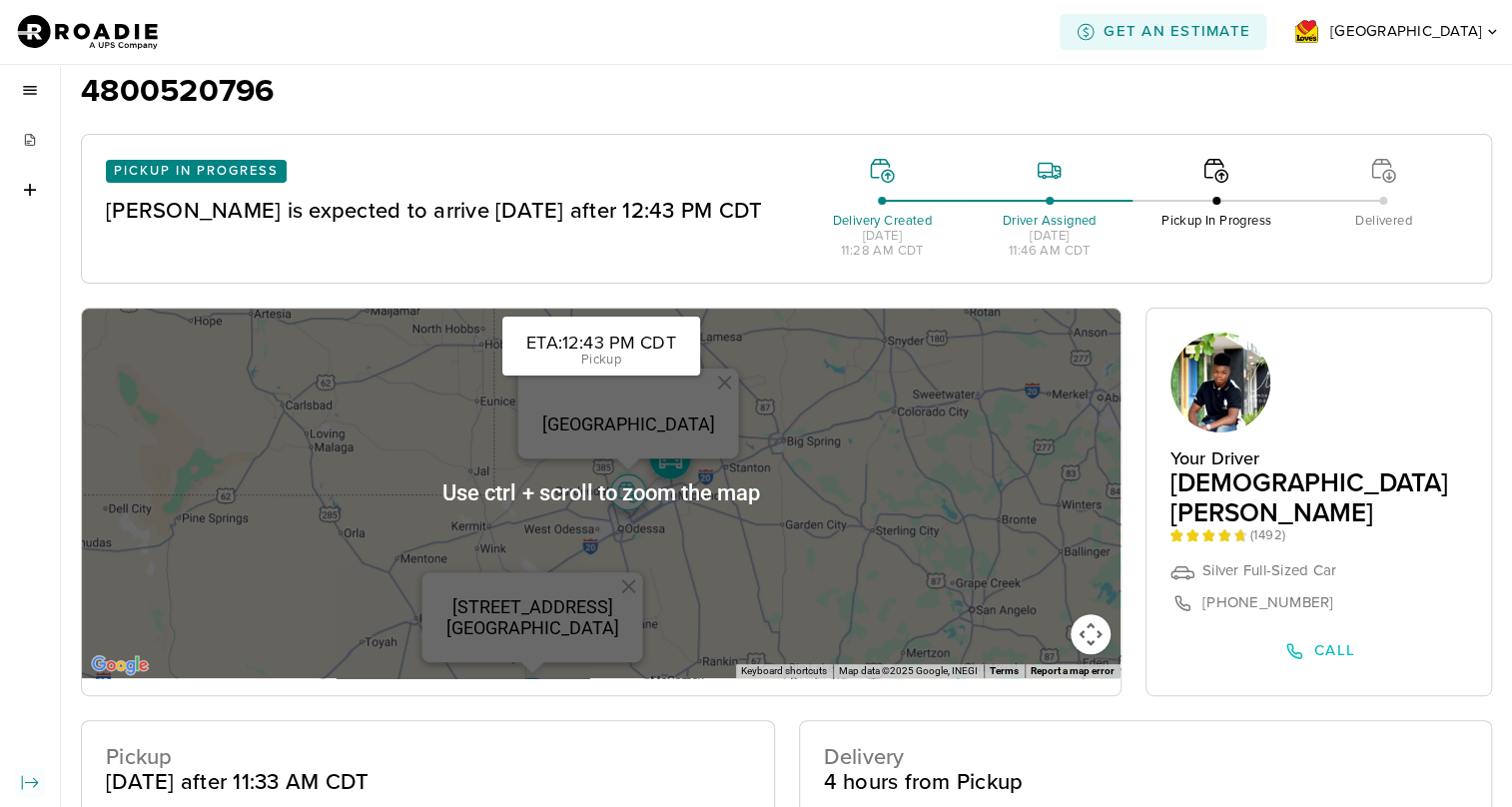 scroll, scrollTop: 0, scrollLeft: 0, axis: both 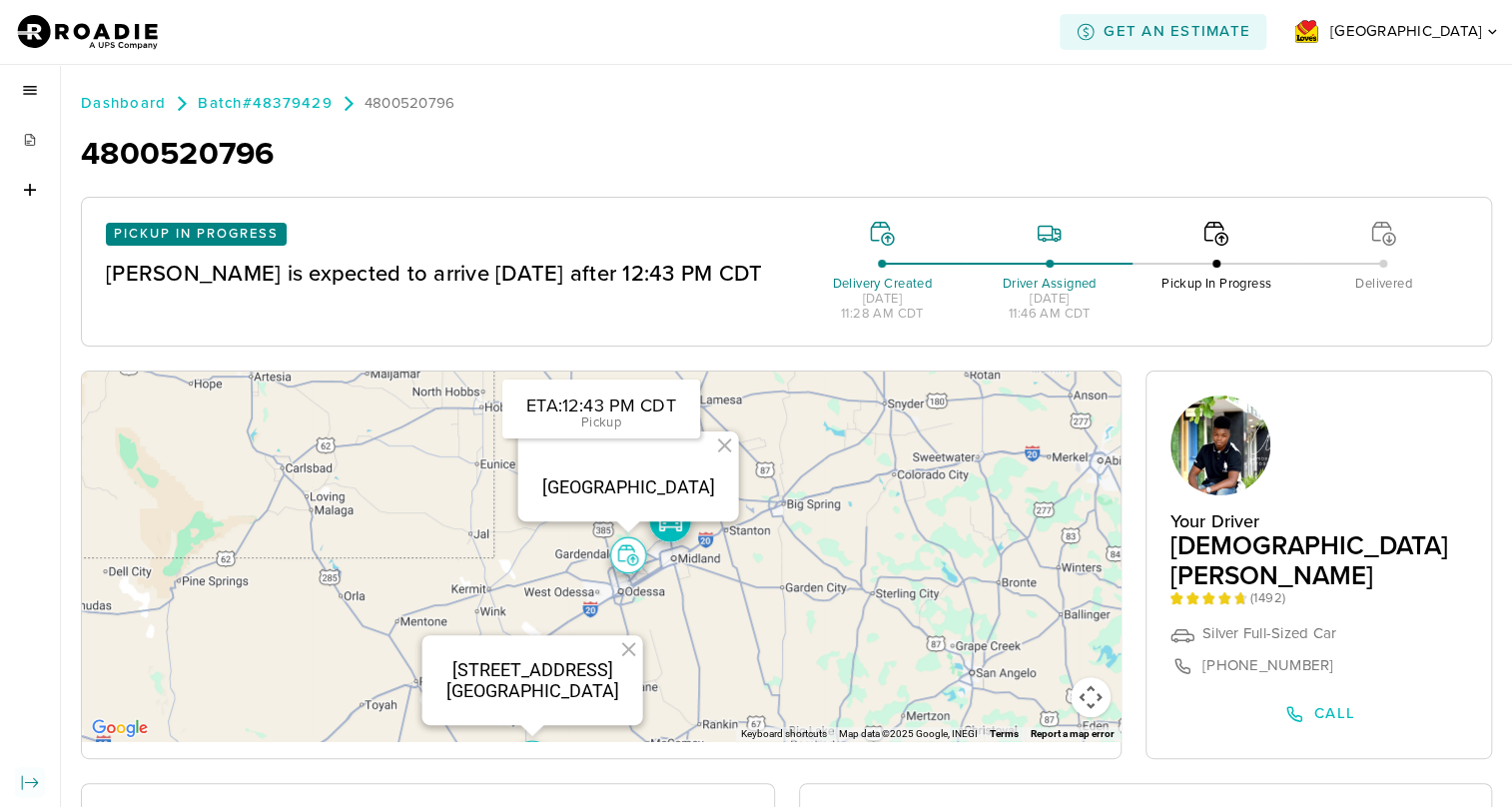 click on "Dashboard Batch  #48379429 4800520796 4800520796 Pickup in Progress [PERSON_NAME] is expected to arrive [DATE] after 12:43 PM CDT Delivery Created [DATE] 11:28 AM CDT Driver Assigned [DATE] 11:46 AM CDT Pickup In Progress Delivered ← Move left → Move right ↑ Move up ↓ Move down + Zoom in - Zoom out Home Jump left by 75% End Jump right by 75% Page Up Jump up by 75% Page Down Jump down by 75% To navigate, press the arrow keys. To activate drag with keyboard, press Alt + Enter. Once in keyboard drag state, use the arrow keys to move the marker. To complete the drag, press the Enter key. To cancel, press Escape. [STREET_ADDRESS] Use ctrl + scroll to zoom the map Keyboard shortcuts Map Data Map data ©2025 Google, INEGI Map data ©2025 Google, INEGI 20 km  Click to toggle between metric and imperial units Terms Report a map error ETA:  12:43 PM CDT Pickup Your Driver [PERSON_NAME] ( 1492 ) Silver Full-Sized Car [PHONE_NUMBER] Call Pickup [DATE] after 11:33 AM CDT Pickup" at bounding box center (786, 743) 